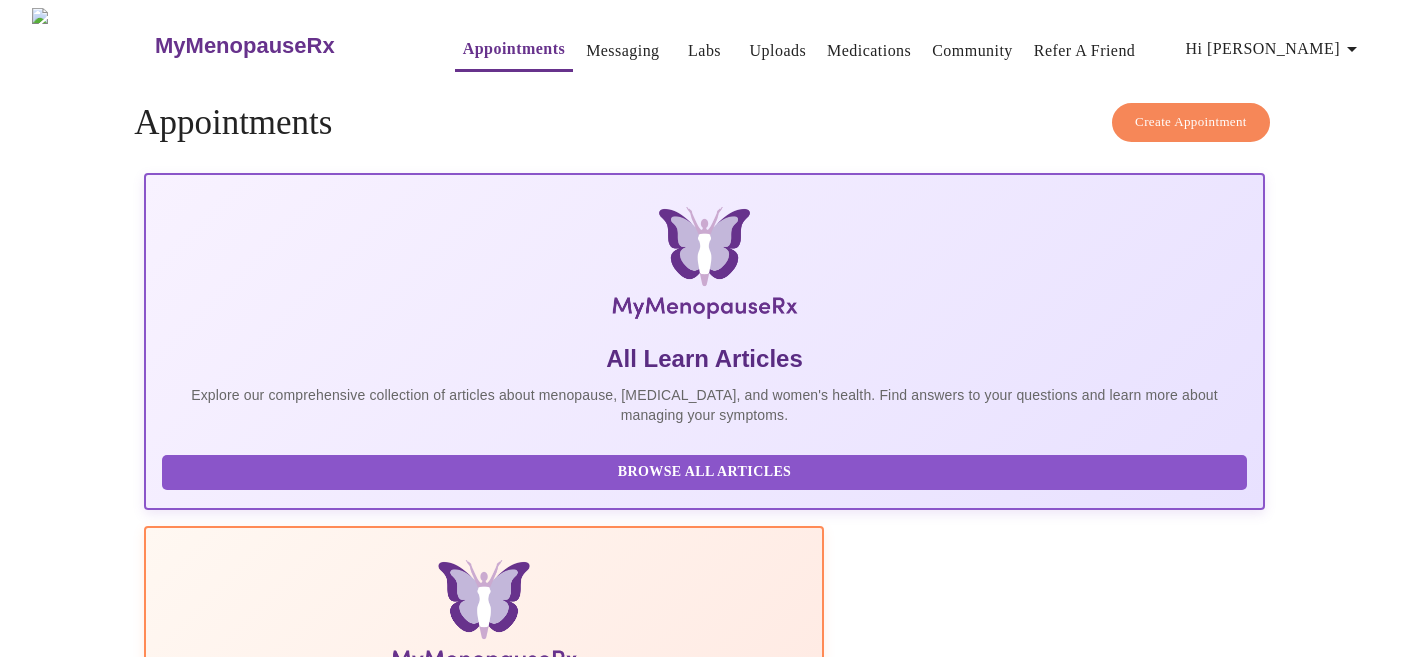 scroll, scrollTop: 0, scrollLeft: 0, axis: both 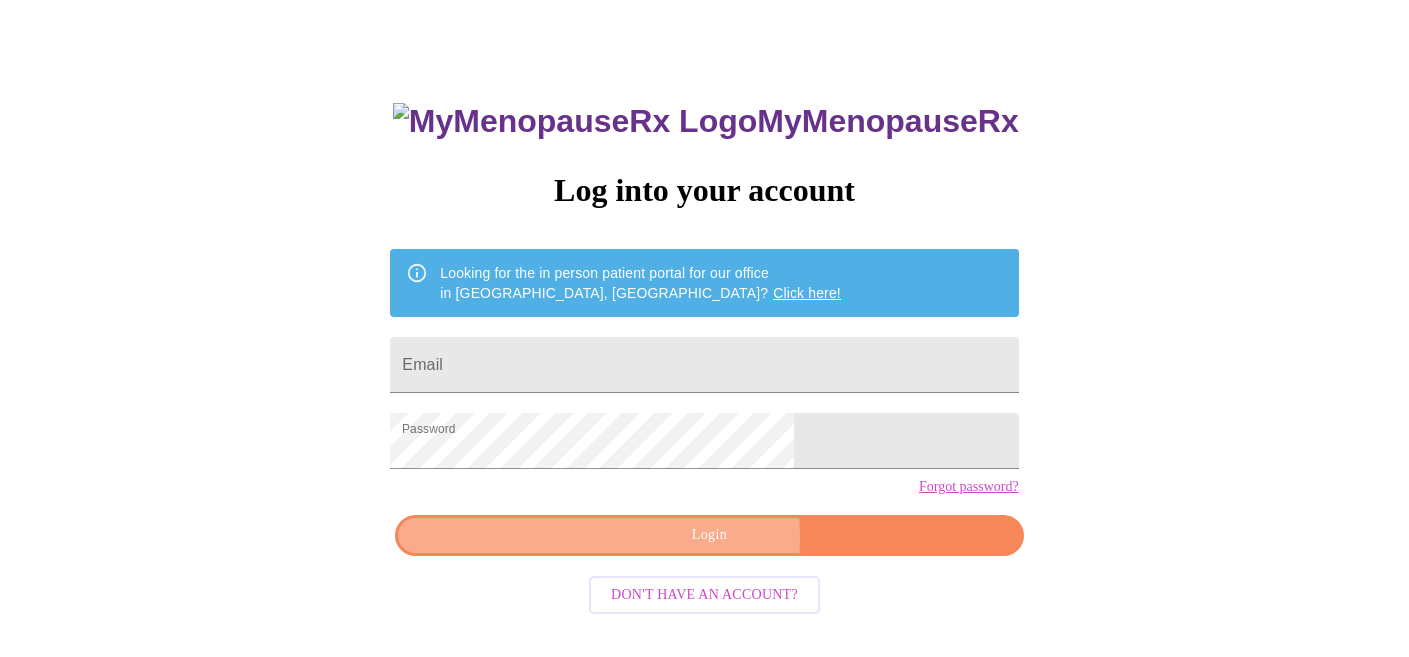 click on "Login" at bounding box center [709, 535] 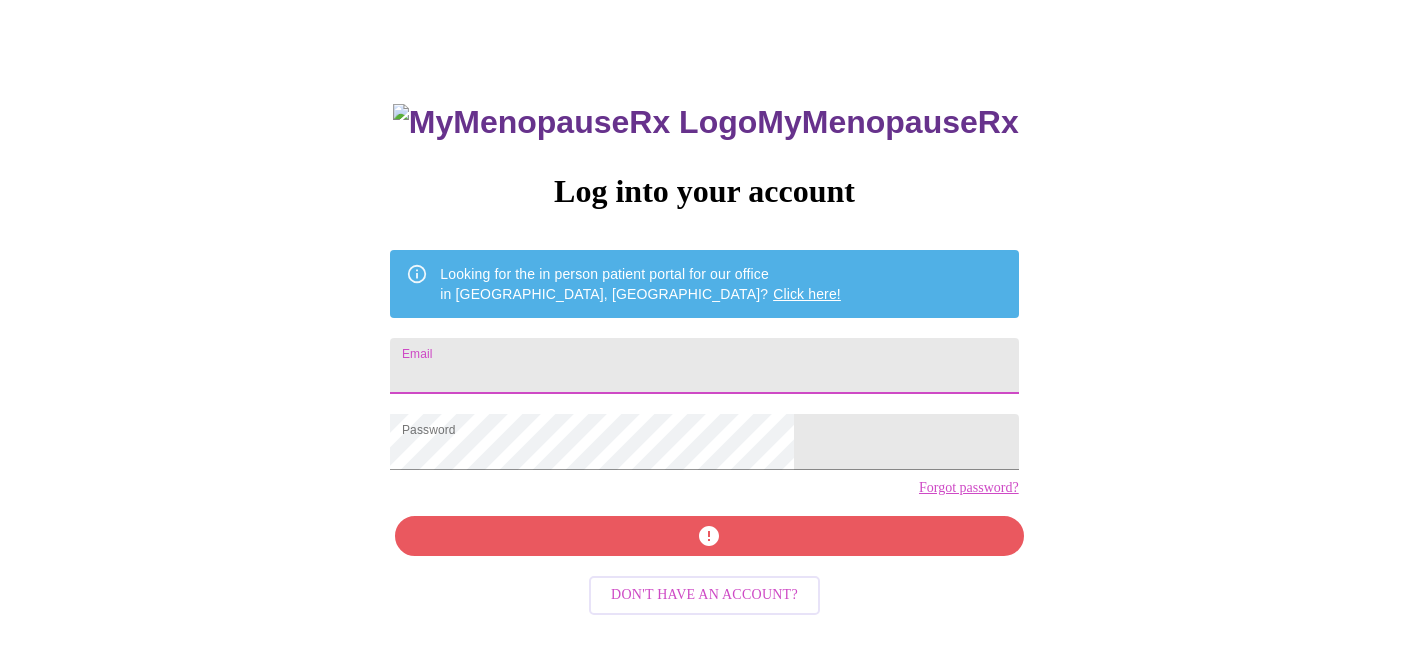 click on "Email" at bounding box center [704, 366] 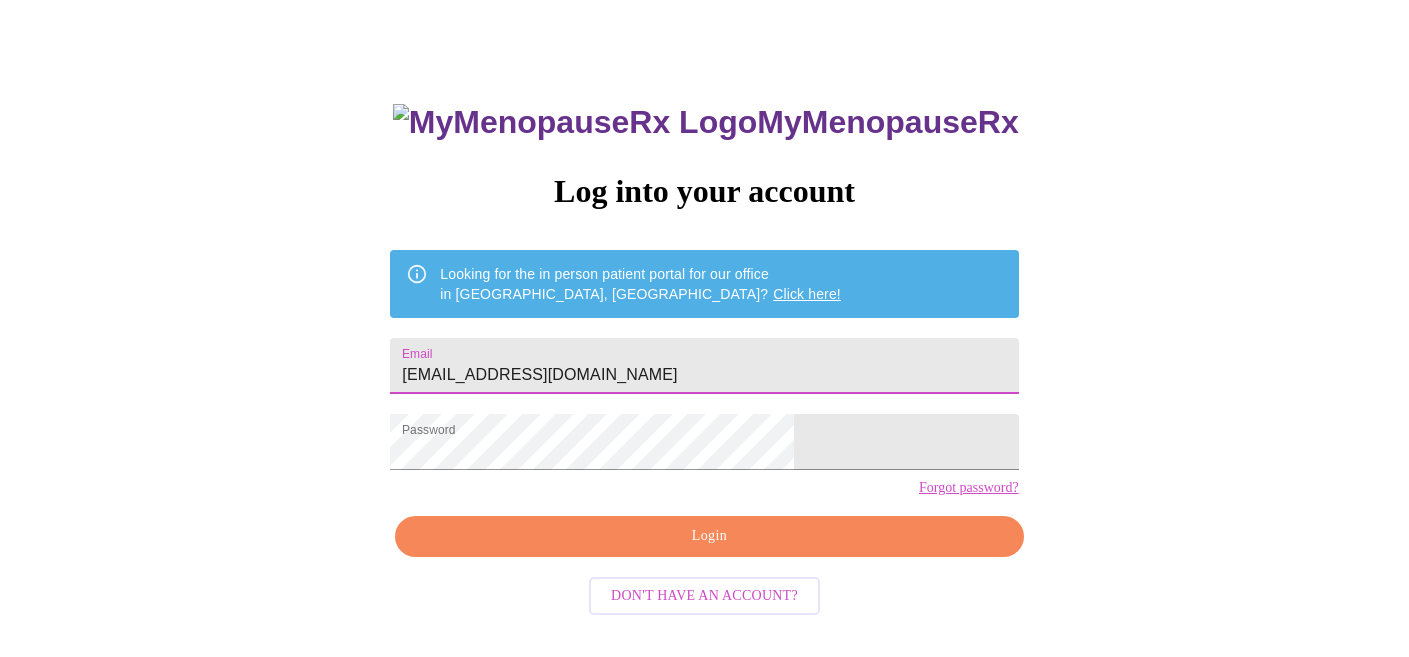 click on "Login" at bounding box center (709, 536) 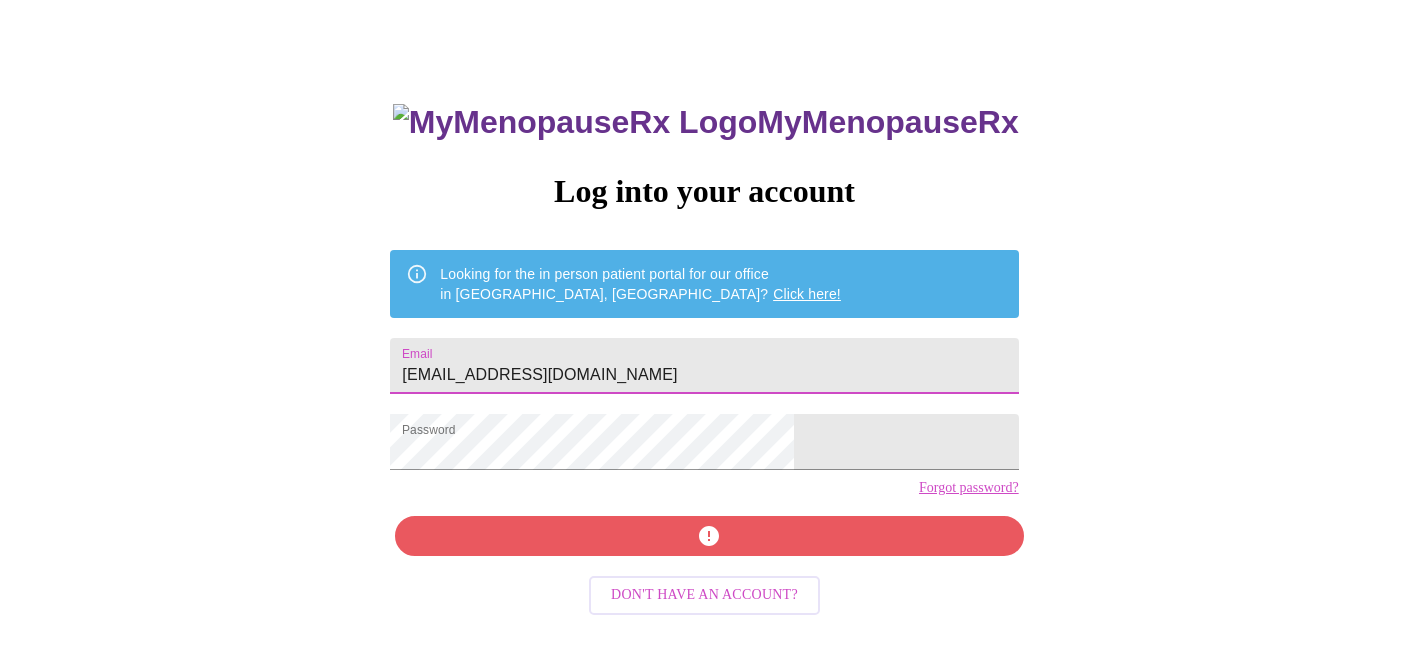 click on "[EMAIL_ADDRESS][DOMAIN_NAME]" at bounding box center [704, 366] 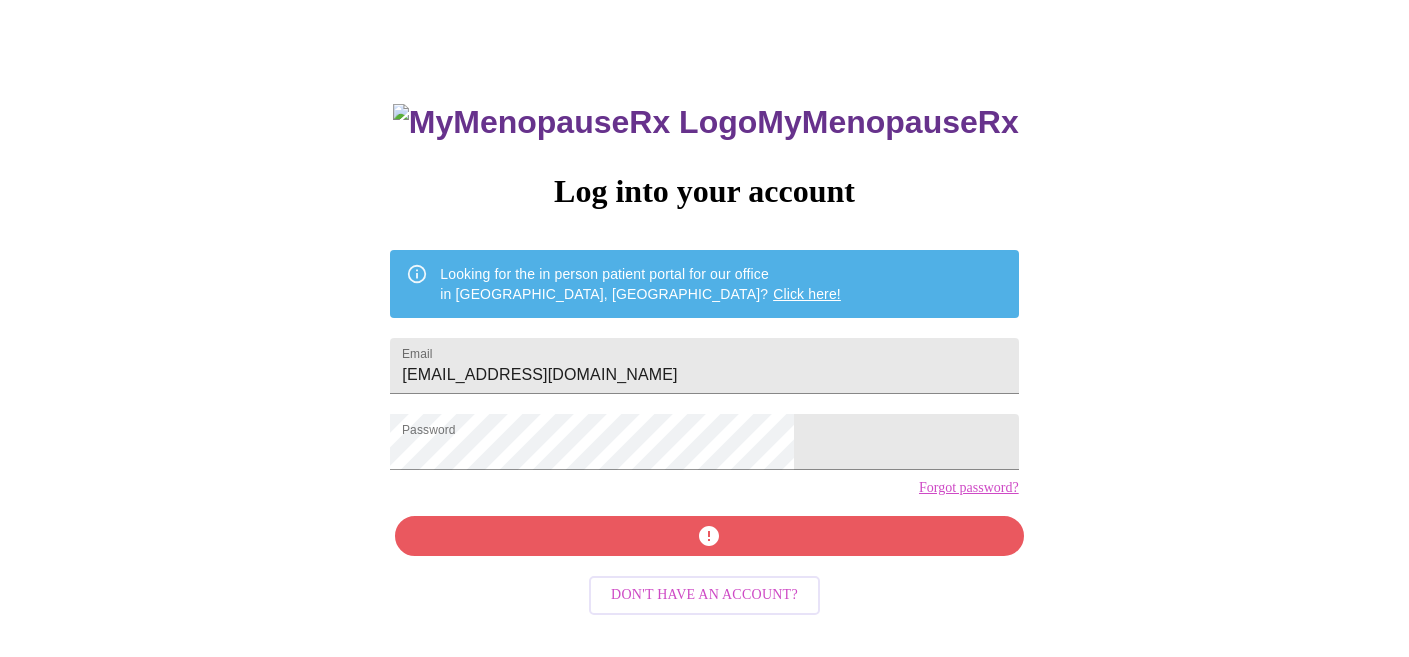 click on "MyMenopauseRx Log into your account Looking for the in person patient portal for our office   in [GEOGRAPHIC_DATA], [GEOGRAPHIC_DATA]? Click here! Email [EMAIL_ADDRESS][DOMAIN_NAME] Password Forgot password? Don't have an account?" at bounding box center [704, 400] 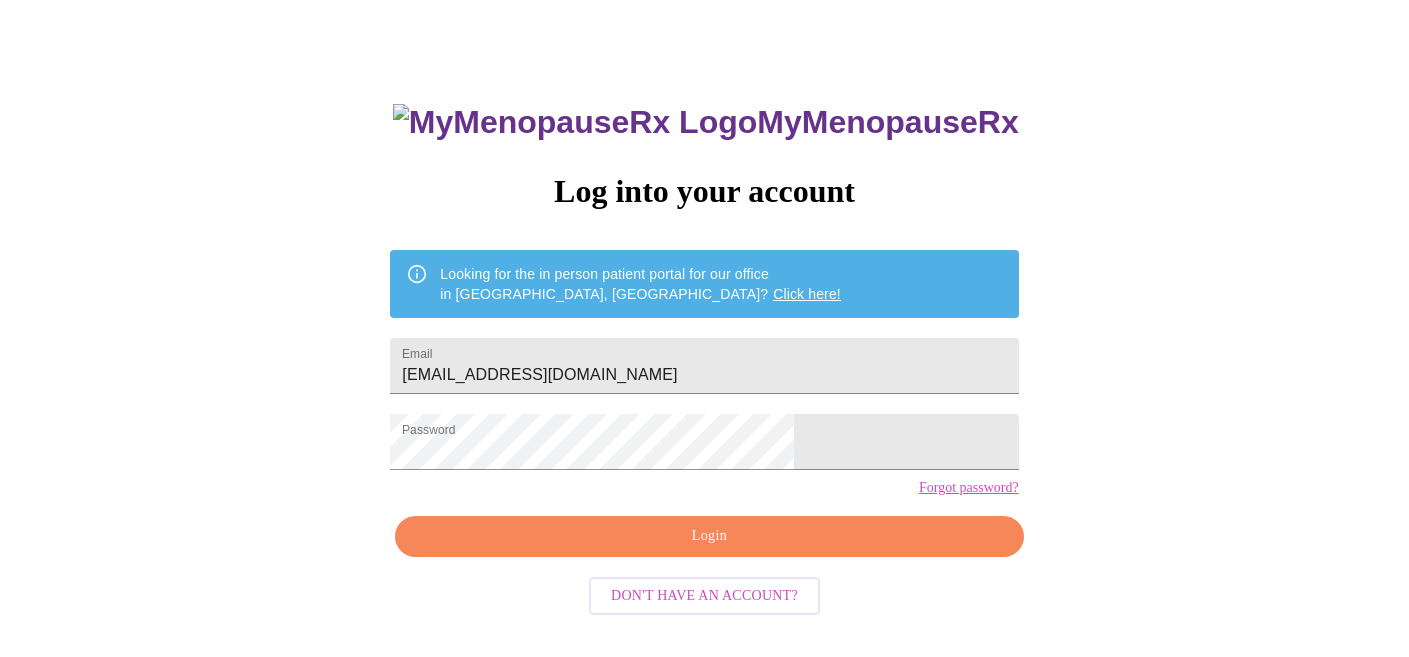 scroll, scrollTop: 68, scrollLeft: 0, axis: vertical 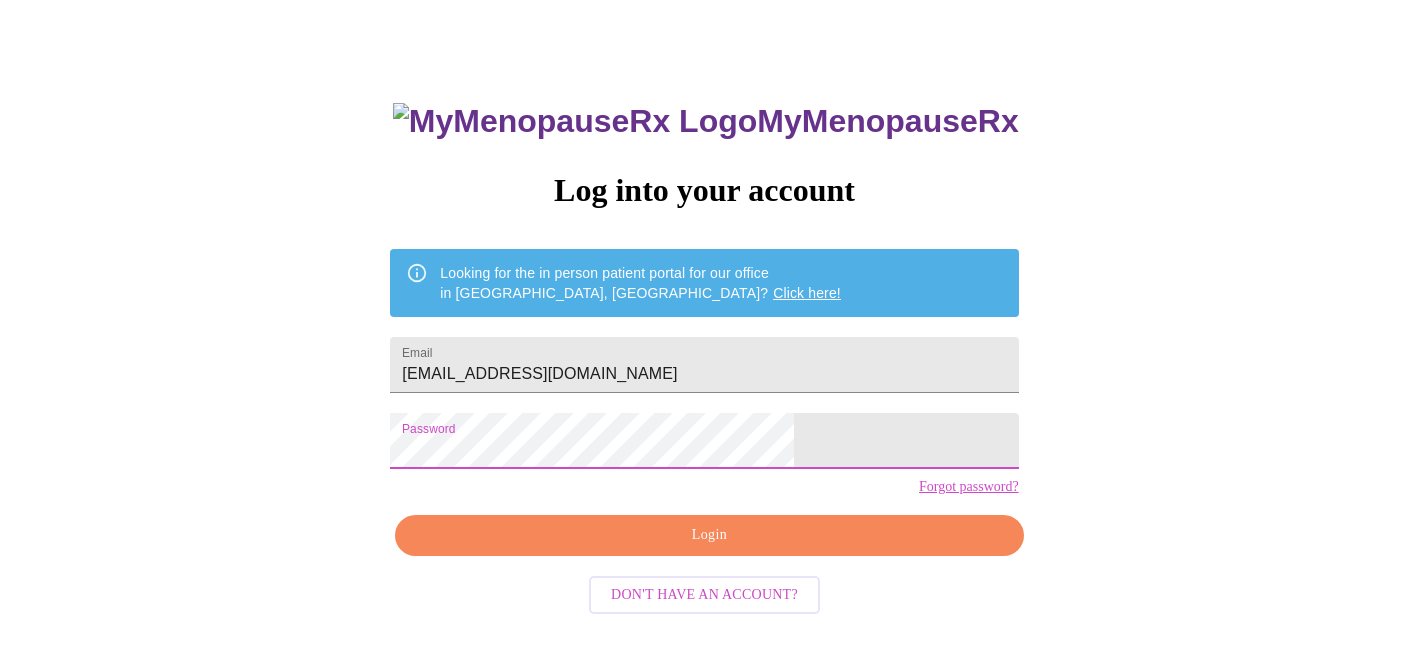 click on "Login" at bounding box center (709, 535) 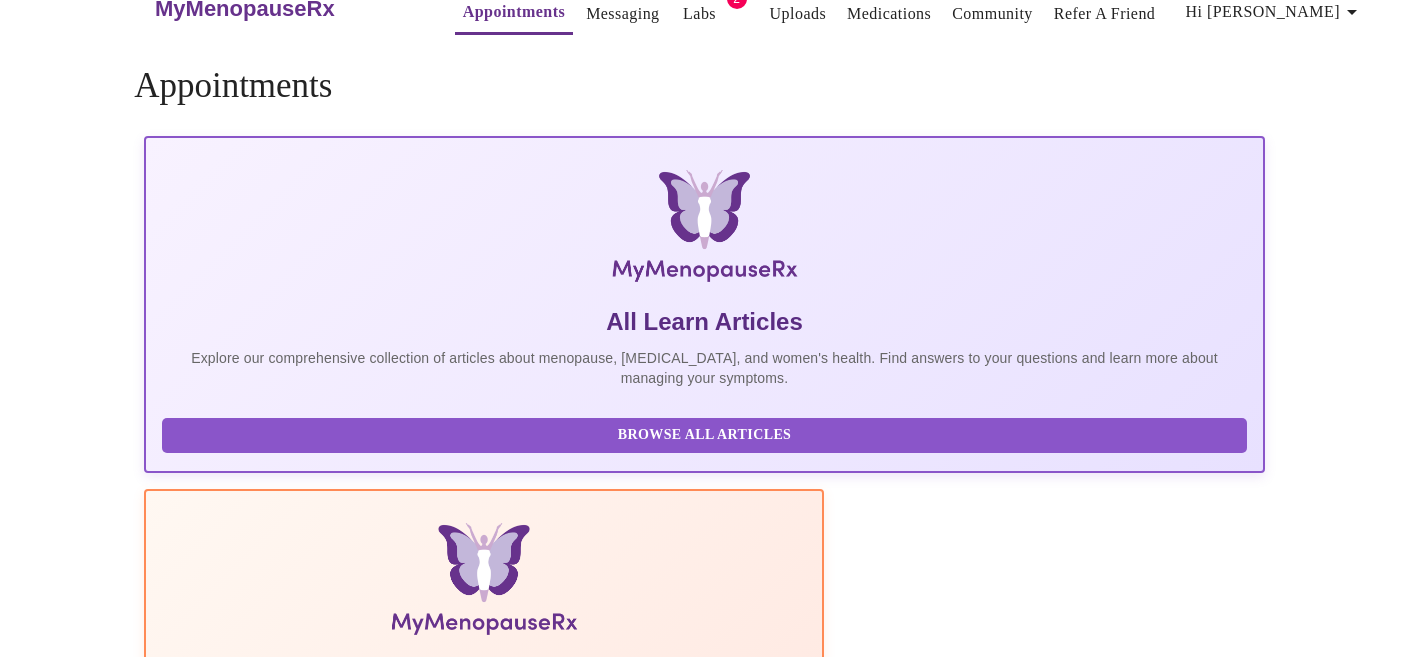 scroll, scrollTop: 0, scrollLeft: 0, axis: both 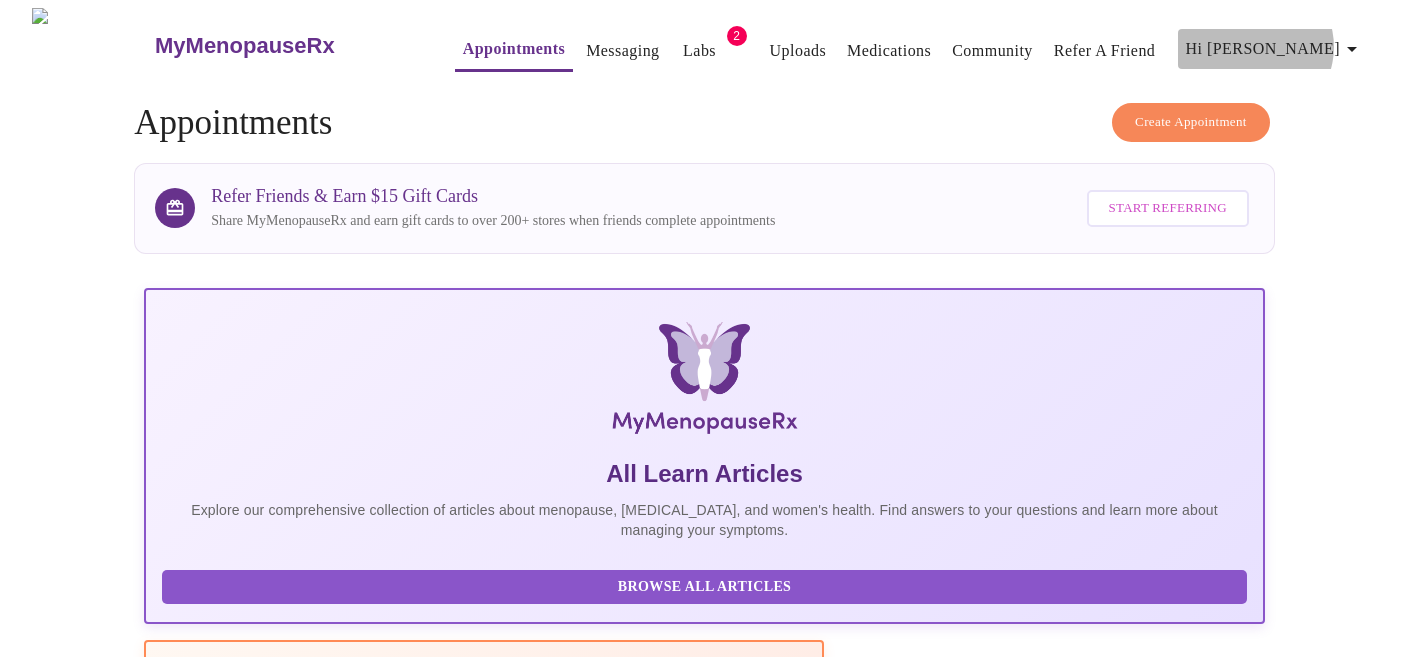 click on "Hi [PERSON_NAME]" at bounding box center (1275, 49) 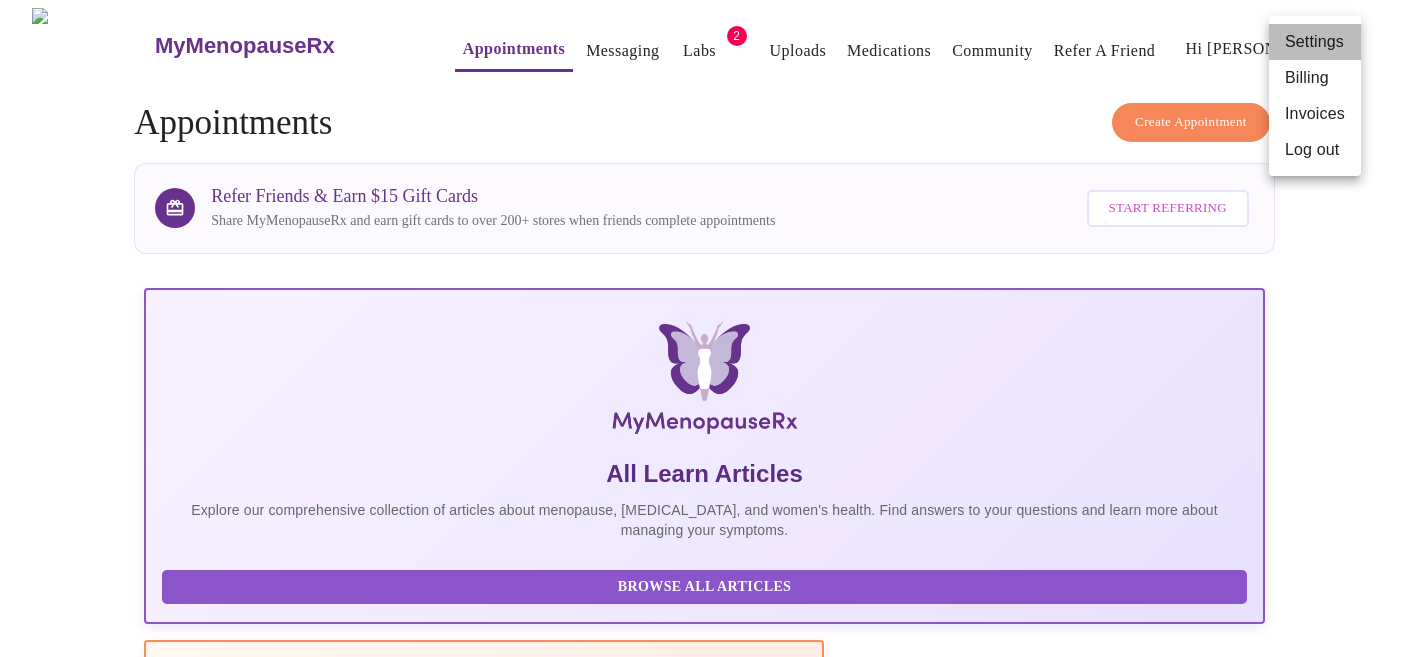 click on "Settings" at bounding box center (1315, 42) 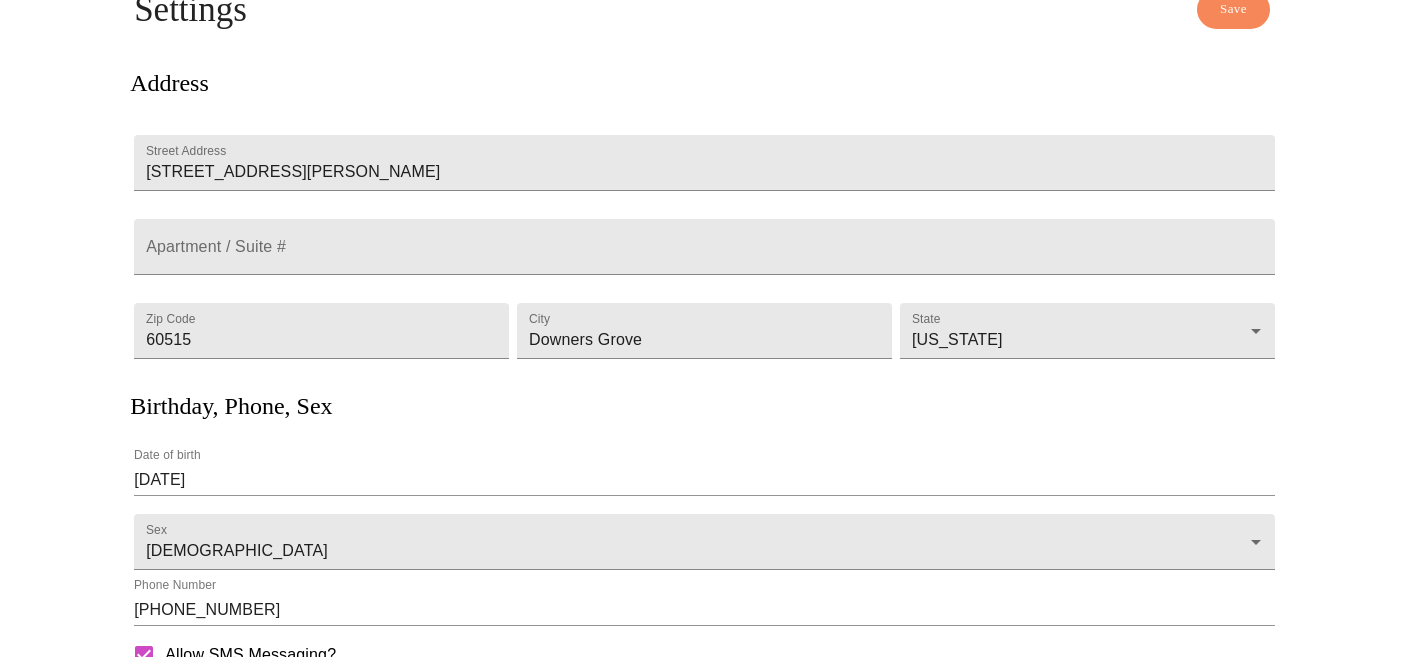 scroll, scrollTop: 0, scrollLeft: 0, axis: both 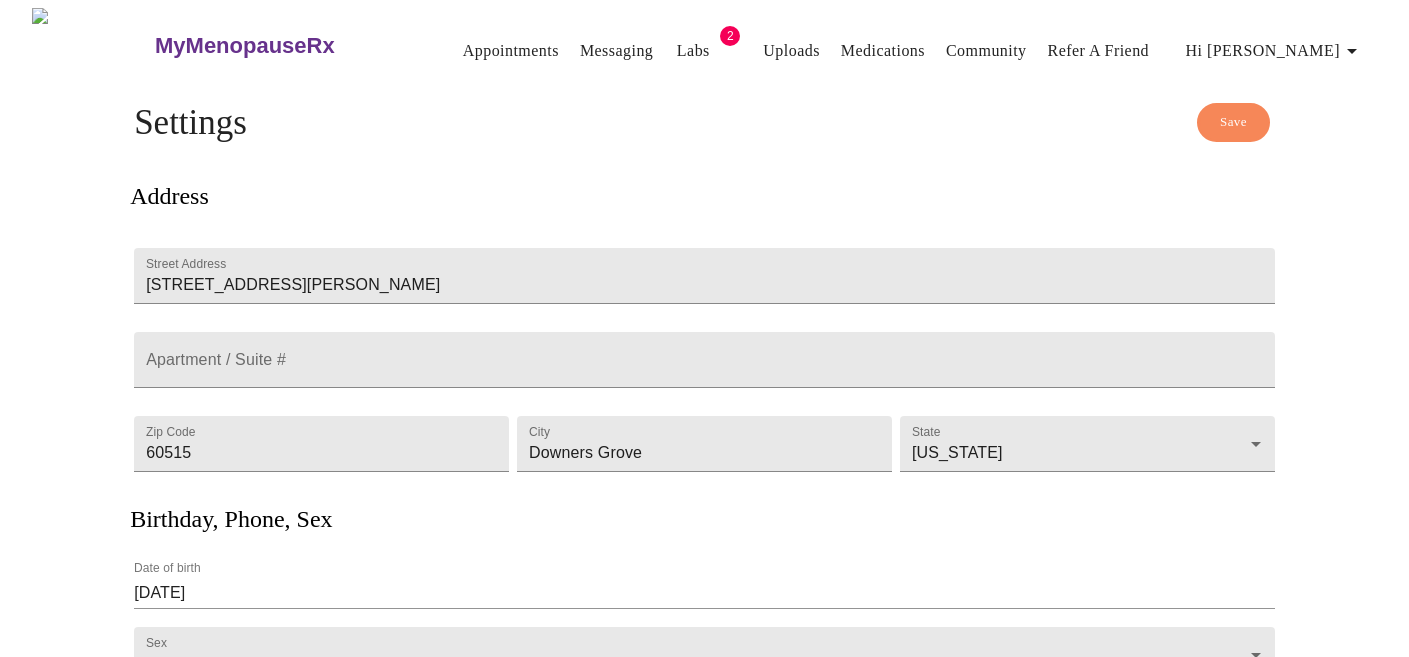 click on "Hi [PERSON_NAME]" at bounding box center [1275, 51] 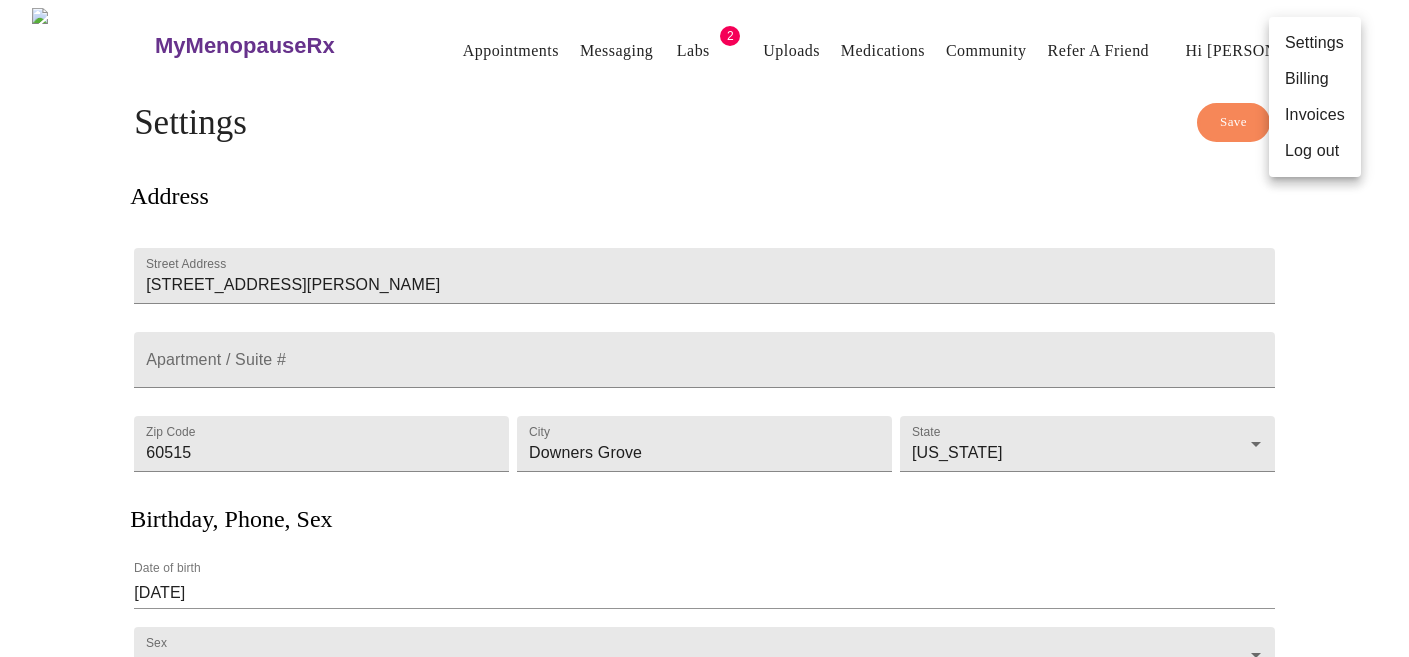 click on "Billing" at bounding box center (1315, 79) 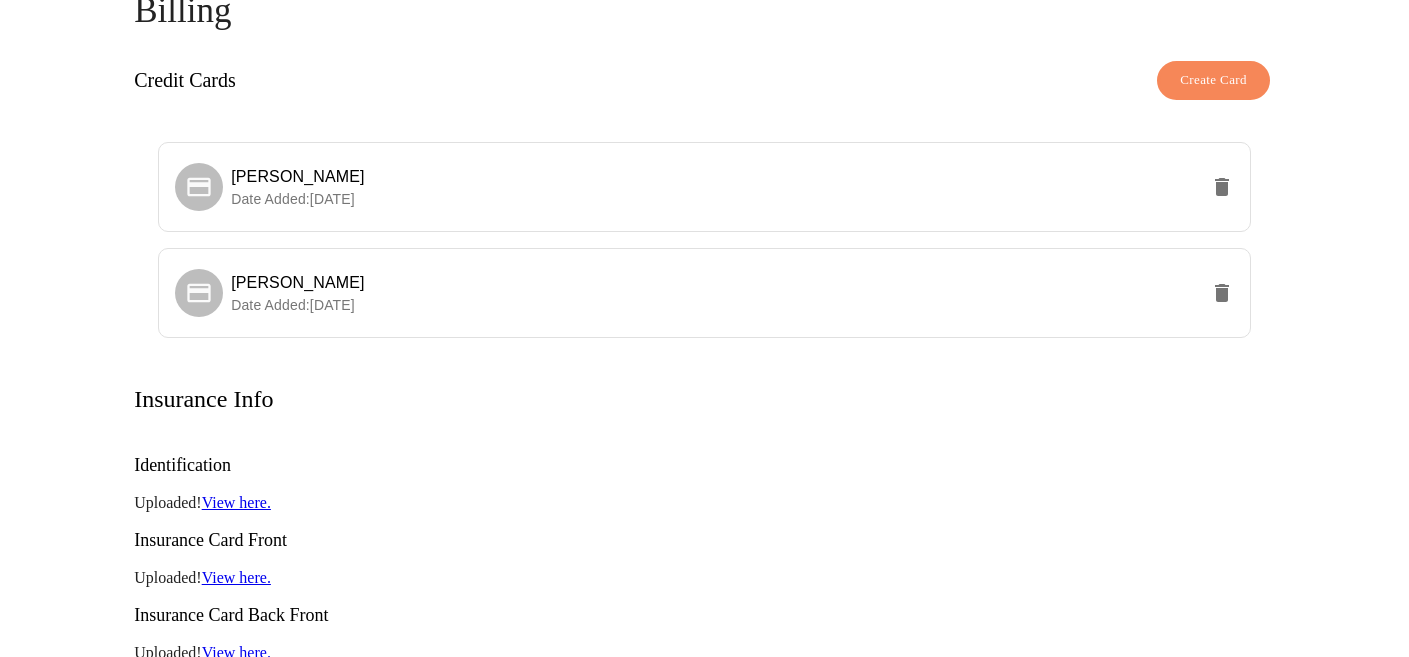 scroll, scrollTop: 0, scrollLeft: 0, axis: both 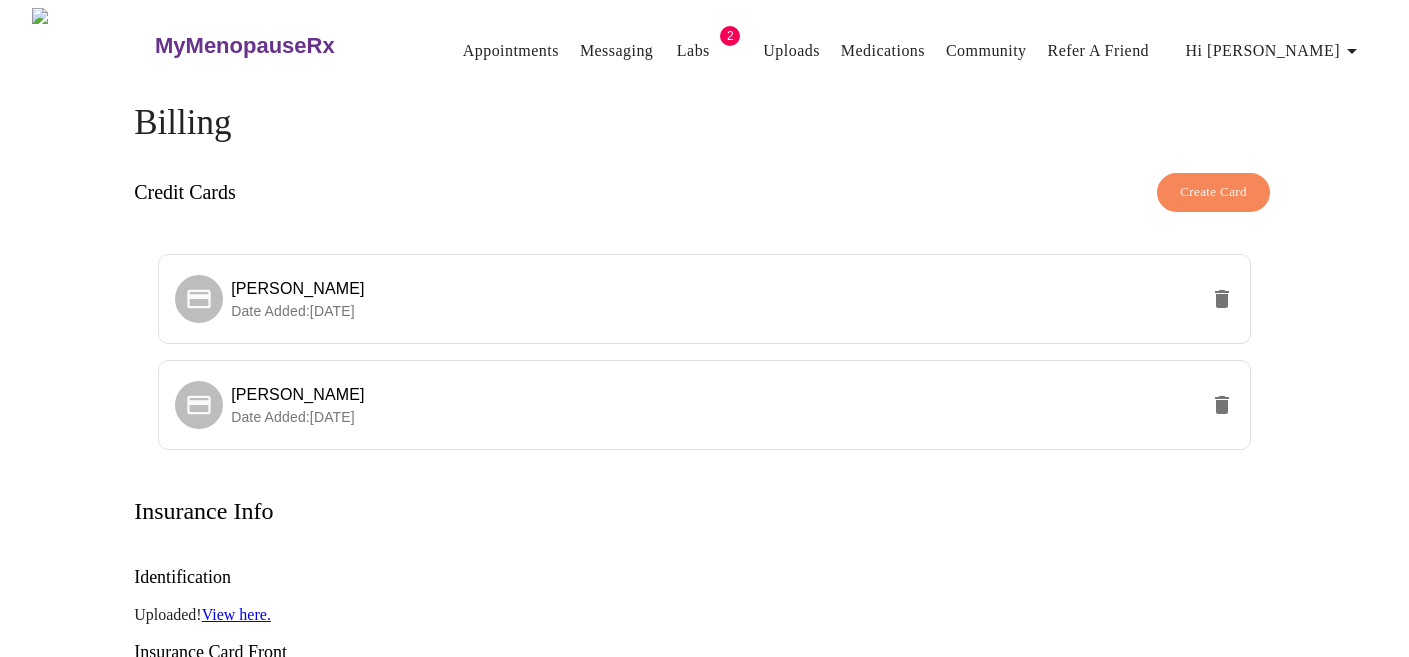 click on "Hi [PERSON_NAME]" at bounding box center (1275, 51) 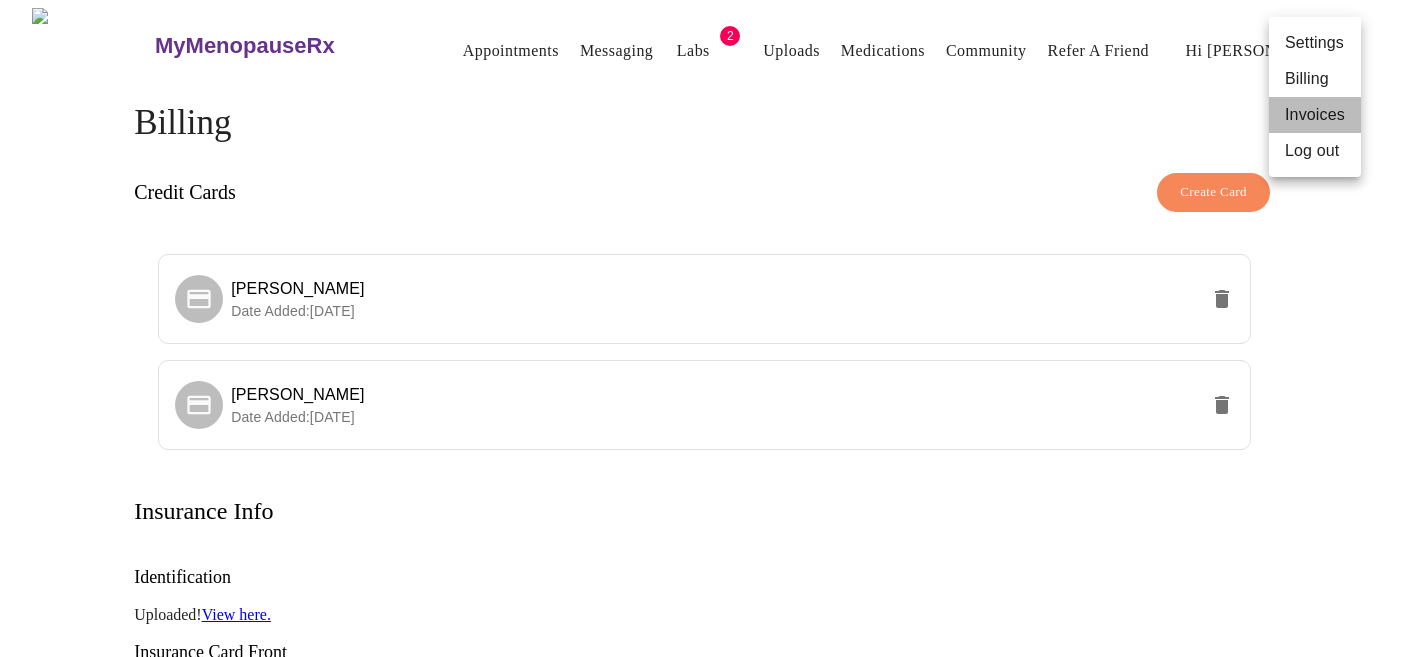 click on "Invoices" at bounding box center [1315, 115] 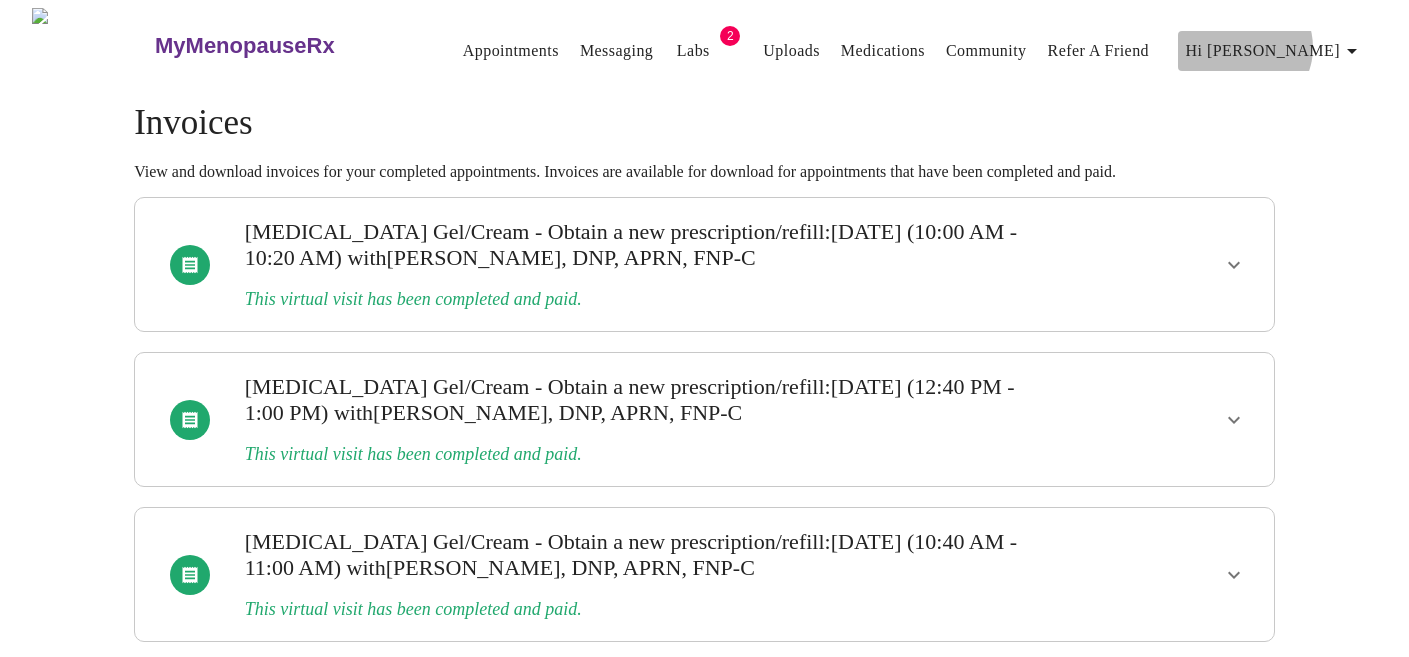 click on "Hi [PERSON_NAME]" at bounding box center [1275, 51] 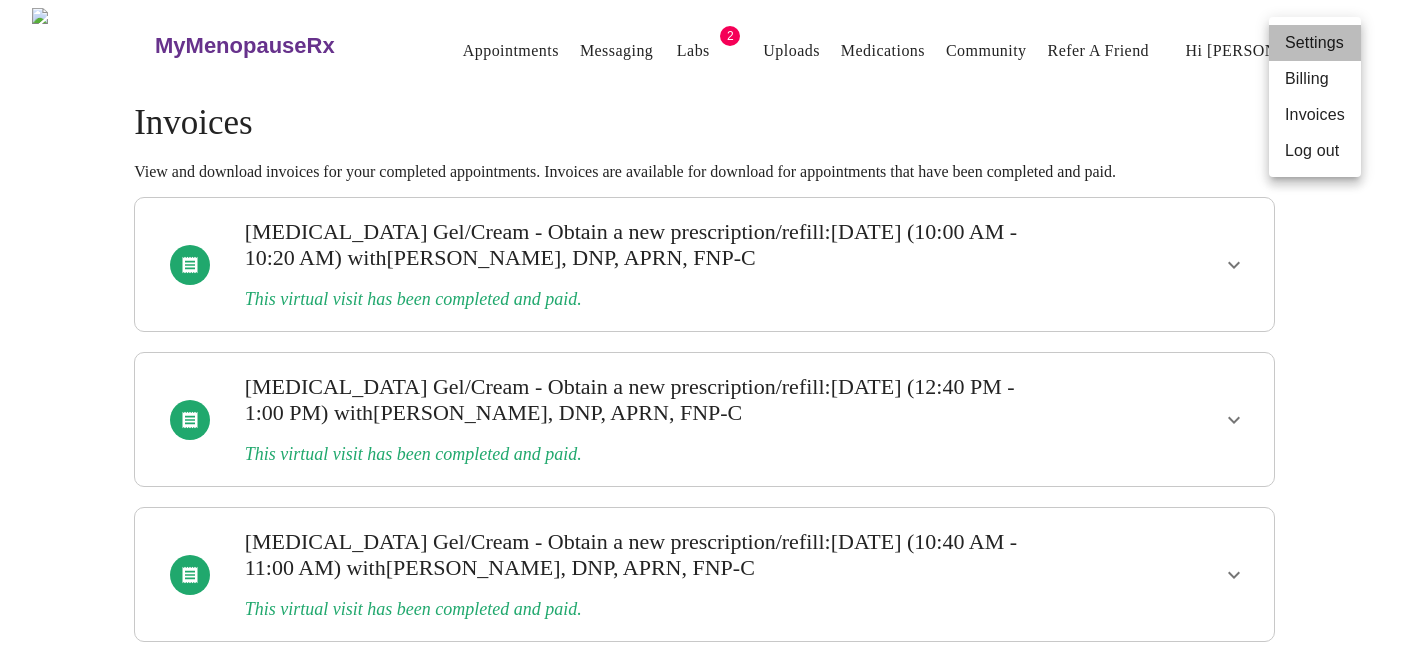 click on "Settings" at bounding box center (1315, 43) 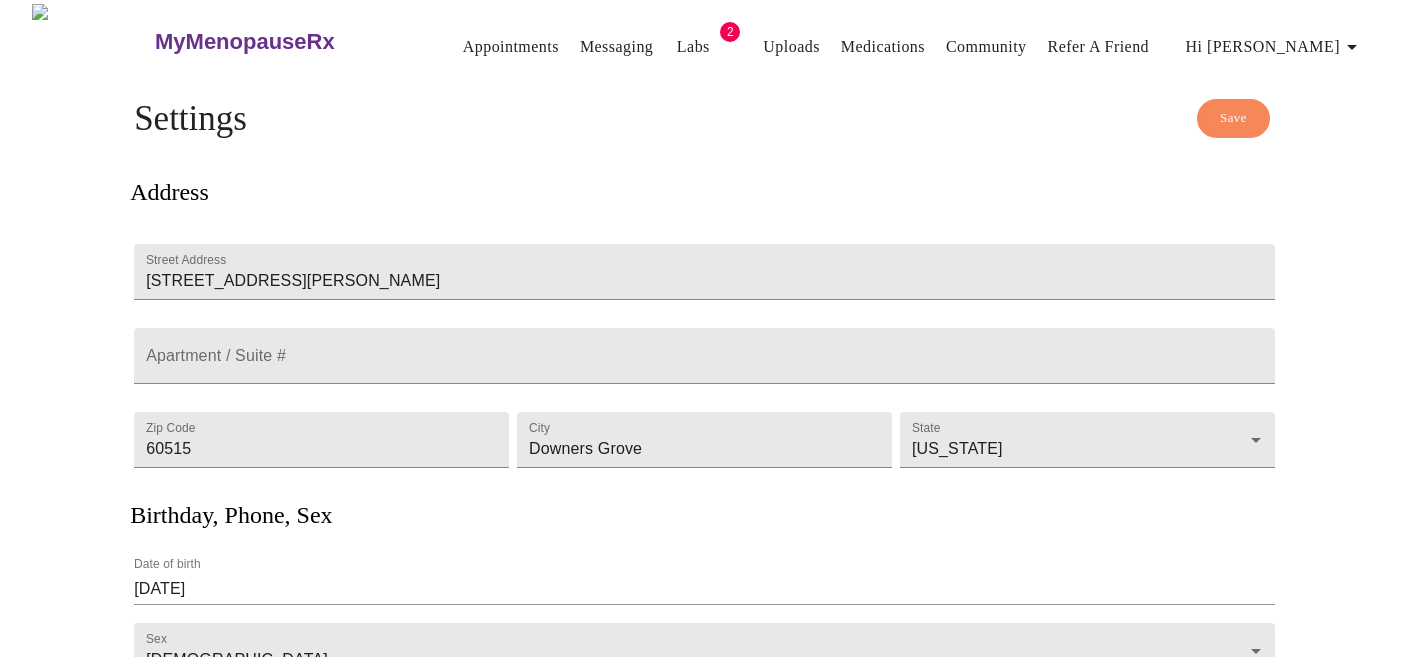 scroll, scrollTop: 0, scrollLeft: 0, axis: both 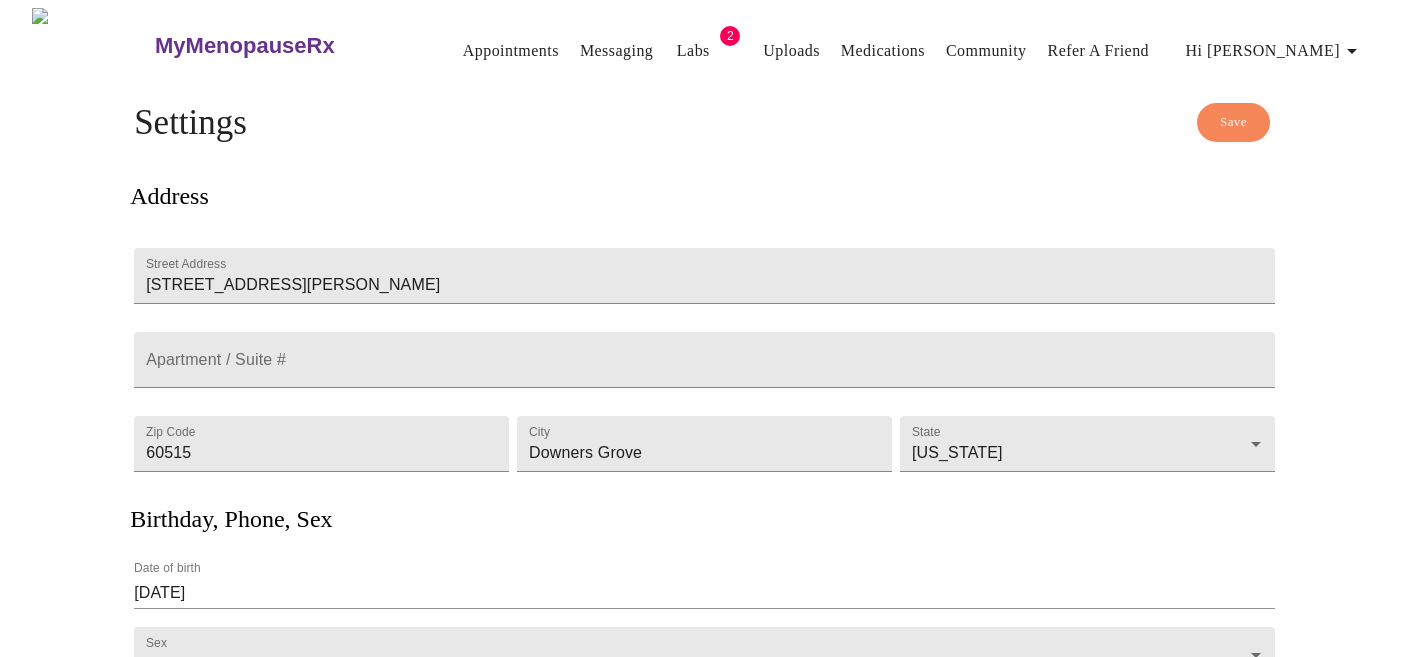 click on "MyMenopauseRx" at bounding box center (245, 46) 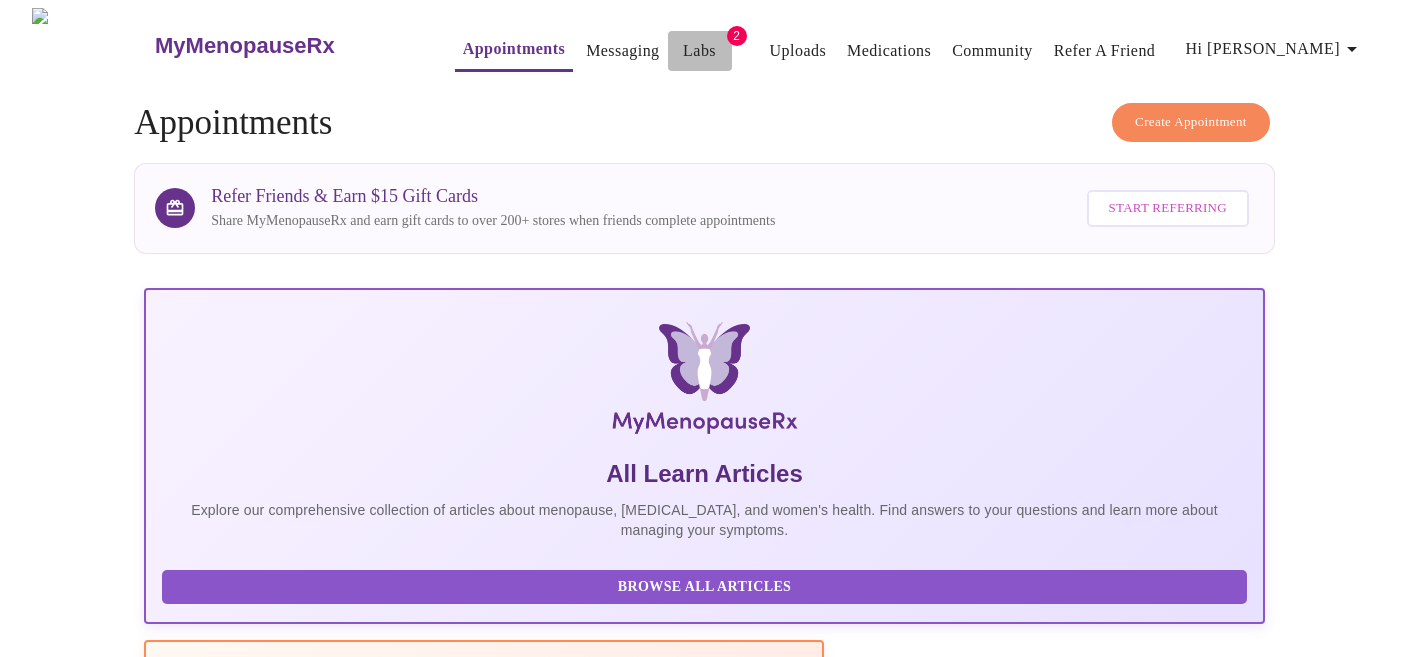 click on "Labs" at bounding box center [699, 51] 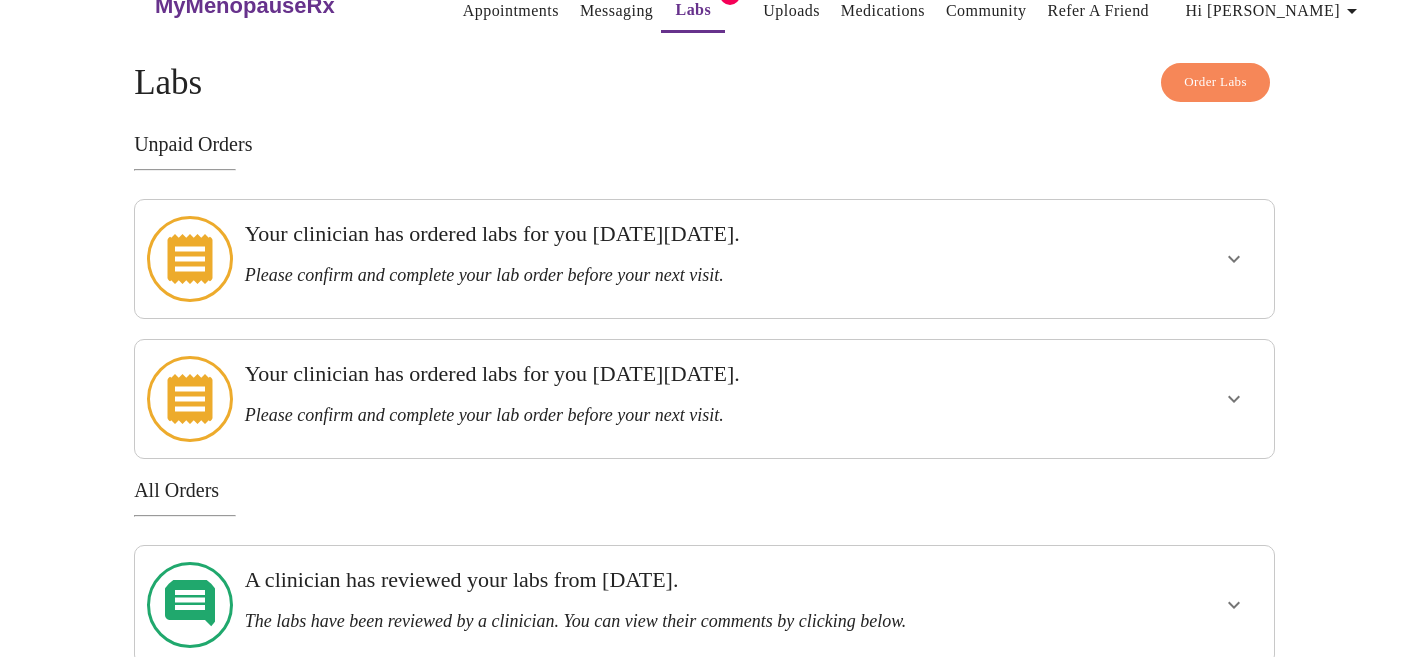 scroll, scrollTop: 0, scrollLeft: 0, axis: both 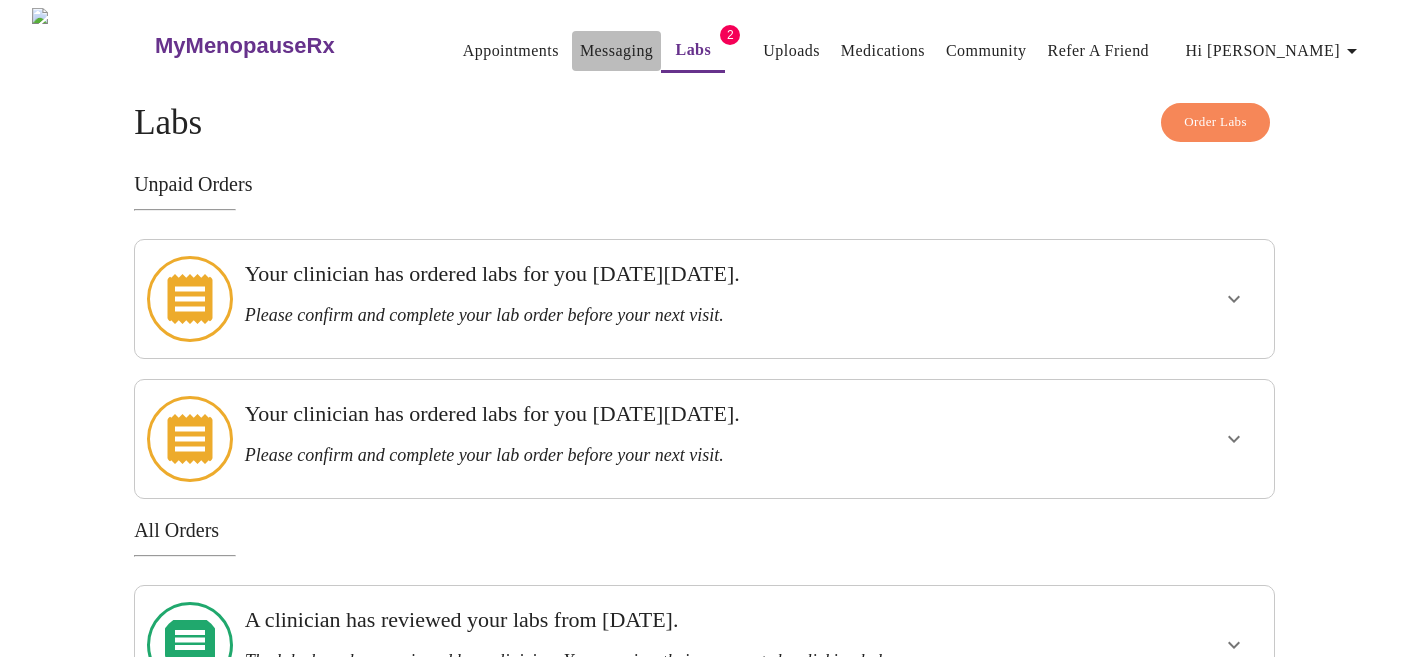 click on "Messaging" at bounding box center [616, 51] 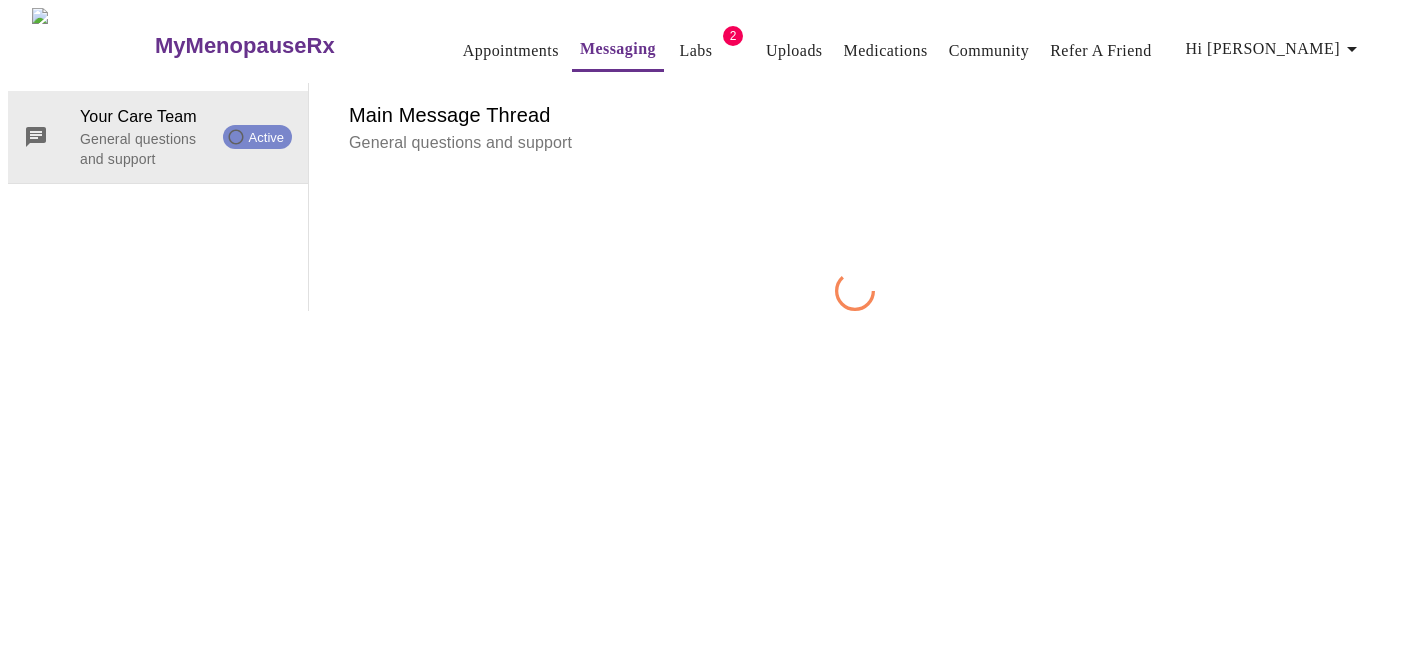 scroll, scrollTop: 75, scrollLeft: 0, axis: vertical 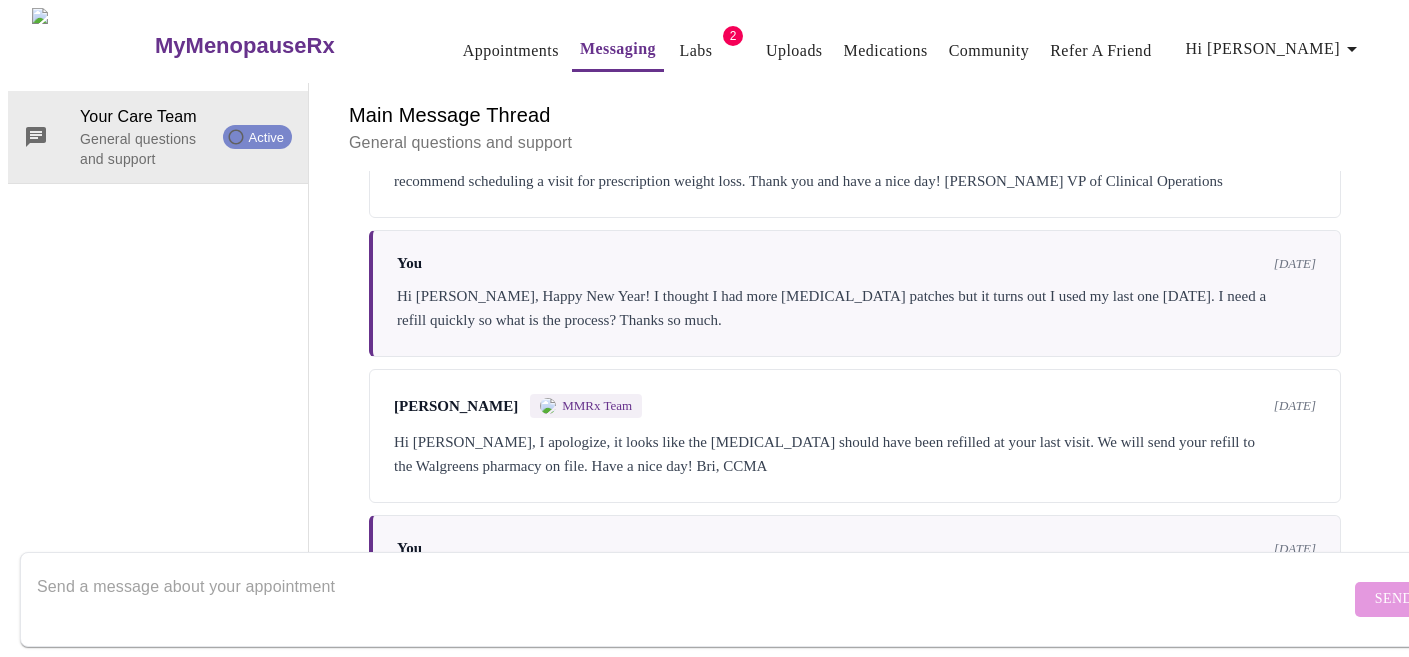 click on "Hi [PERSON_NAME], The zepbound cash pay is $399 for the first month and $549 the months after that. If you are interested I would recommend scheduling a visit for prescription weight loss. Thank you and have a nice day! [PERSON_NAME] VP of Clinical Operations" at bounding box center [855, 169] 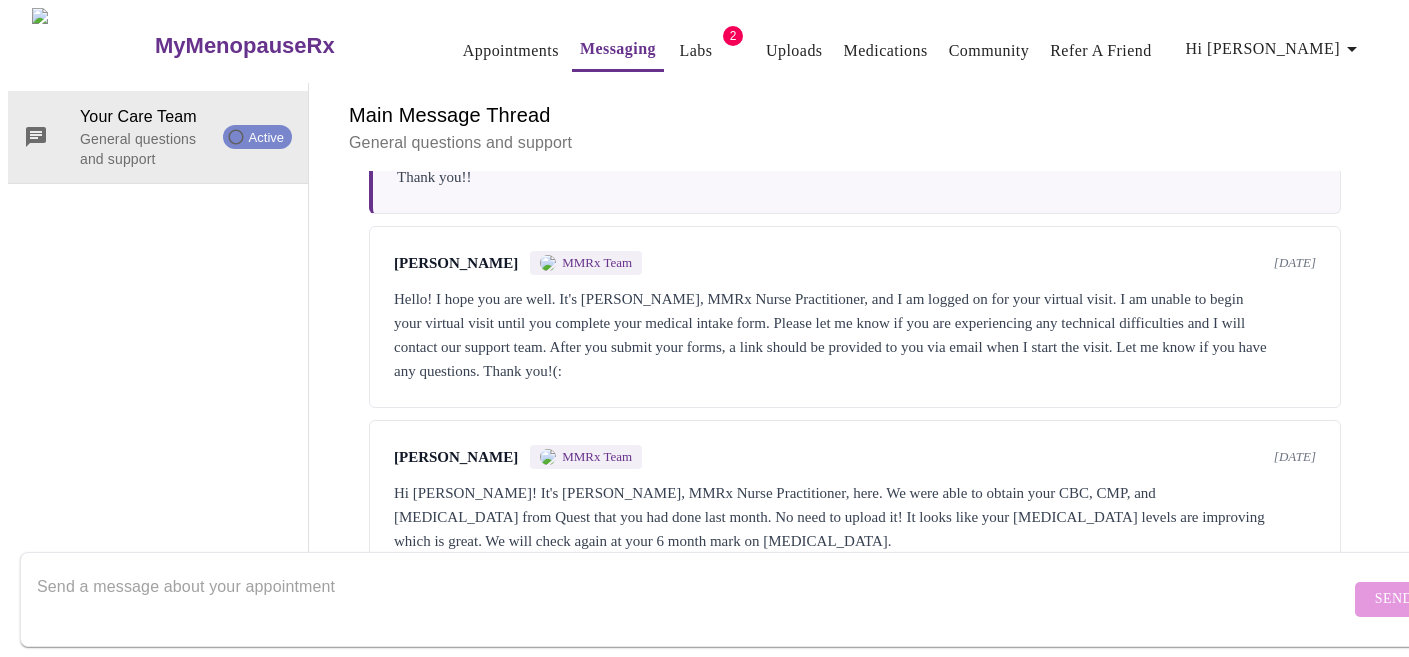scroll, scrollTop: 6966, scrollLeft: 0, axis: vertical 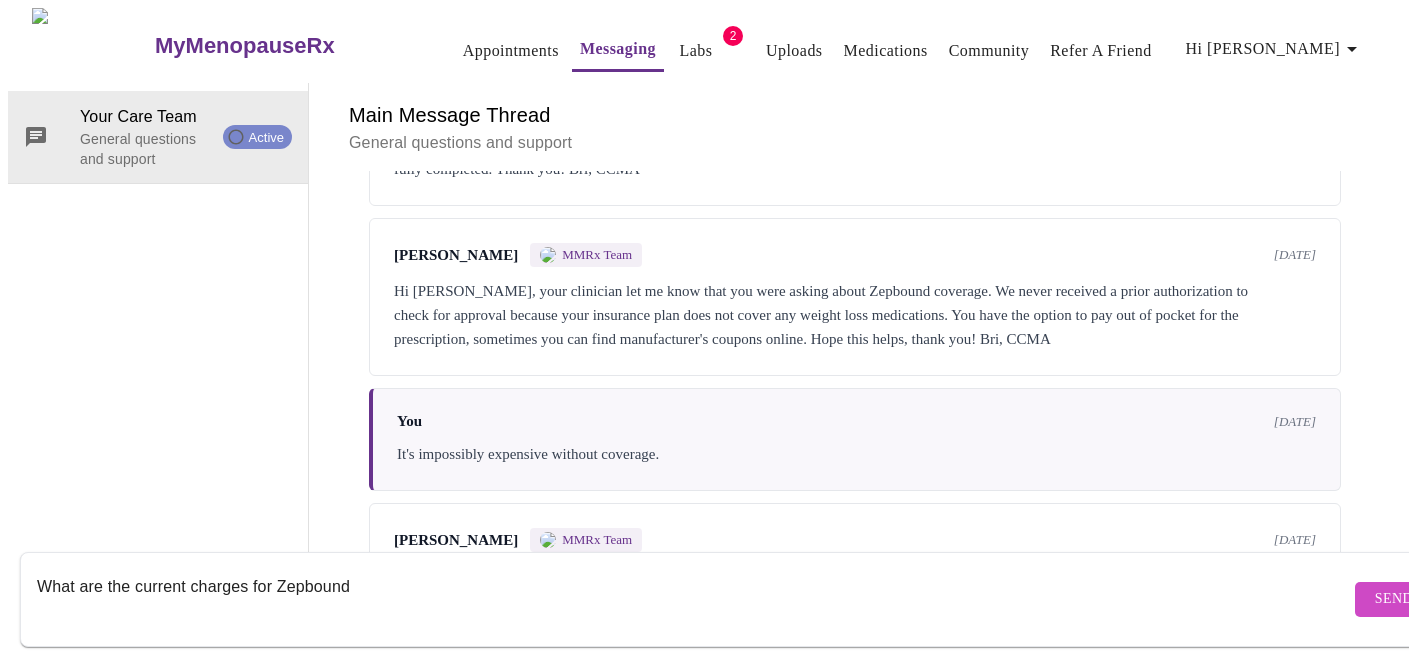 type on "What are the current charges for Zepbound" 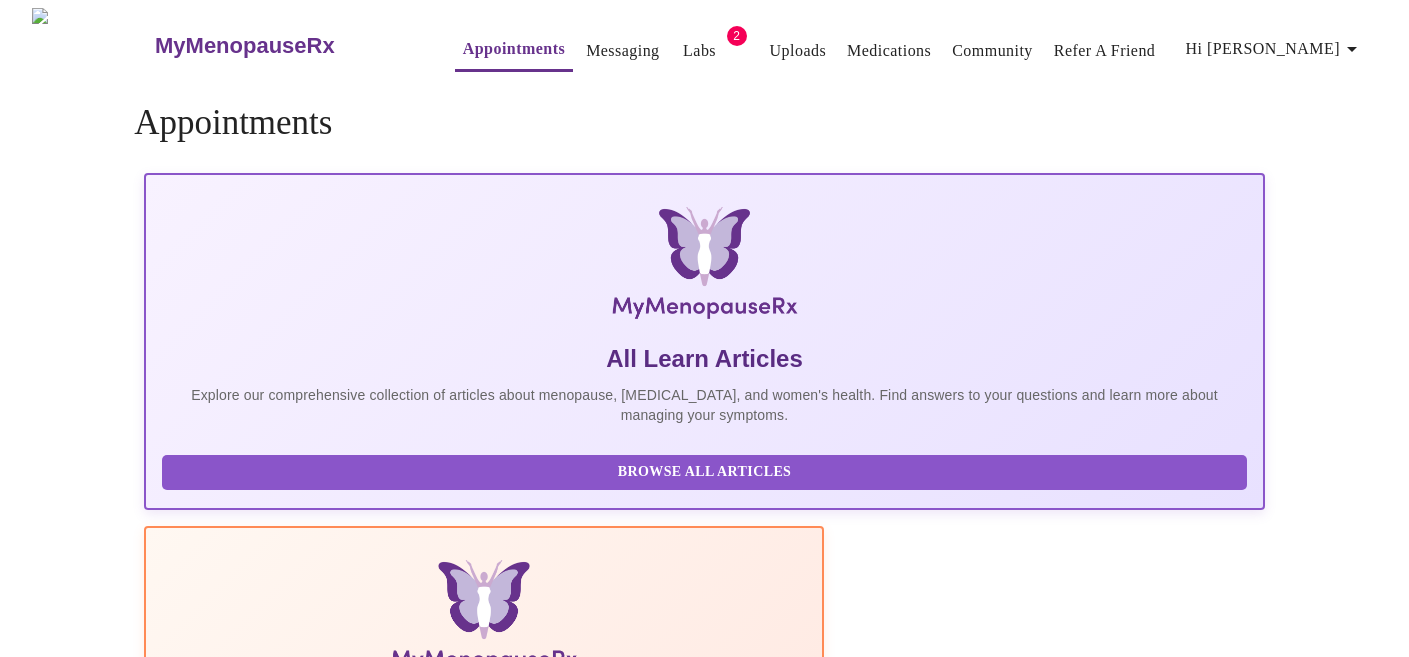 scroll, scrollTop: 0, scrollLeft: 0, axis: both 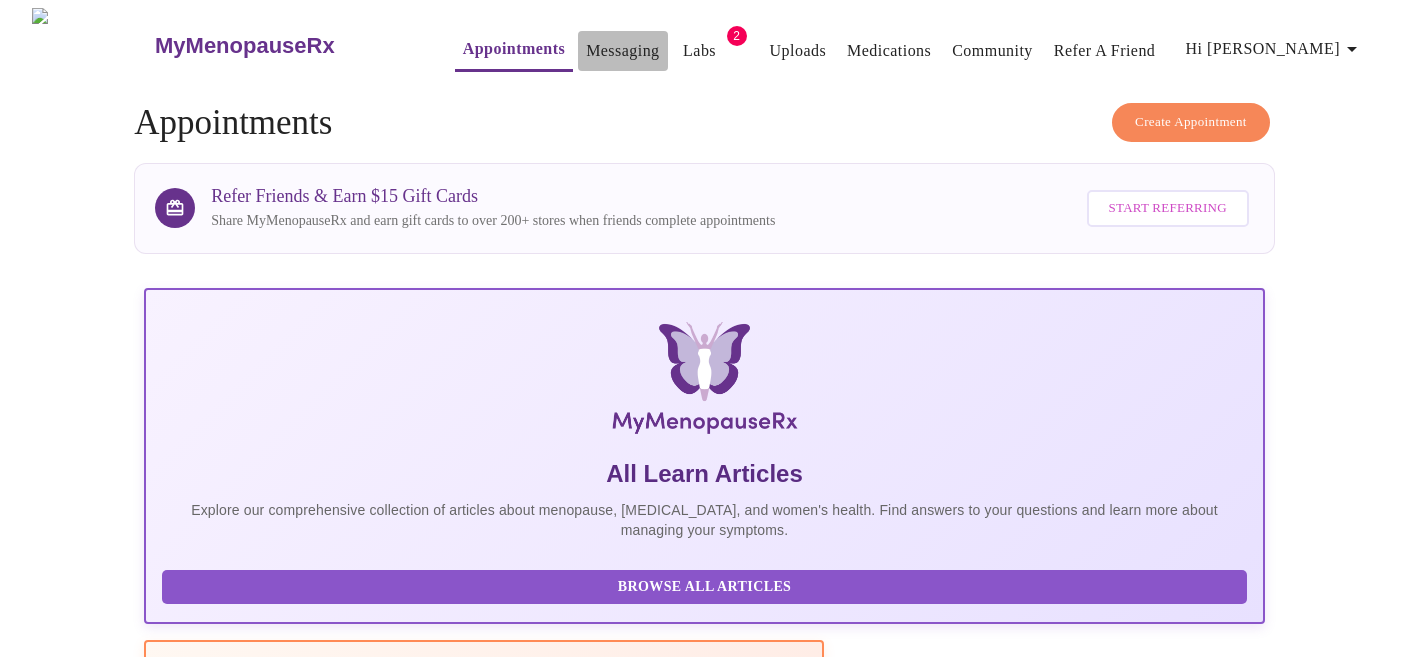 click on "Messaging" at bounding box center (622, 51) 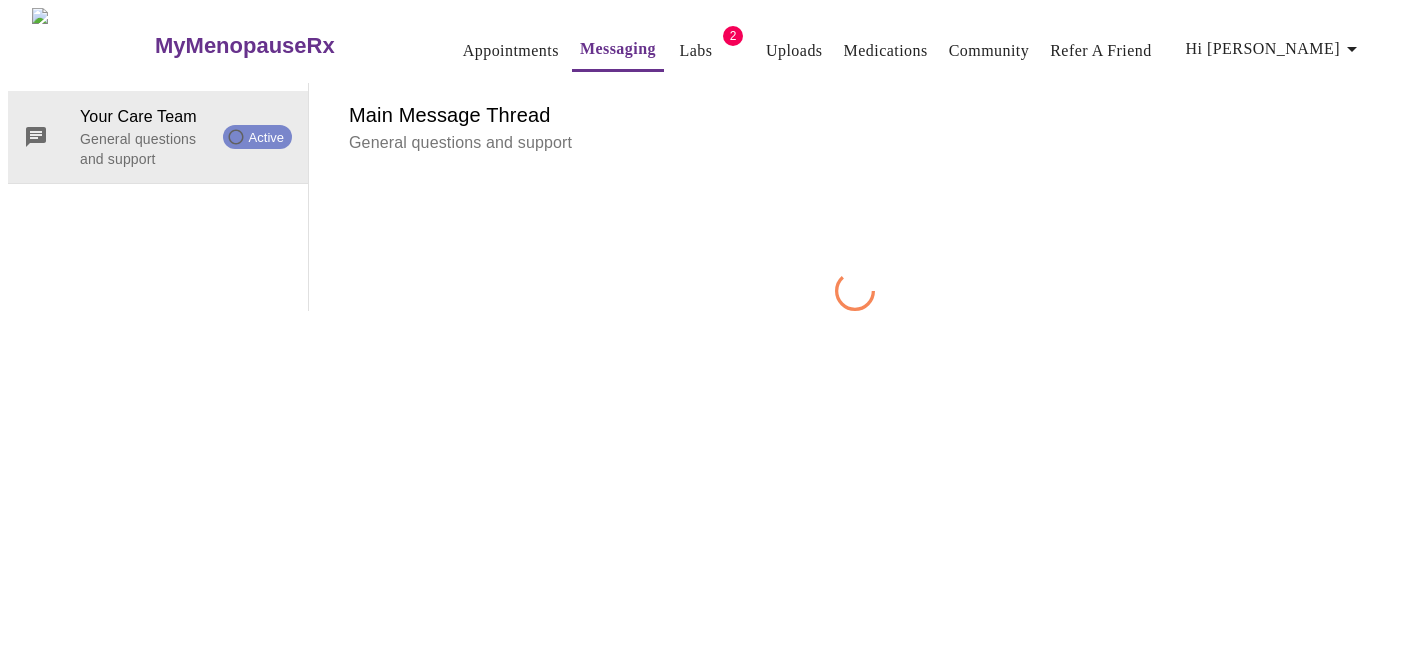 scroll, scrollTop: 75, scrollLeft: 0, axis: vertical 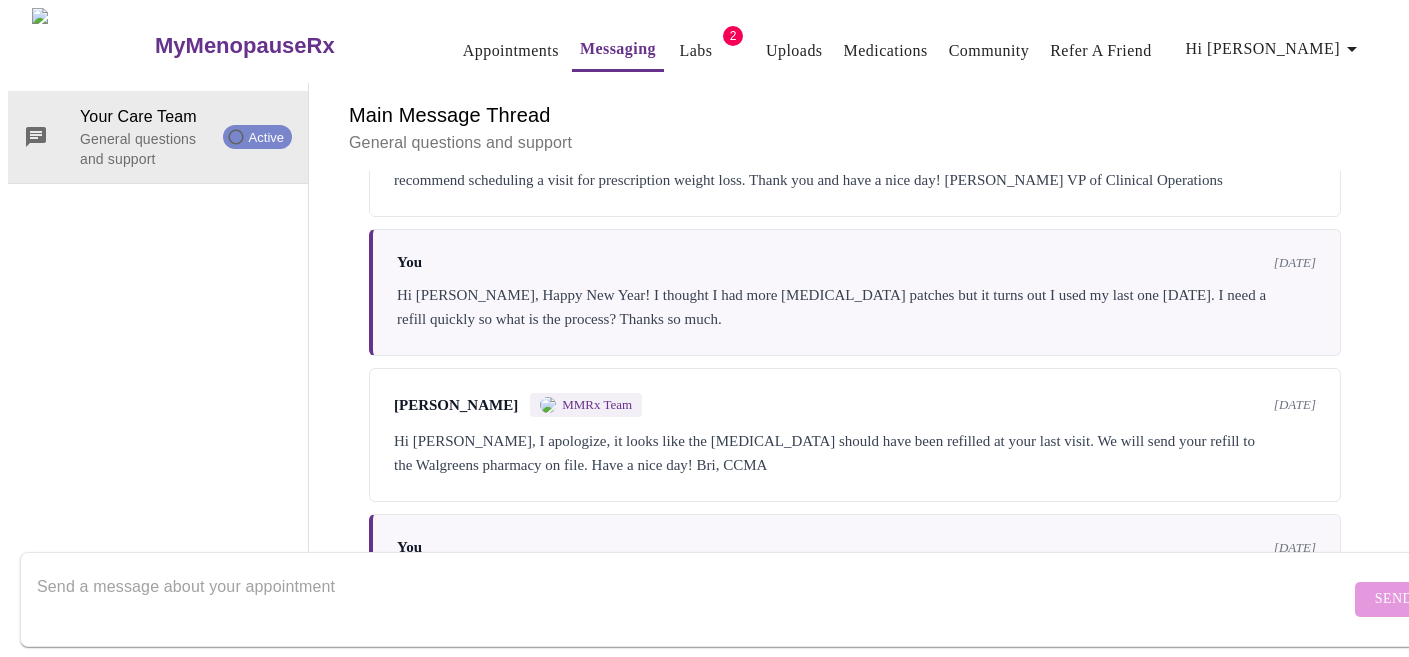 click on "Hi [PERSON_NAME], The zepbound cash pay is $399 for the first month and $549 the months after that. If you are interested I would recommend scheduling a visit for prescription weight loss. Thank you and have a nice day! [PERSON_NAME] VP of Clinical Operations" at bounding box center (855, 168) 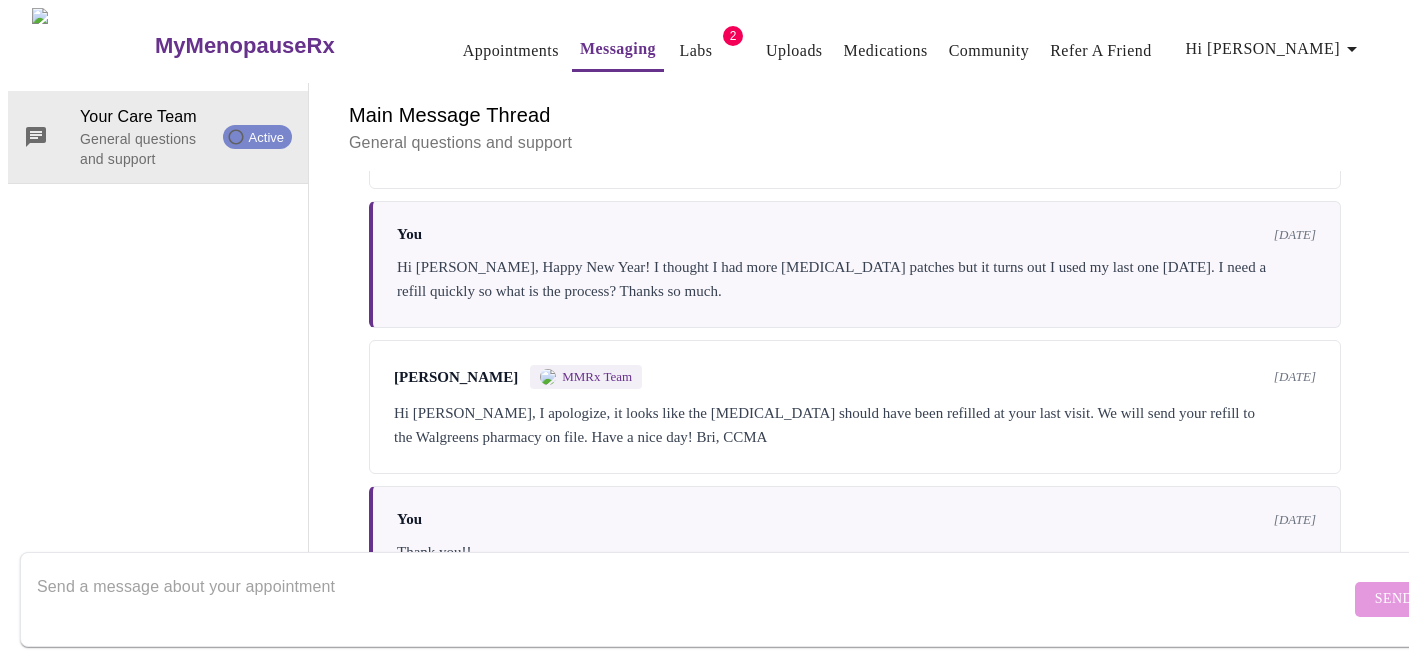 scroll, scrollTop: 6339, scrollLeft: 0, axis: vertical 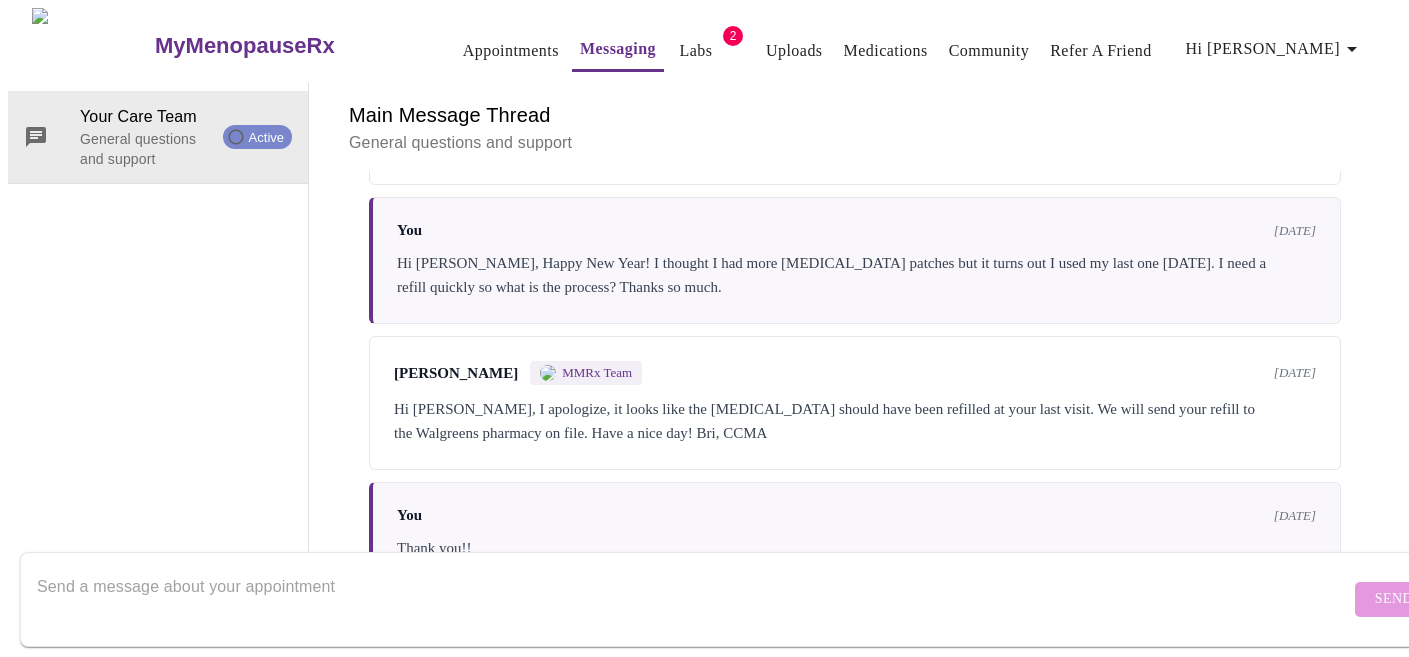 drag, startPoint x: 474, startPoint y: 274, endPoint x: 1041, endPoint y: 268, distance: 567.03174 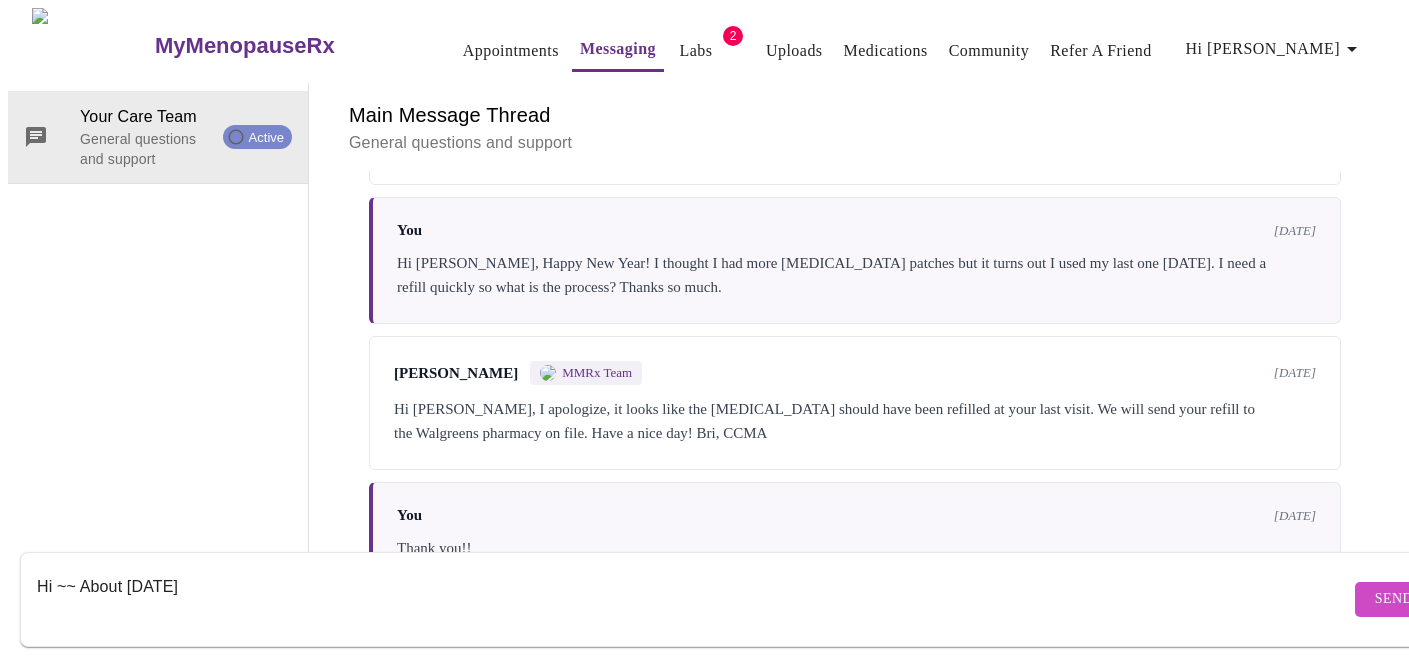 click on "Hi ~~ About six months ago" at bounding box center (693, 599) 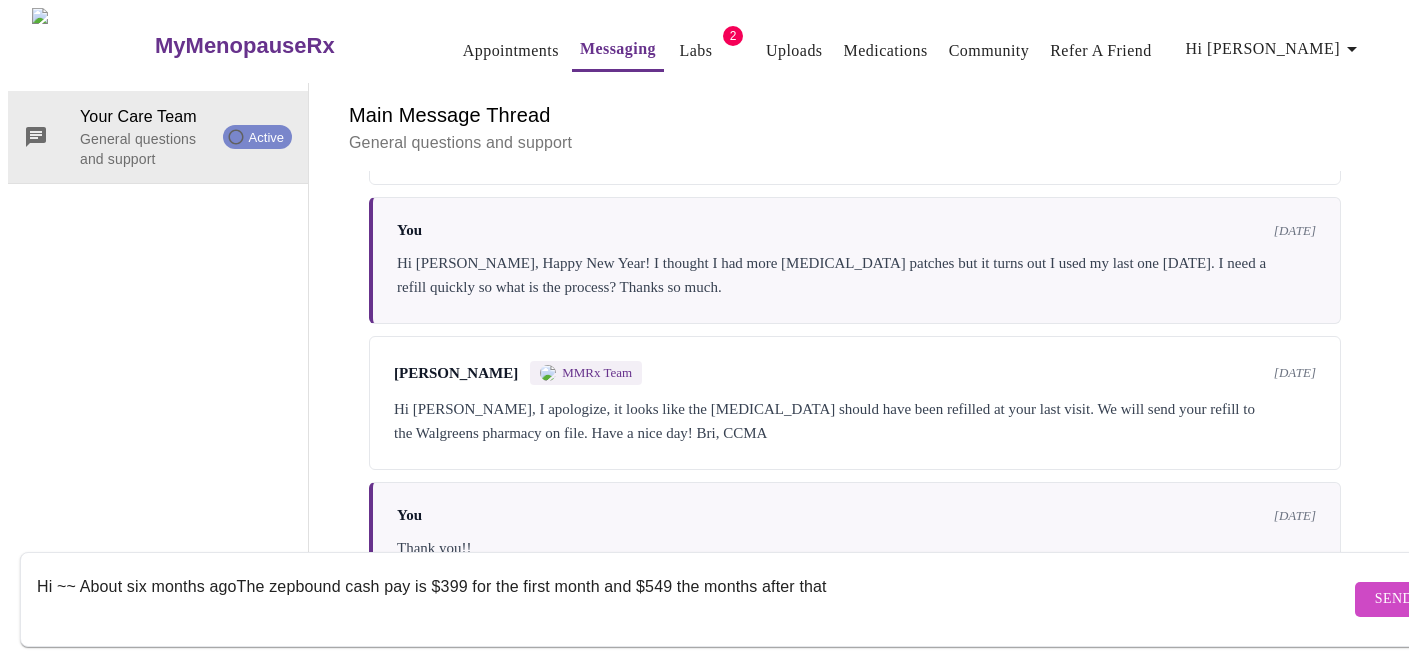 click on "Hi ~~ About six months agoThe zepbound cash pay is $399 for the first month and $549 the months after that" at bounding box center (693, 599) 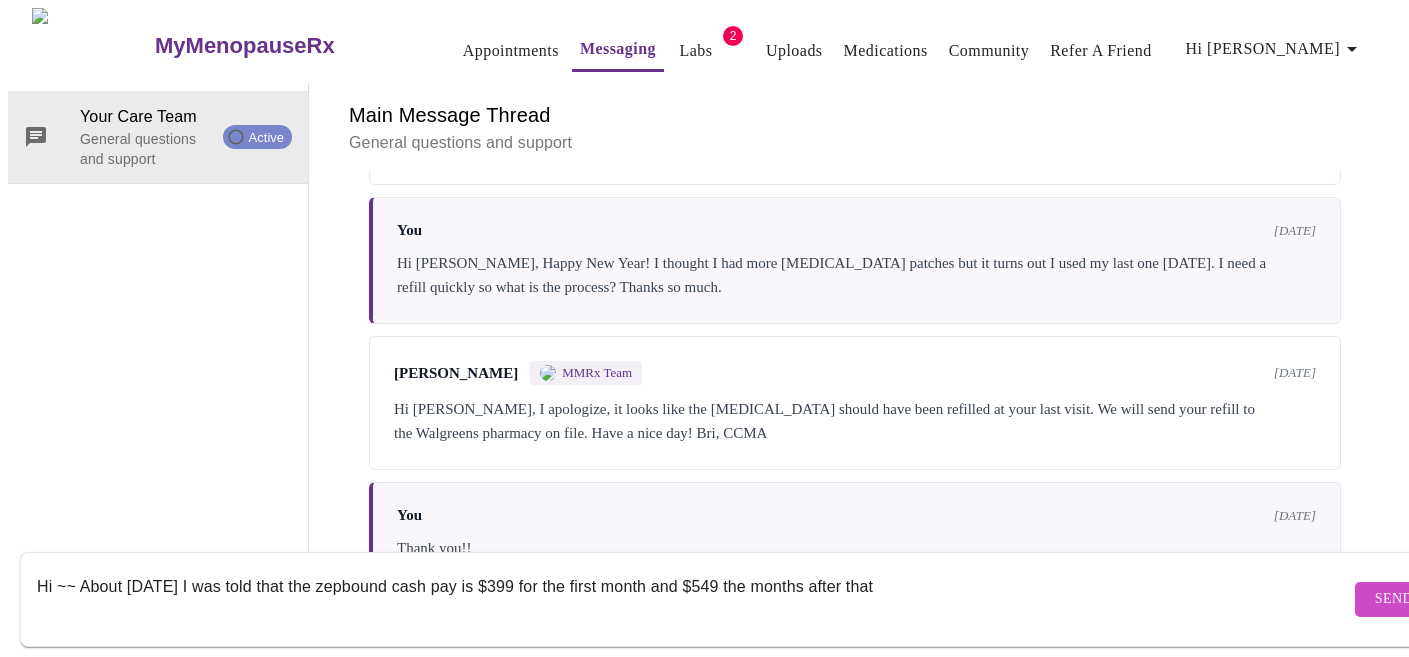 click on "Hi ~~ About six months ago I was told that the zepbound cash pay is $399 for the first month and $549 the months after that" at bounding box center [693, 599] 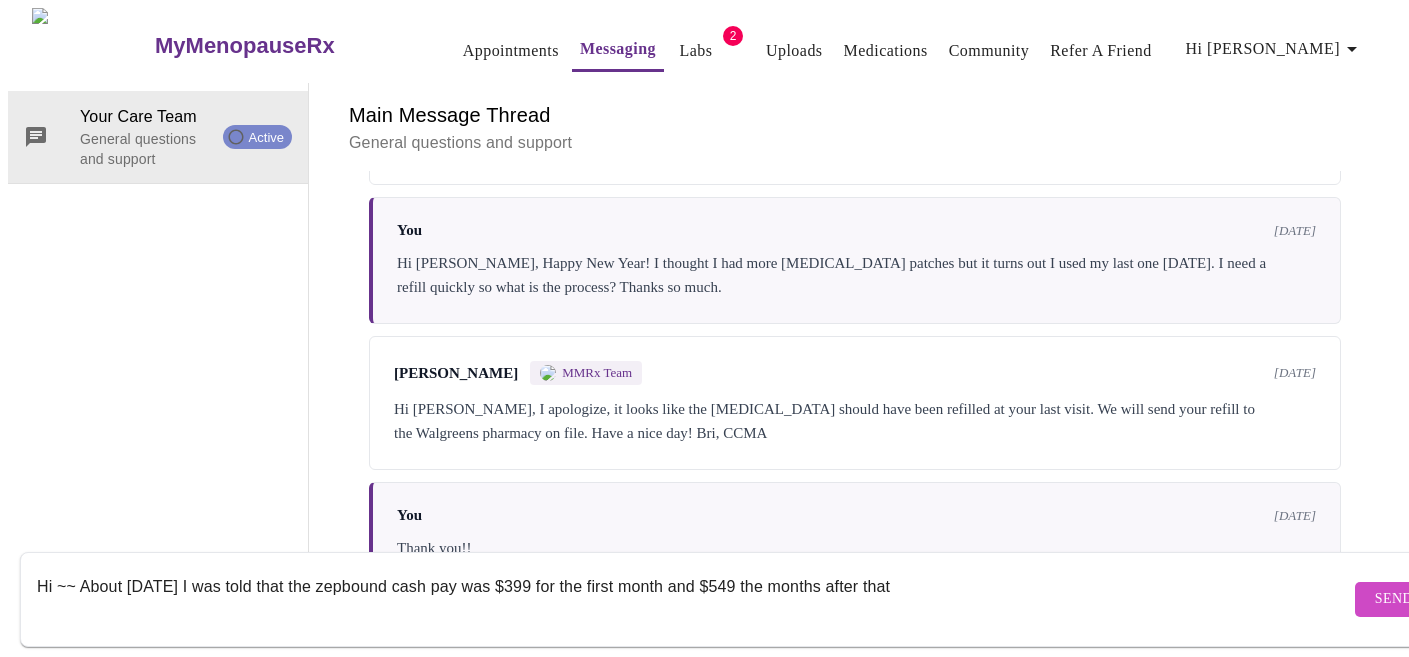 click on "Hi ~~ About six months ago I was told that the zepbound cash pay was $399 for the first month and $549 the months after that" at bounding box center (693, 599) 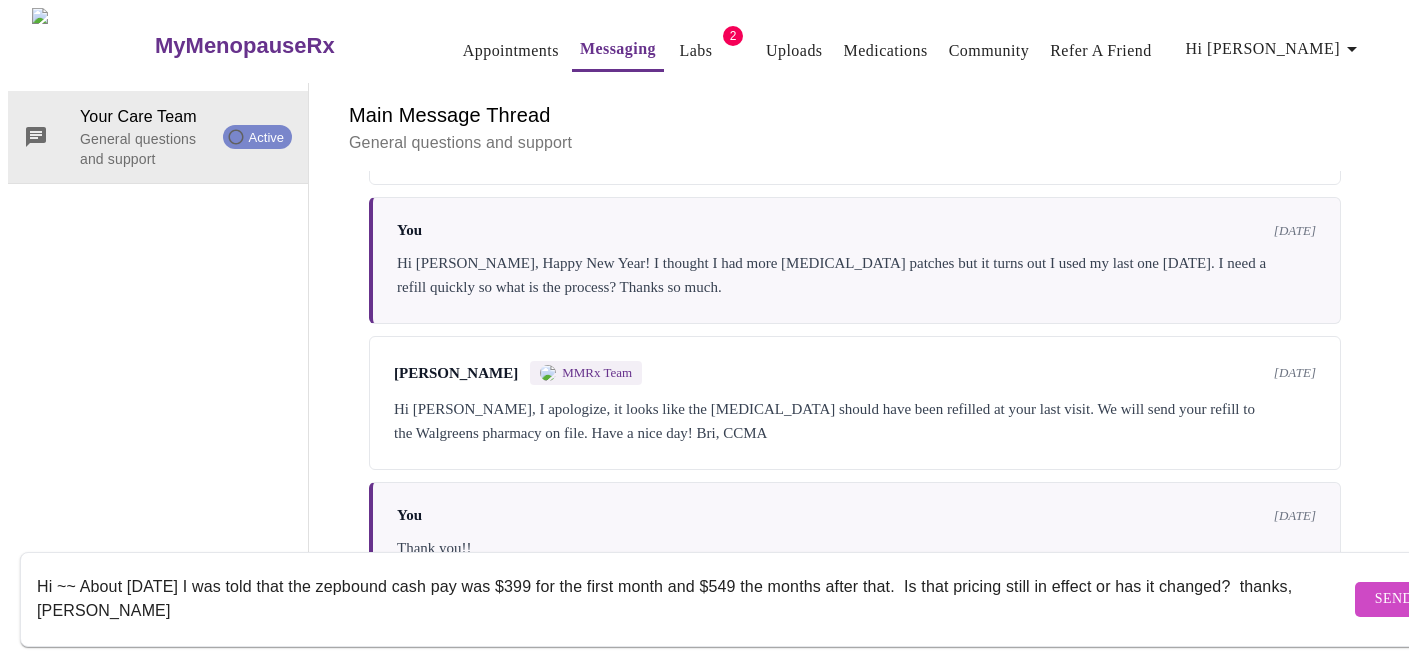 click on "Hi ~~ About six months ago I was told that the zepbound cash pay was $399 for the first month and $549 the months after that.  Is that pricing still in effect or has it changed?  thanks, Wlizabeth" at bounding box center (693, 599) 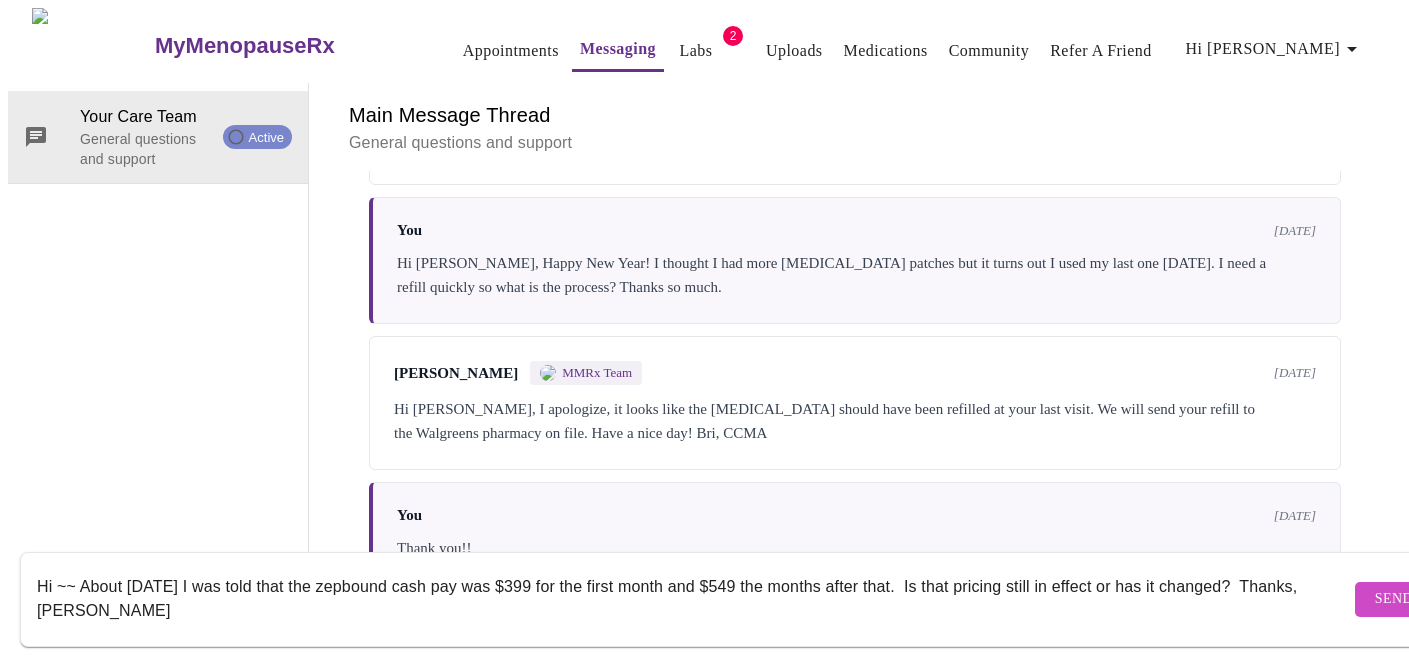 click on "Hi ~~ About six months ago I was told that the zepbound cash pay was $399 for the first month and $549 the months after that.  Is that pricing still in effect or has it changed?  Thanks, Wlizabeth" at bounding box center (693, 599) 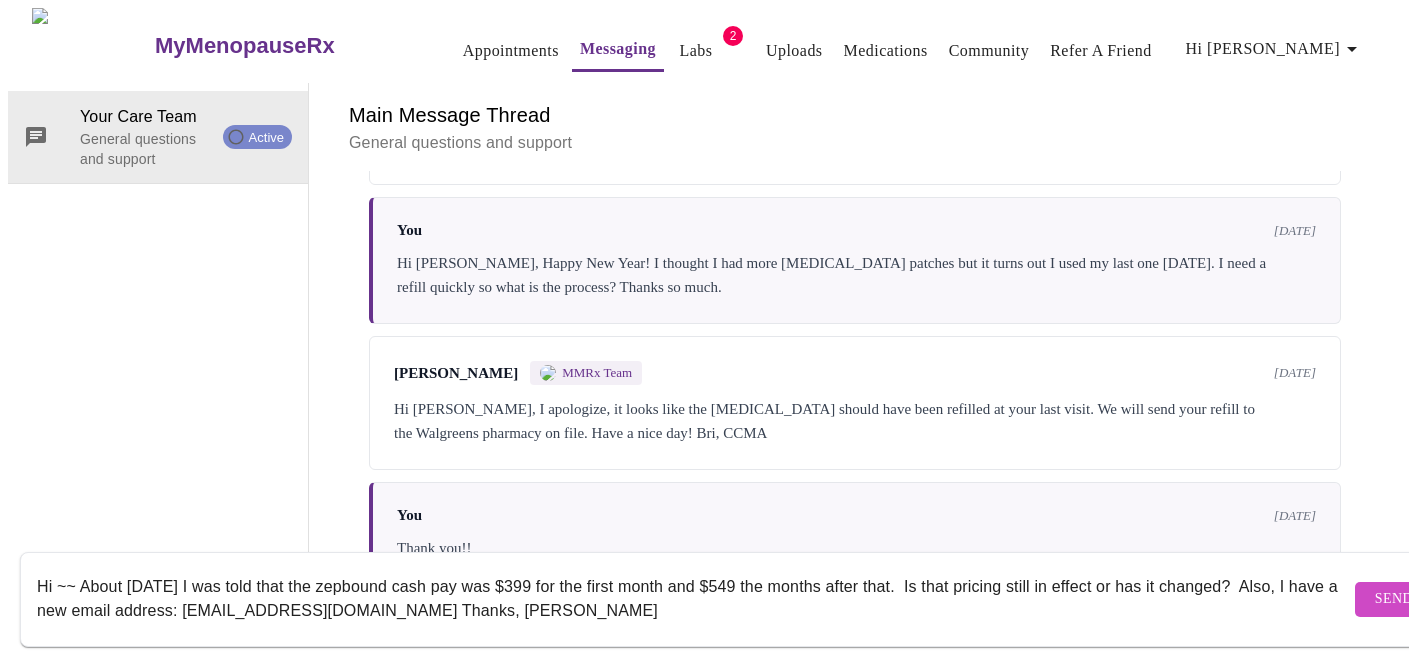 click on "Hi ~~ About six months ago I was told that the zepbound cash pay was $399 for the first month and $549 the months after that.  Is that pricing still in effect or has it changed?  Also, I have a new email address: counsel@elizabethrbacon.com Thanks, Elizabeth" at bounding box center [693, 599] 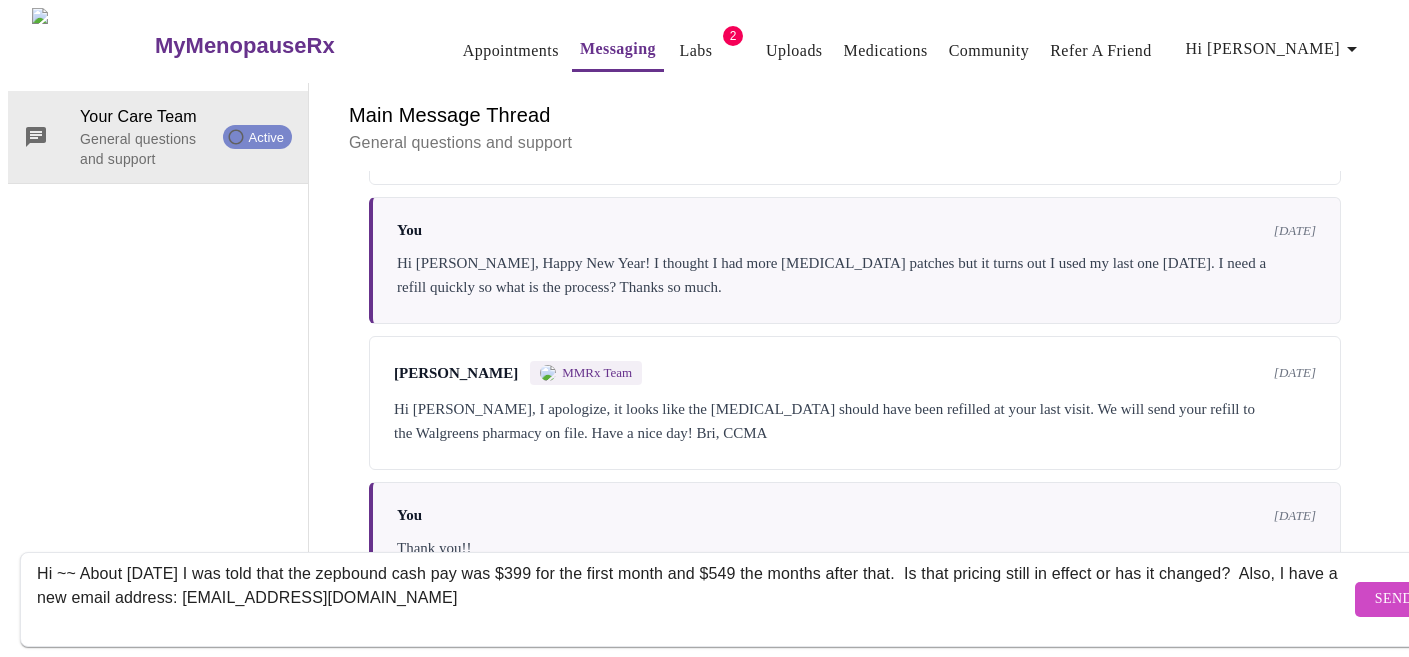 scroll, scrollTop: 37, scrollLeft: 0, axis: vertical 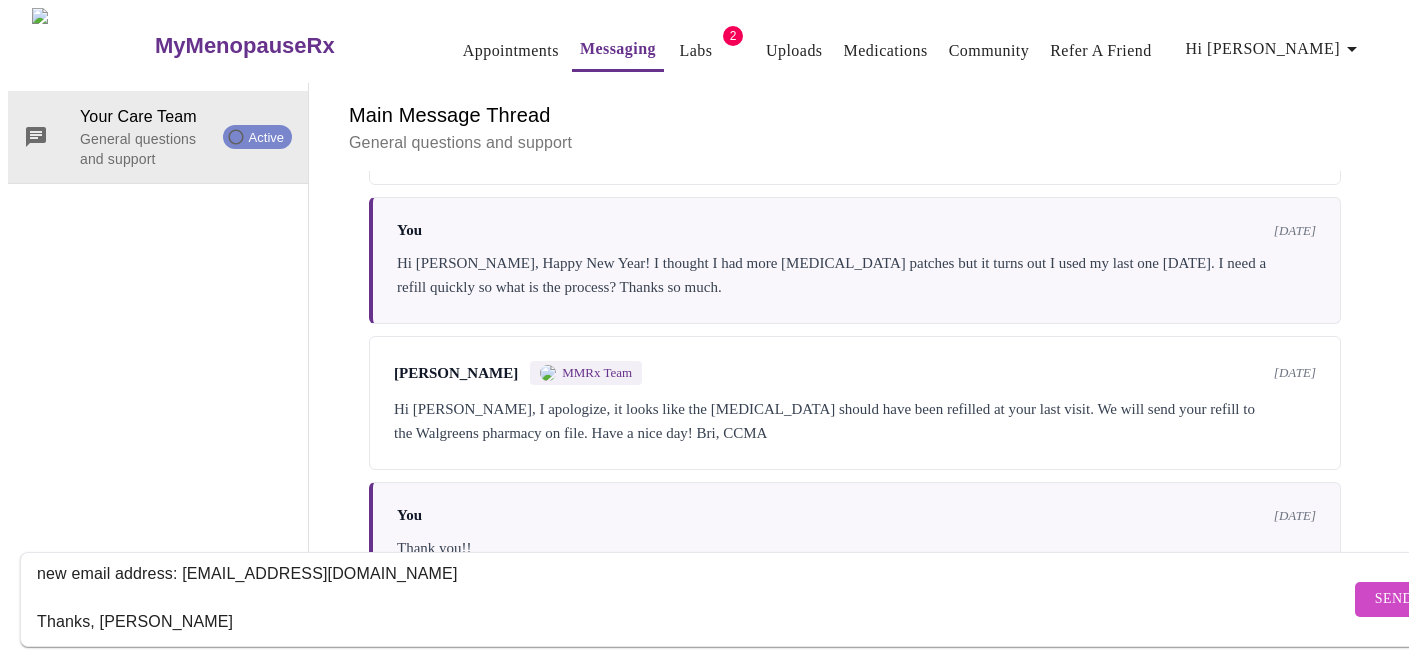 click on "Hi ~~ About six months ago I was told that the zepbound cash pay was $399 for the first month and $549 the months after that.  Is that pricing still in effect or has it changed?  Also, I have a new email address: Counsel@ElizabethRBacon.com
Thanks, Elizabeth" at bounding box center (693, 599) 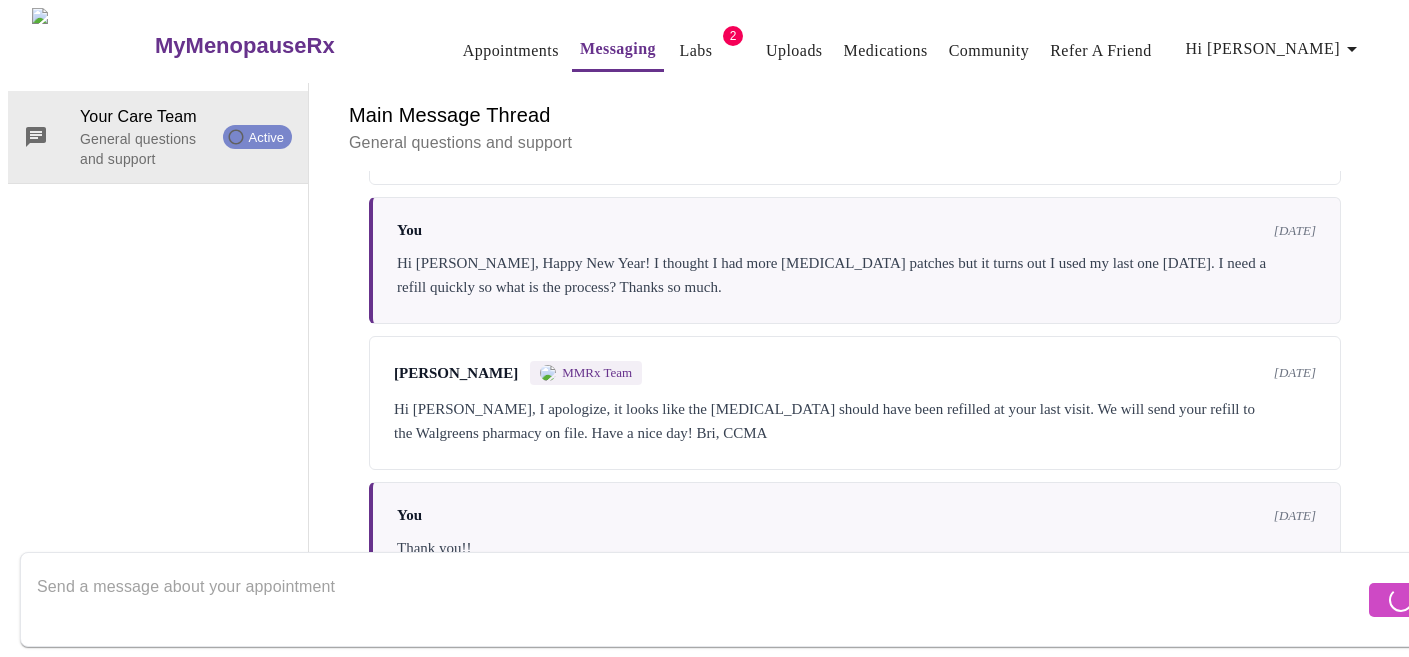 scroll, scrollTop: 0, scrollLeft: 0, axis: both 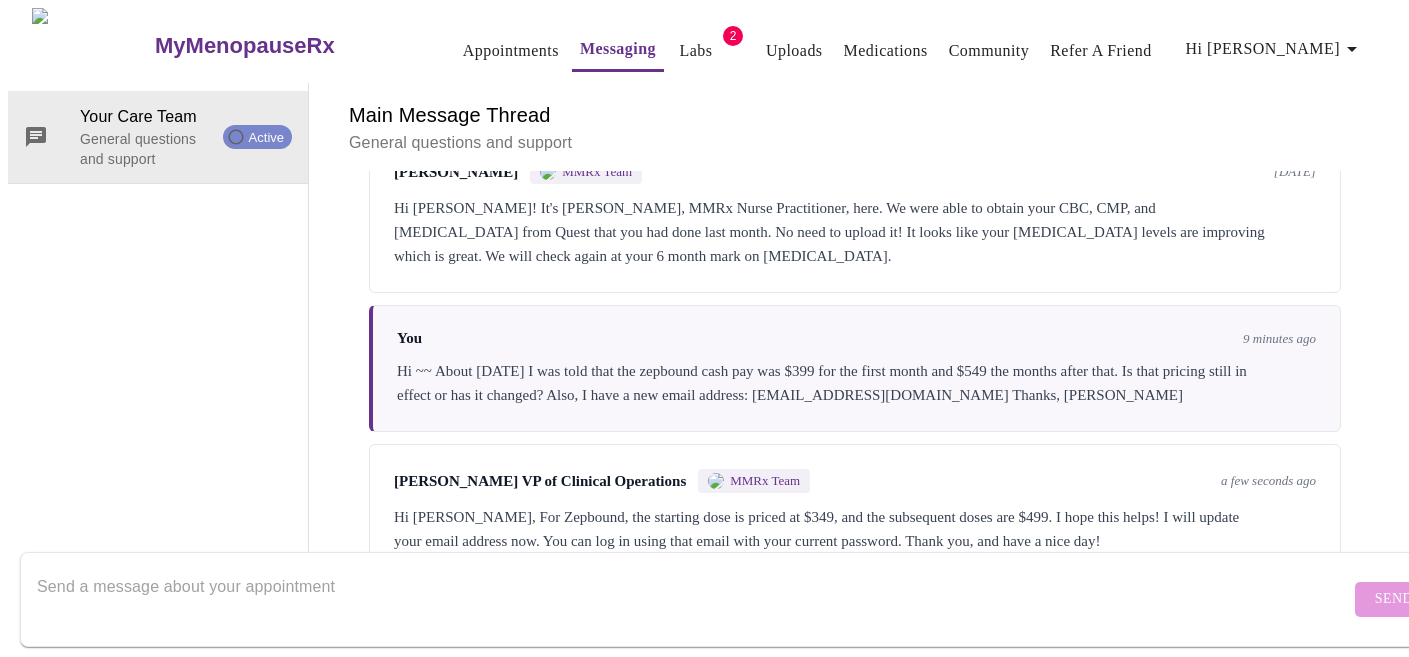 click at bounding box center [693, 599] 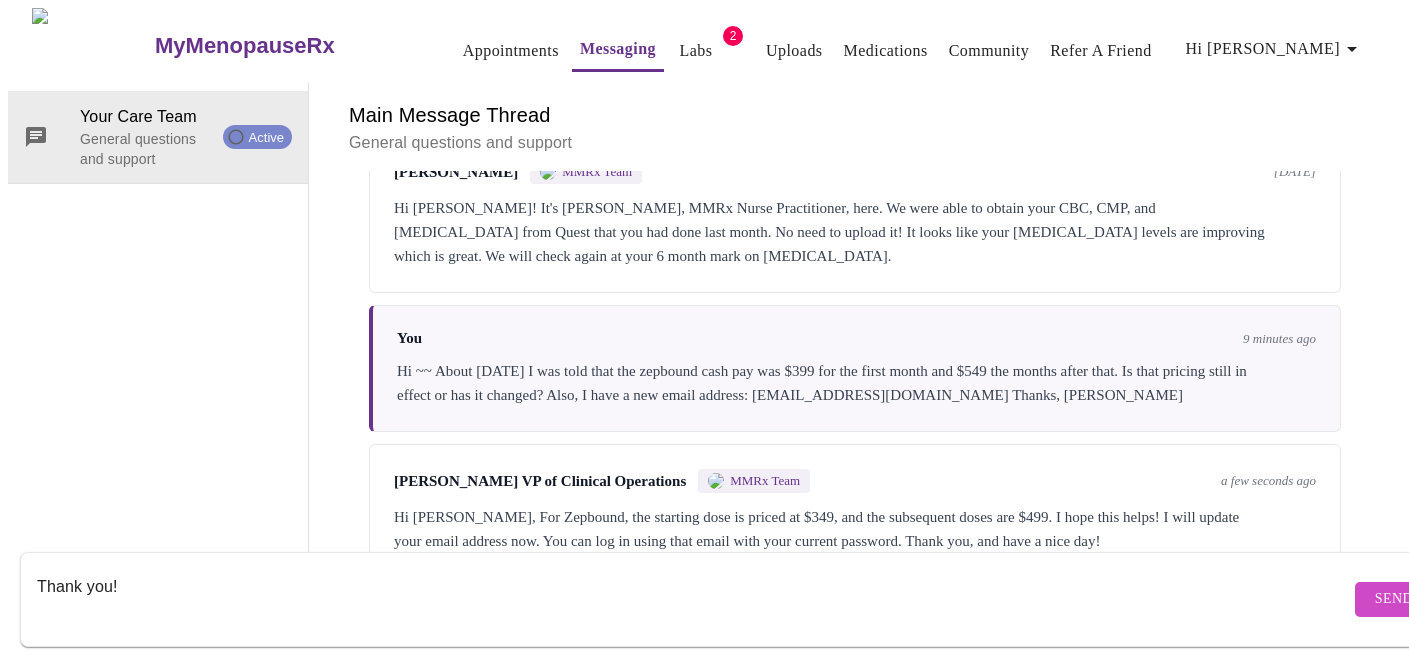 type on "Thank you!" 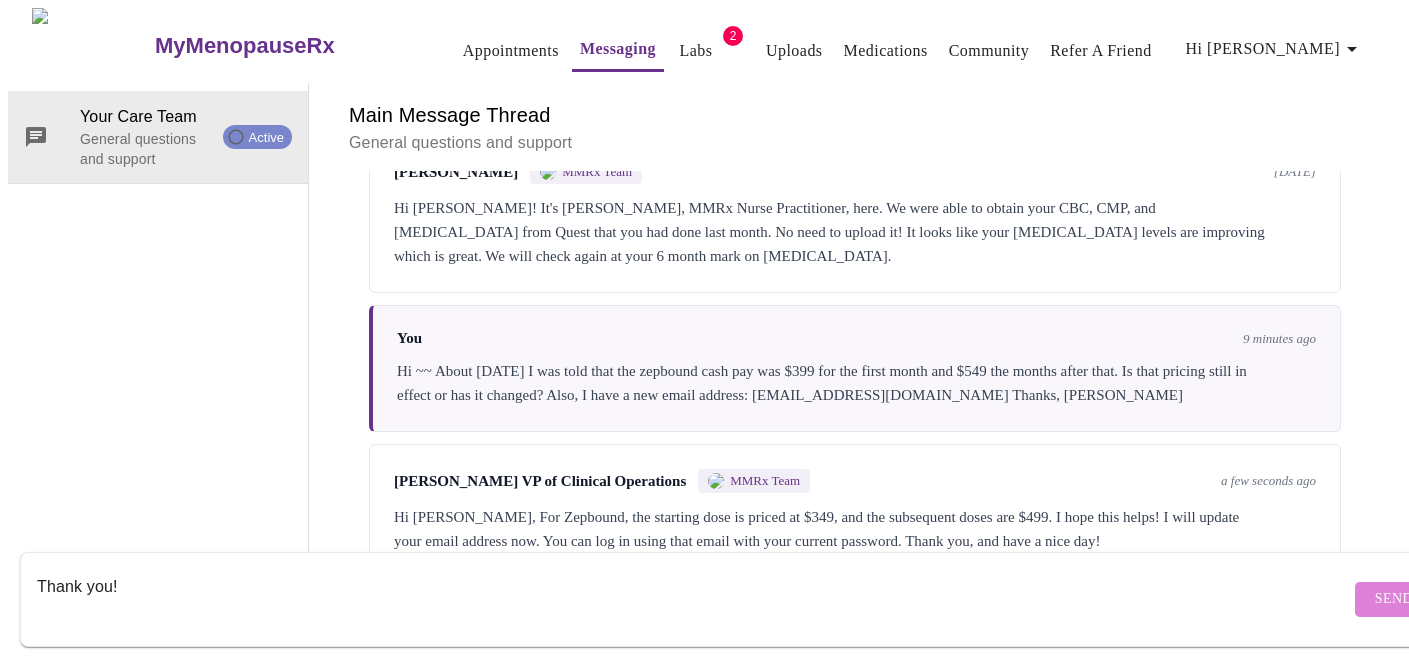 click on "Send" at bounding box center [1394, 599] 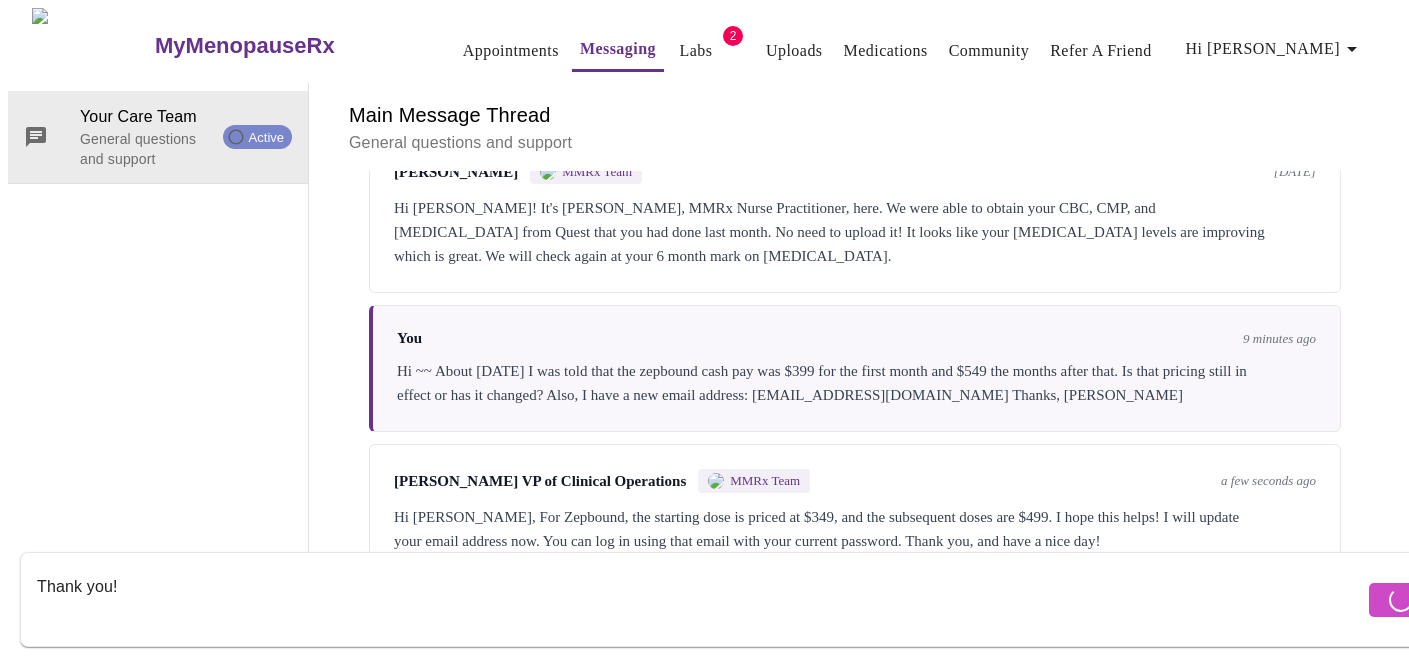 type 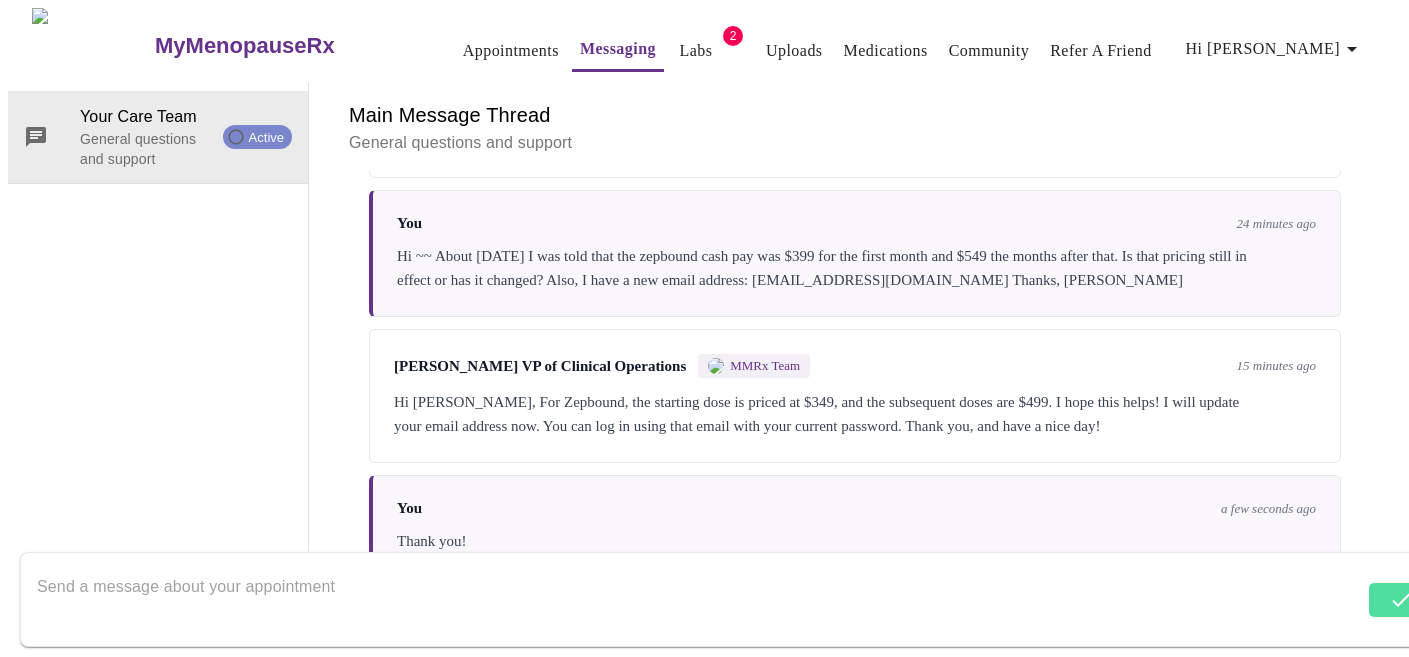 scroll, scrollTop: 7380, scrollLeft: 0, axis: vertical 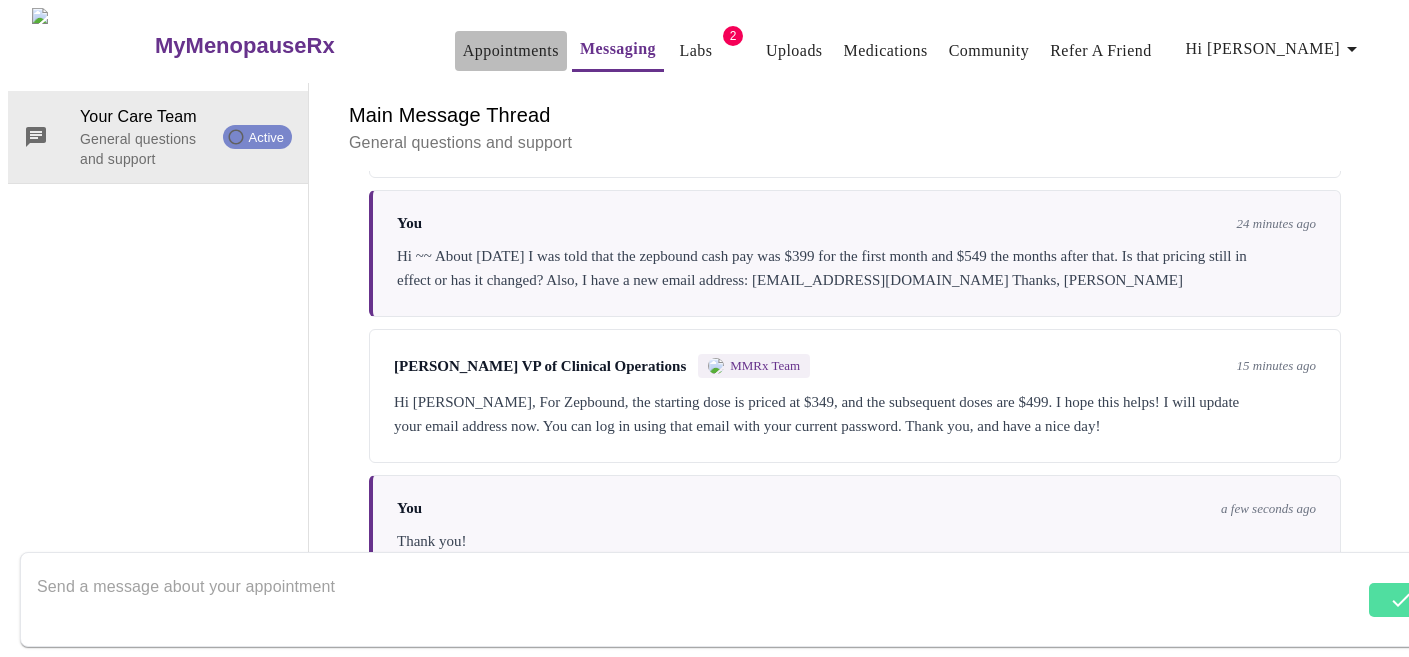 click on "Appointments" at bounding box center (511, 51) 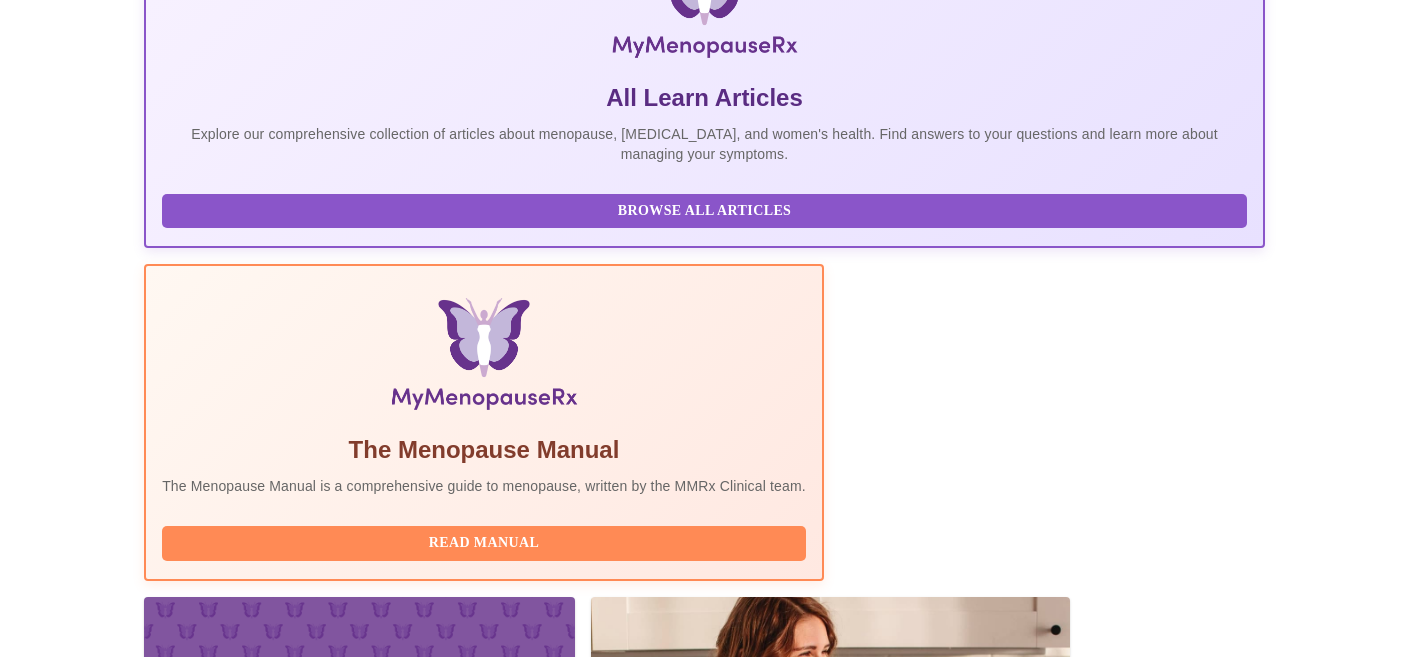 scroll, scrollTop: 0, scrollLeft: 0, axis: both 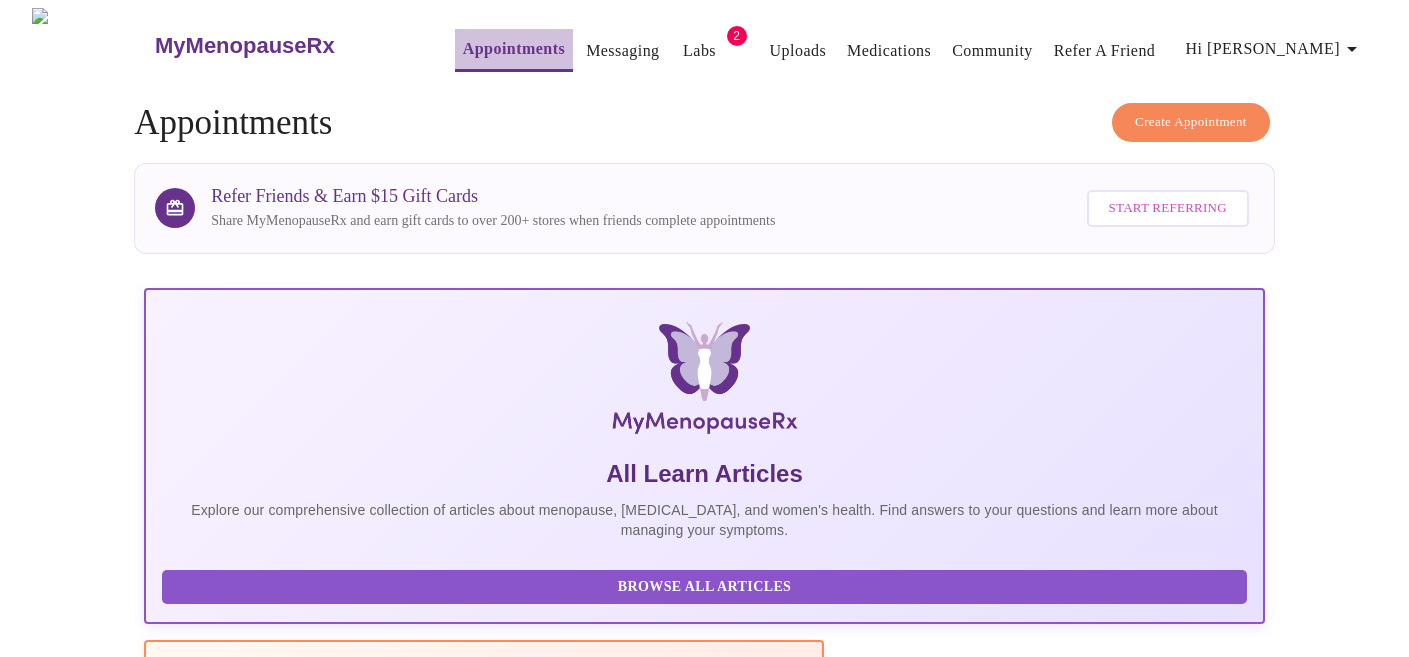 click on "Appointments" at bounding box center (514, 49) 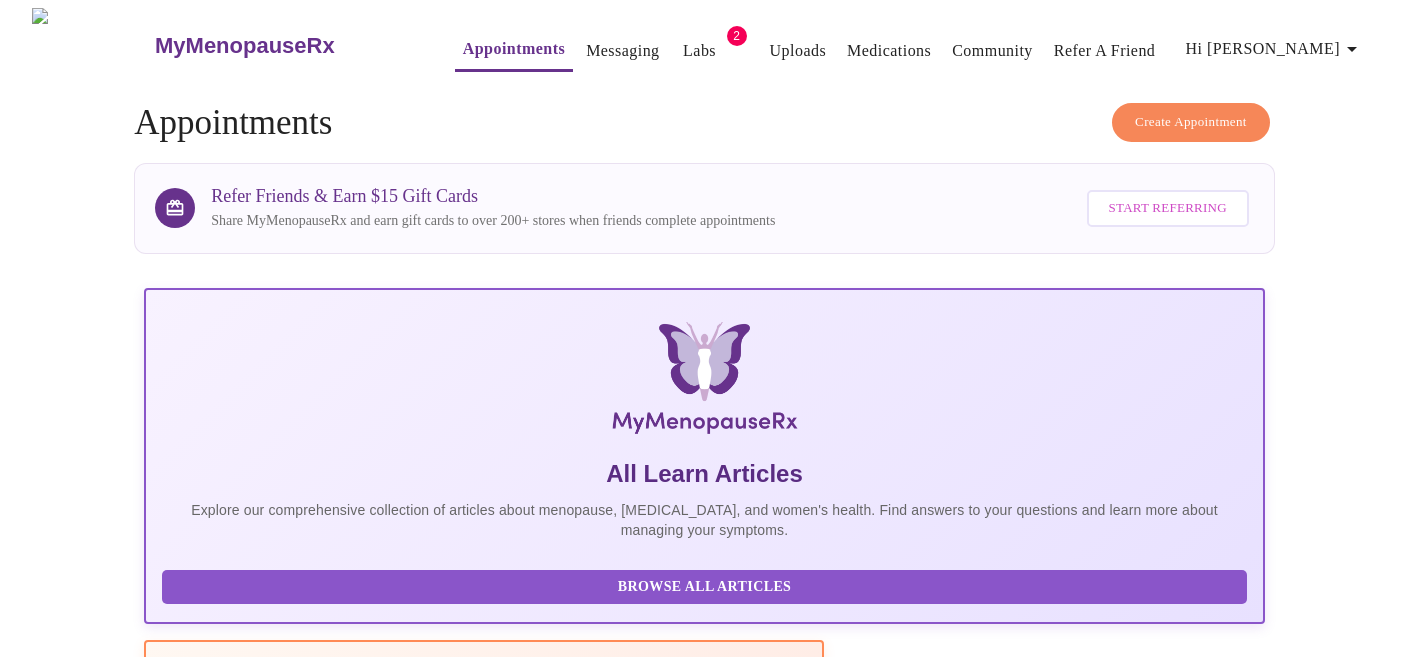 click on "Create Appointment" at bounding box center (1191, 122) 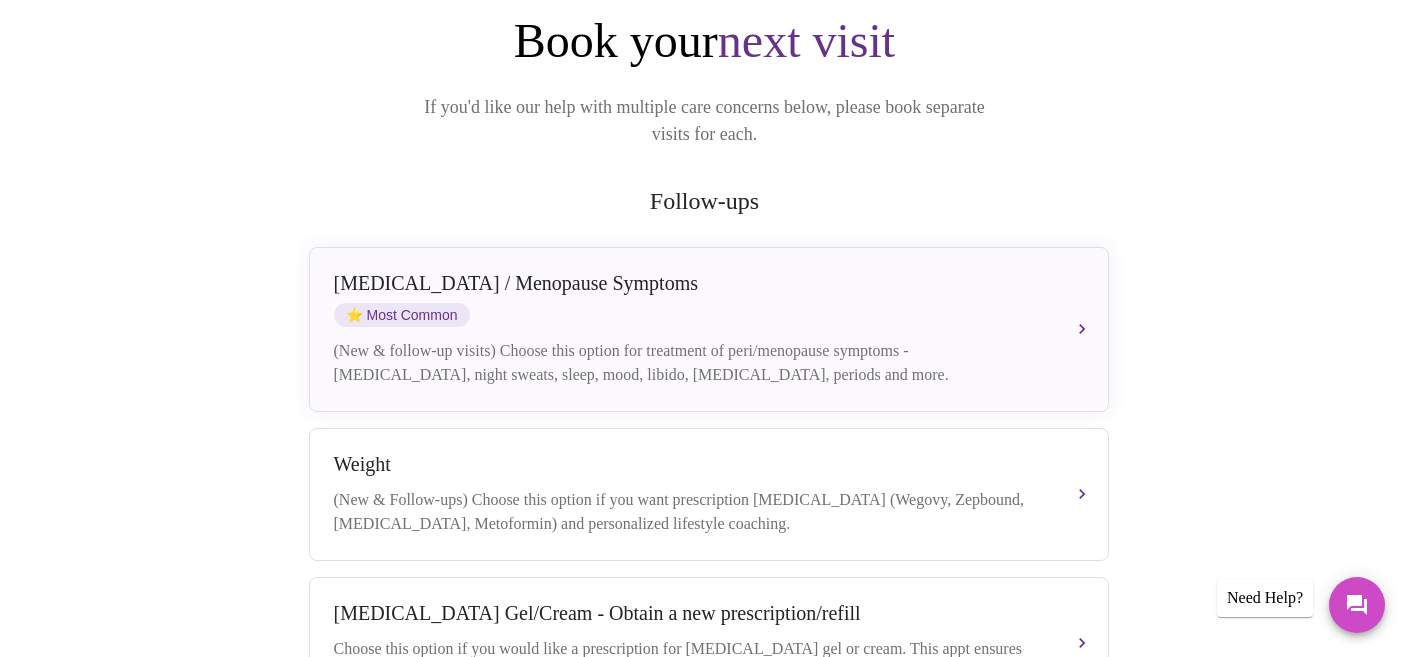 scroll, scrollTop: 227, scrollLeft: 0, axis: vertical 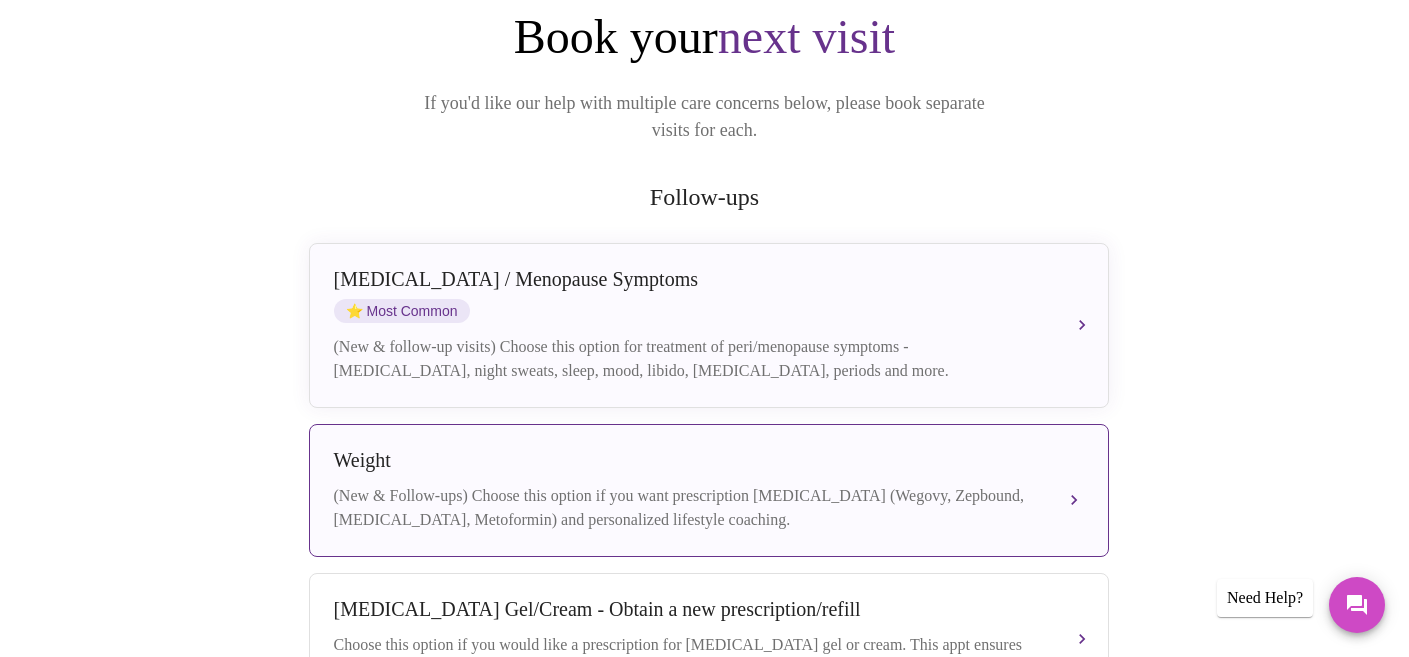 click on "(New & Follow-ups) Choose this option if you want prescription weight management (Wegovy, Zepbound, Contrave, Metoformin) and personalized lifestyle coaching." at bounding box center (689, 508) 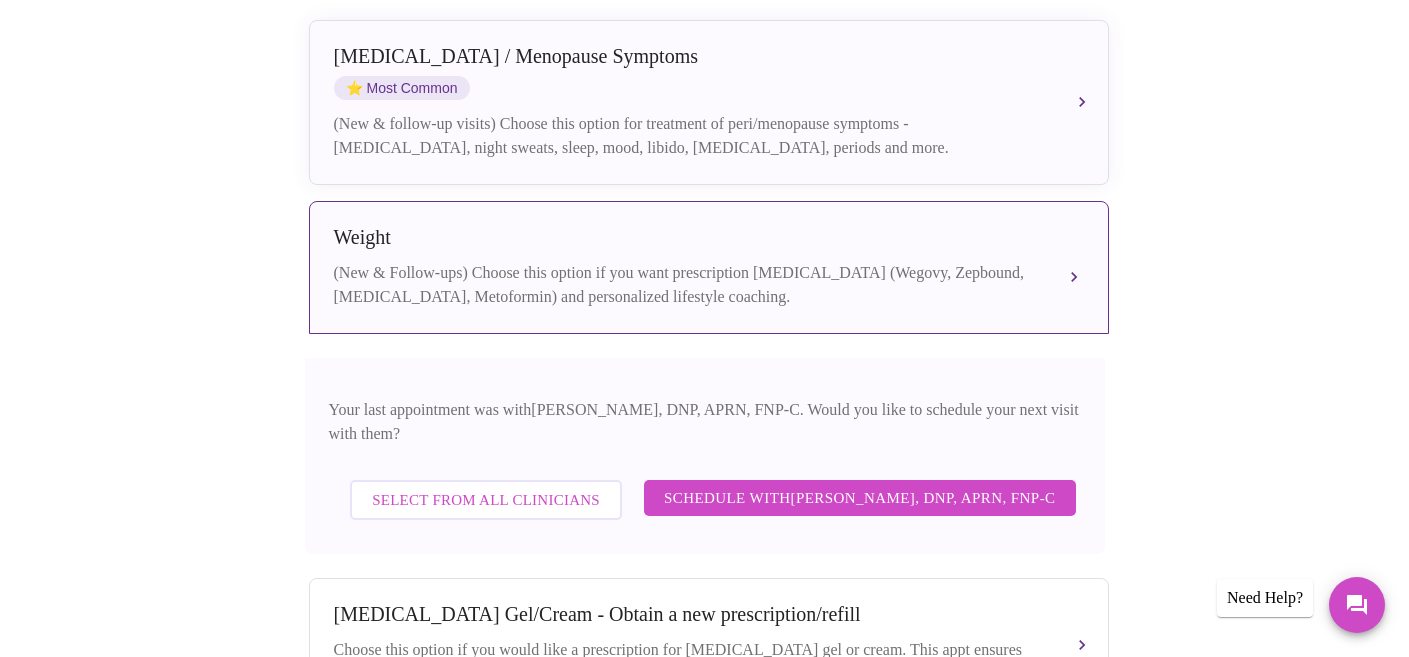 scroll, scrollTop: 463, scrollLeft: 0, axis: vertical 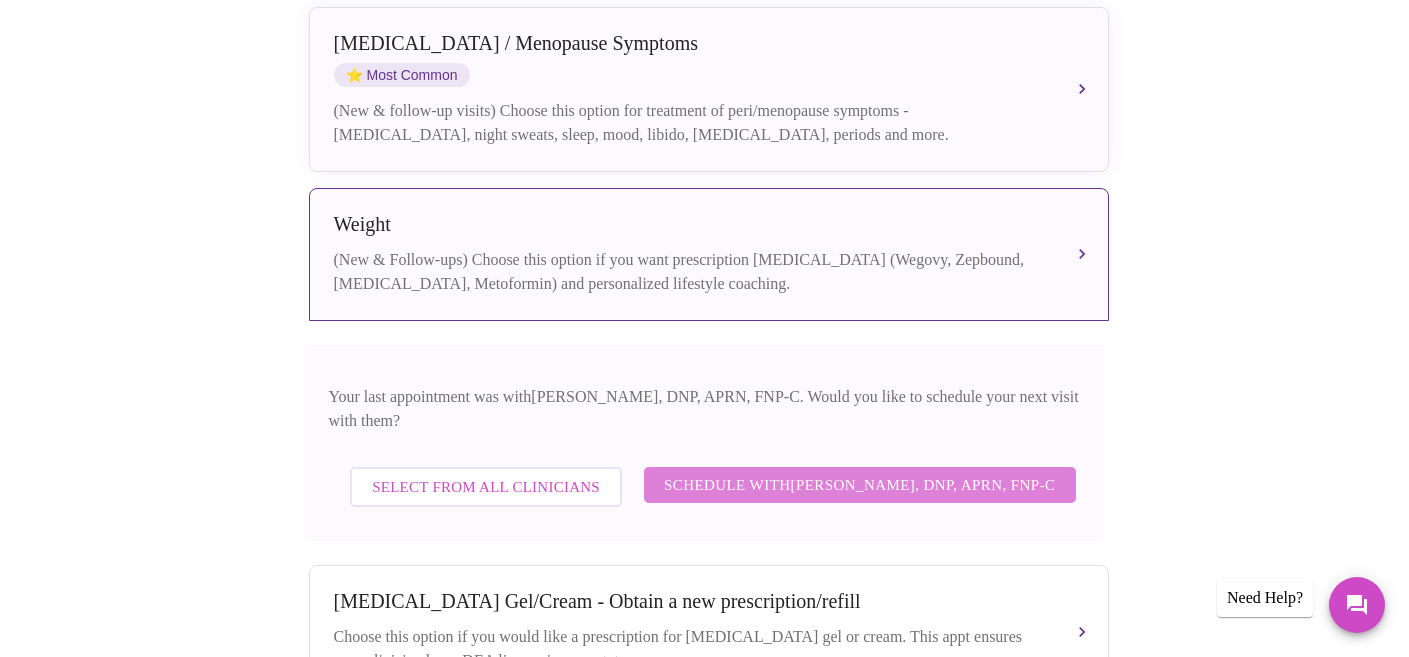 click on "Schedule with  Jillian Montefusco, DNP, APRN, FNP-C" at bounding box center (860, 485) 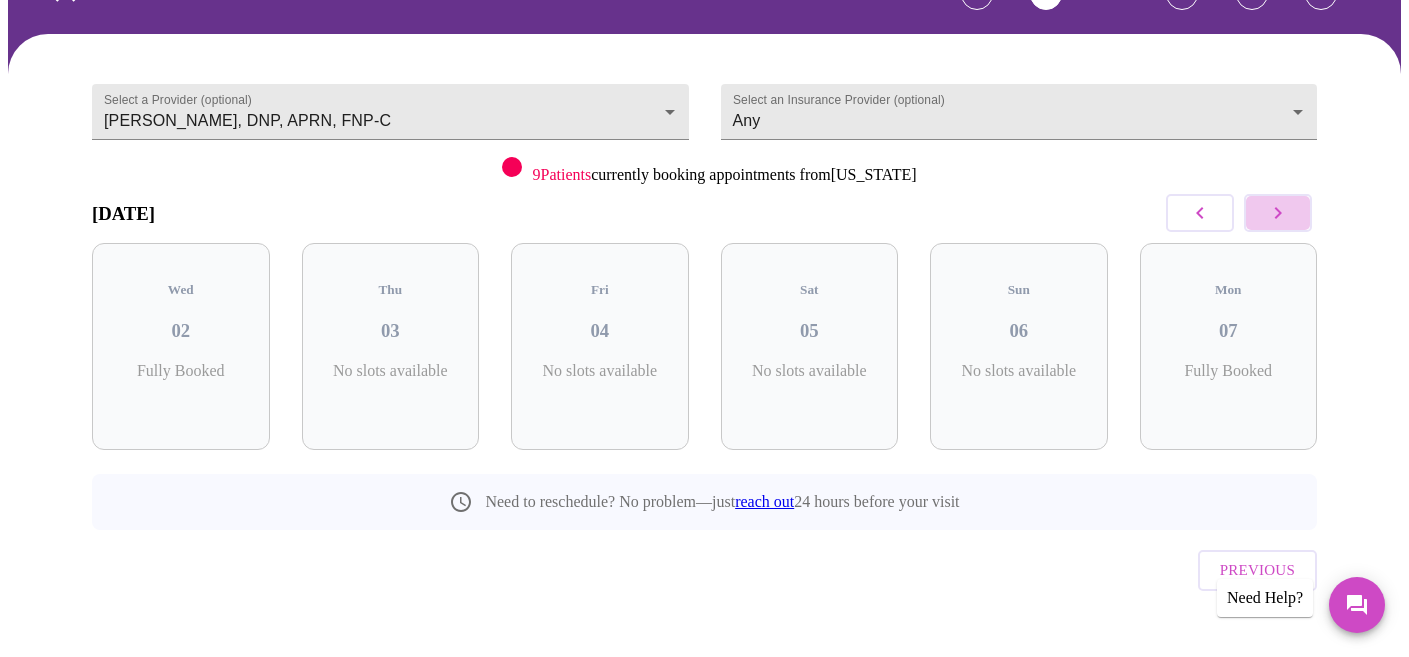 click 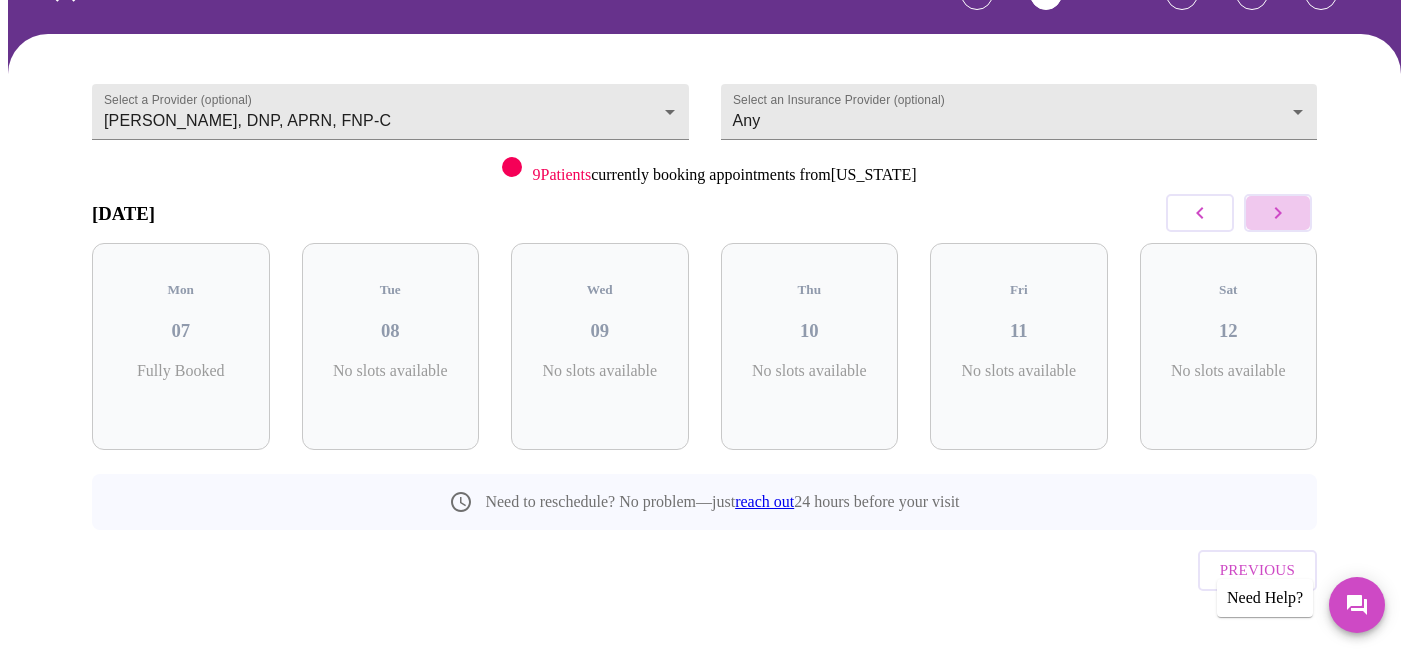 click 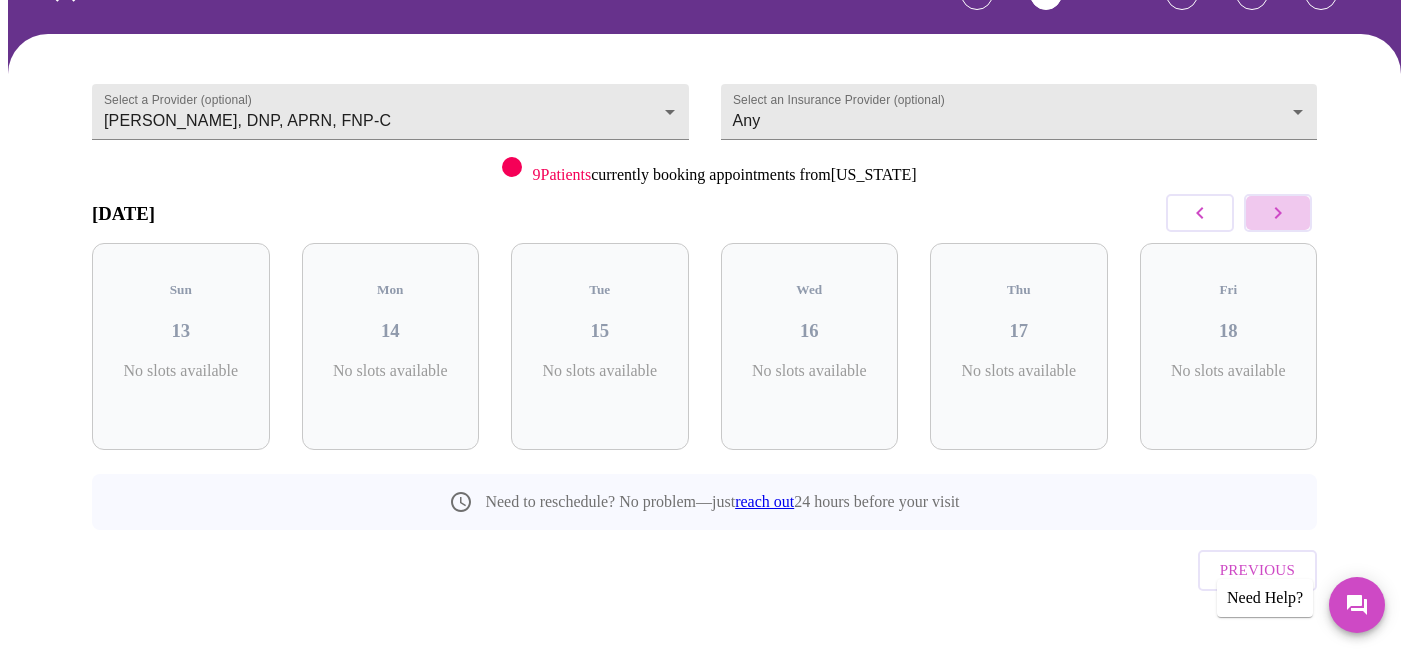 click 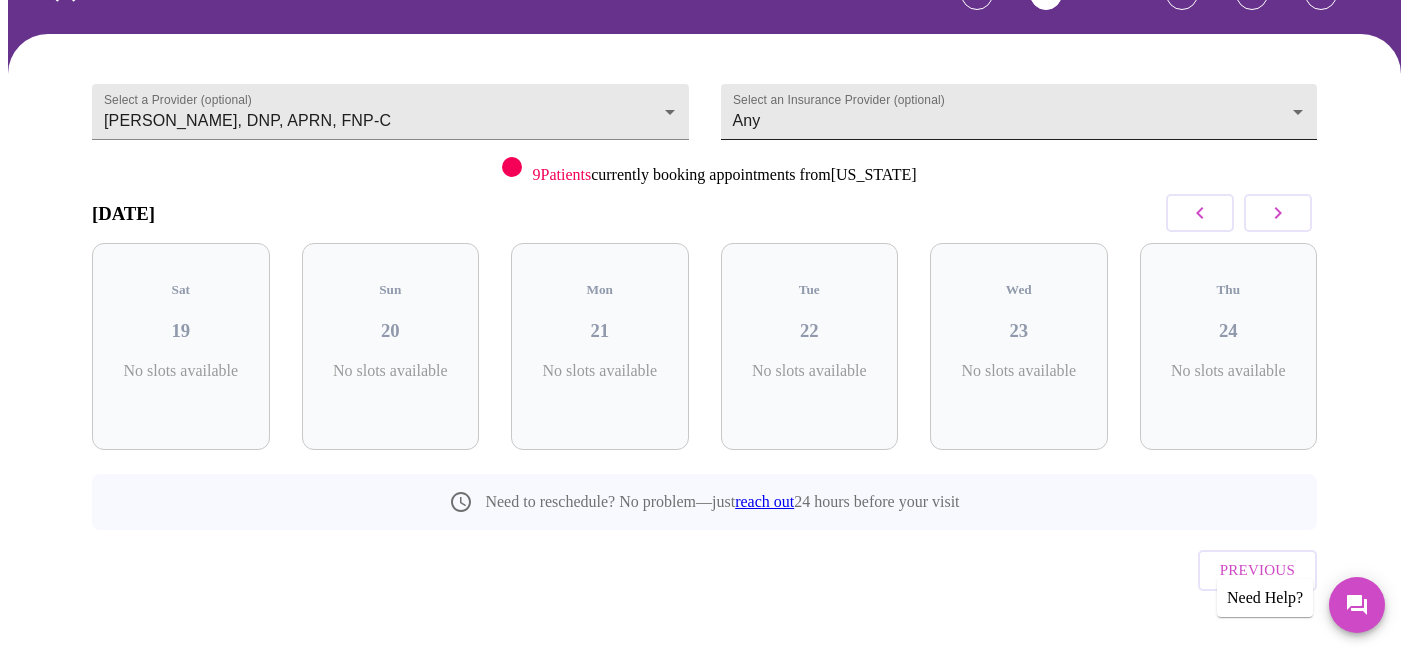 click on "MyMenopauseRx Appointments Messaging Labs 2 Uploads Medications Community Refer a Friend Hi Elizabeth   Confirm appointment time 1 2 CONFIRM 3 4 5 Select a Provider (optional) Jillian Montefusco, DNP, APRN, FNP-C Jillian Montefusco, DNP, APRN, FNP-C Select an Insurance Provider (optional) Any Any 9  Patients  currently booking appointments from  Illinois July 2025 Sat 19 No slots available Sun 20 No slots available Mon 21 No slots available Tue 22 No slots available Wed 23 No slots available Thu 24 No slots available Need to reschedule? No problem—just  reach out  24 hours before your visit Previous Need Help? Settings Billing Invoices Log out" at bounding box center (704, 285) 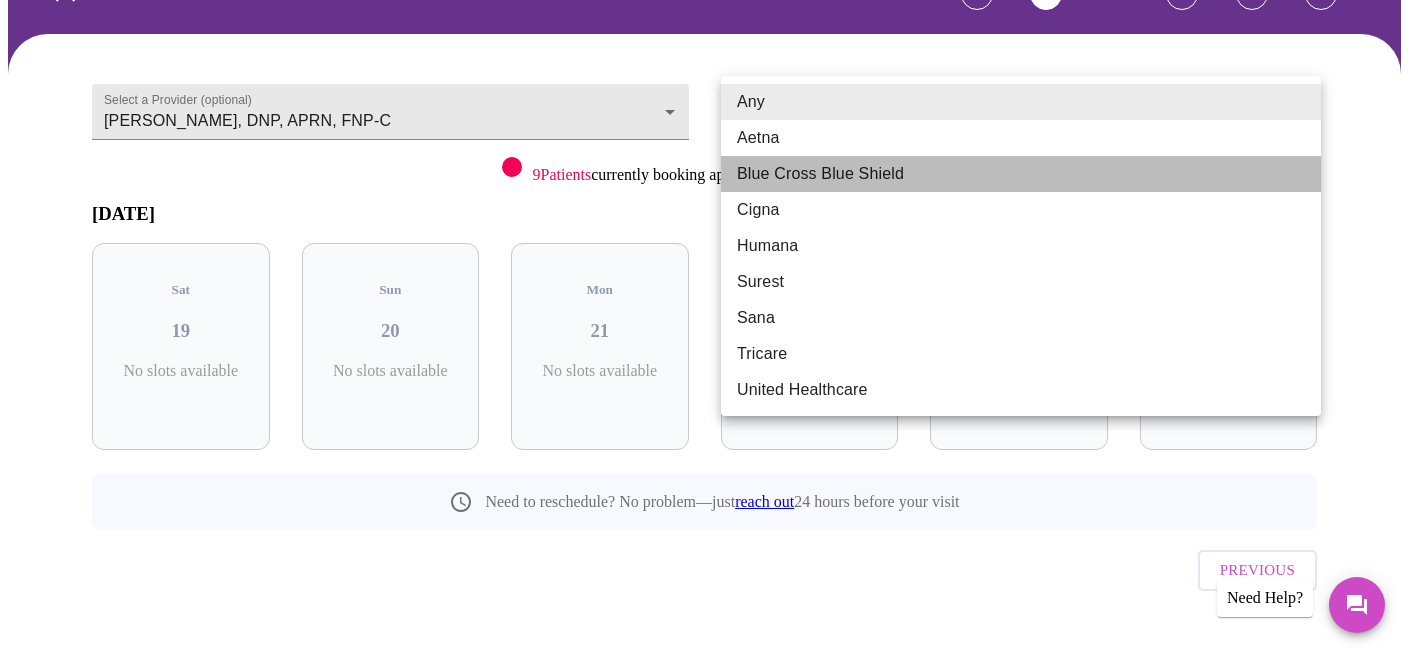 click on "Blue Cross Blue Shield" at bounding box center [1021, 174] 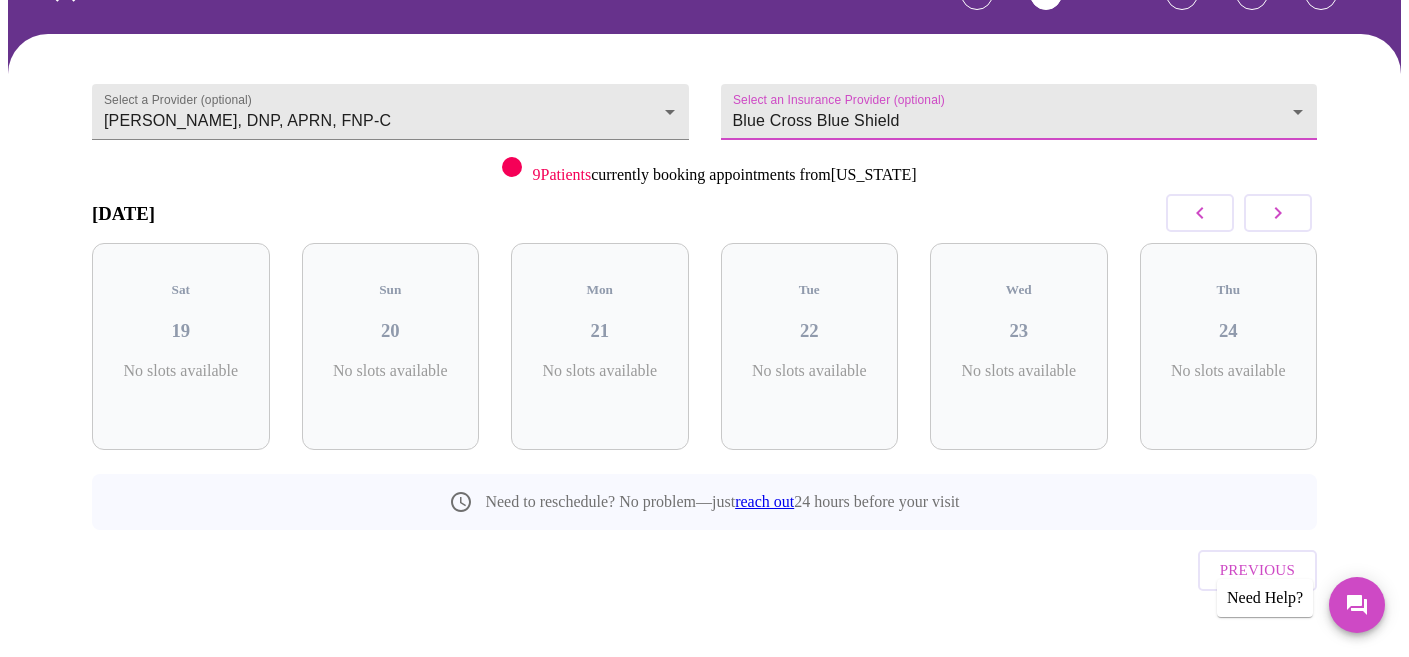 click 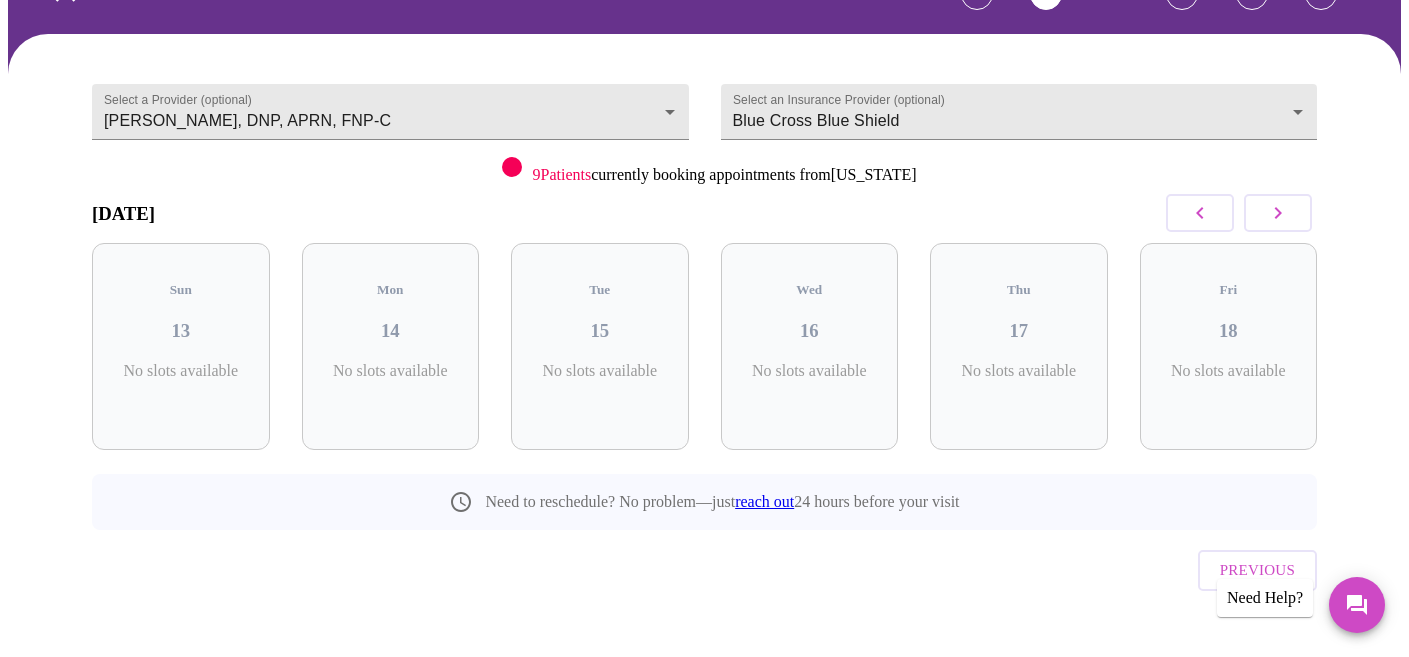 click 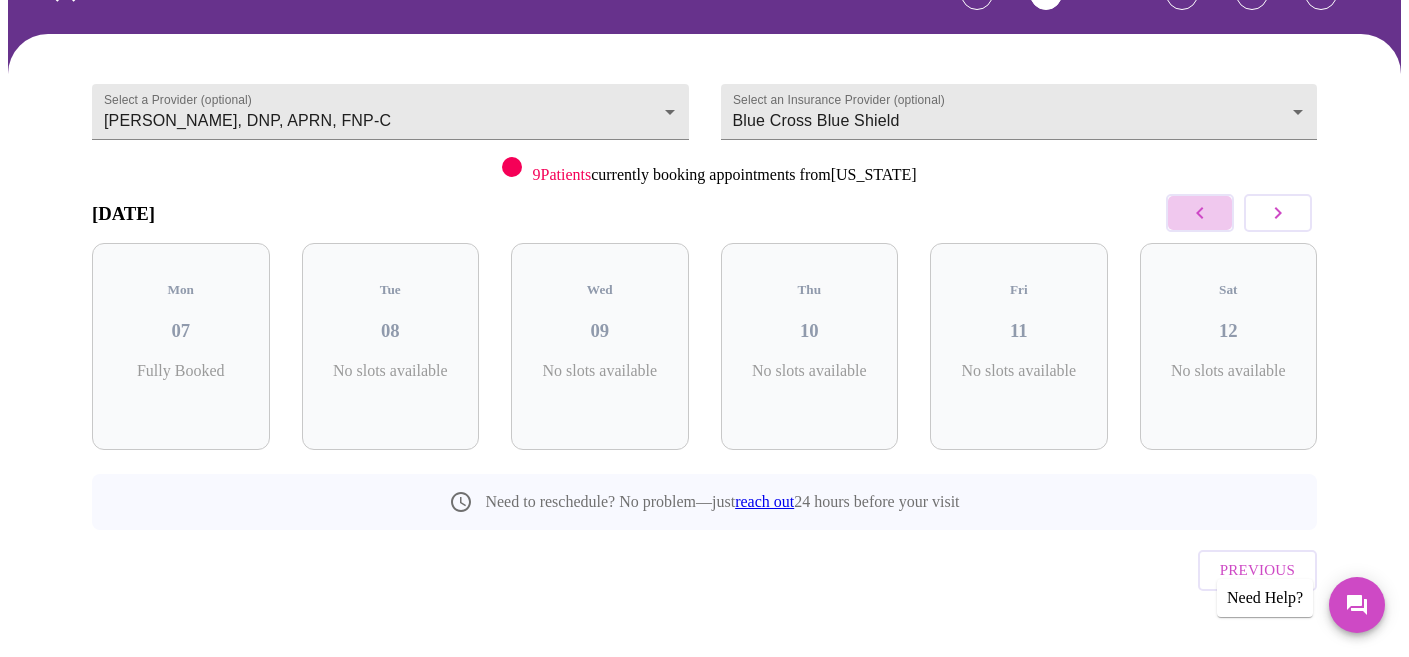 click 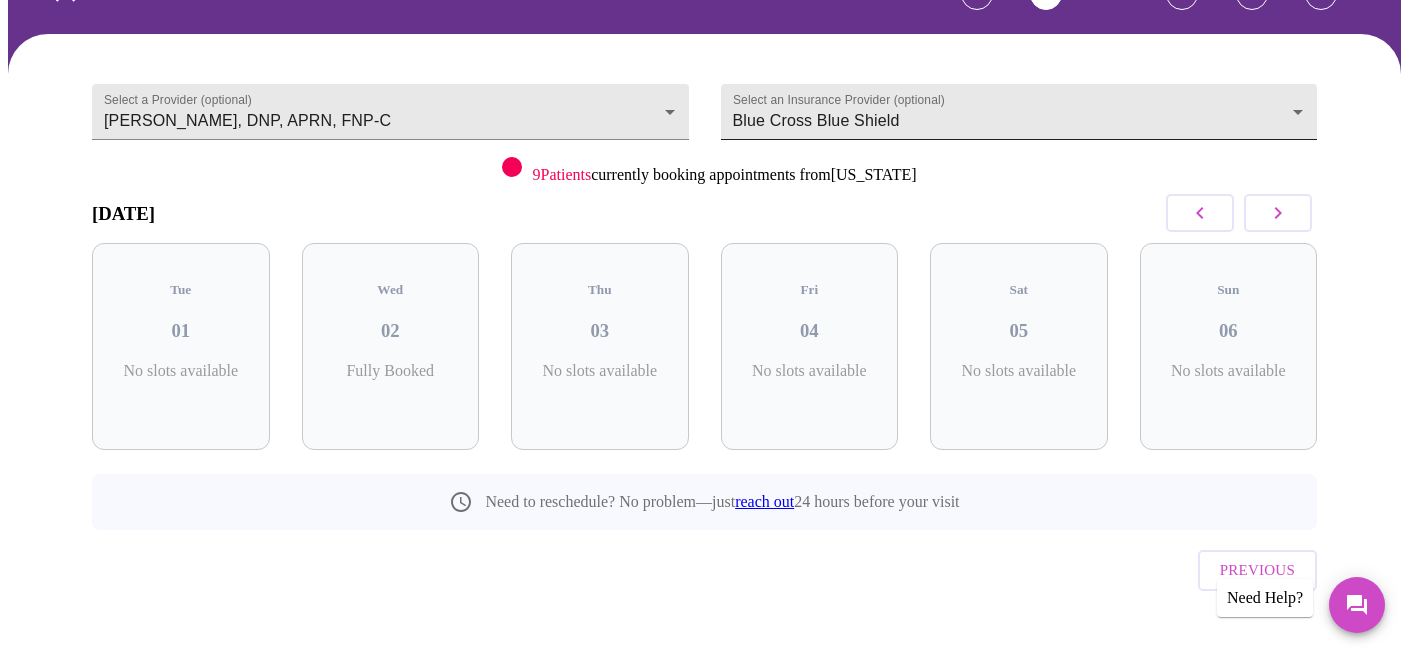 click on "MyMenopauseRx Appointments Messaging Labs 2 Uploads Medications Community Refer a Friend Hi Elizabeth   Confirm appointment time 1 2 CONFIRM 3 4 5 Select a Provider (optional) Jillian Montefusco, DNP, APRN, FNP-C Jillian Montefusco, DNP, APRN, FNP-C Select an Insurance Provider (optional) Blue Cross Blue Shield Blue Cross Blue Shield 9  Patients  currently booking appointments from  Illinois July 2025 Tue 01 No slots available Wed 02 Fully Booked Thu 03 No slots available Fri 04 No slots available Sat 05 No slots available Sun 06 No slots available Need to reschedule? No problem—just  reach out  24 hours before your visit Previous Need Help? Settings Billing Invoices Log out" at bounding box center [704, 285] 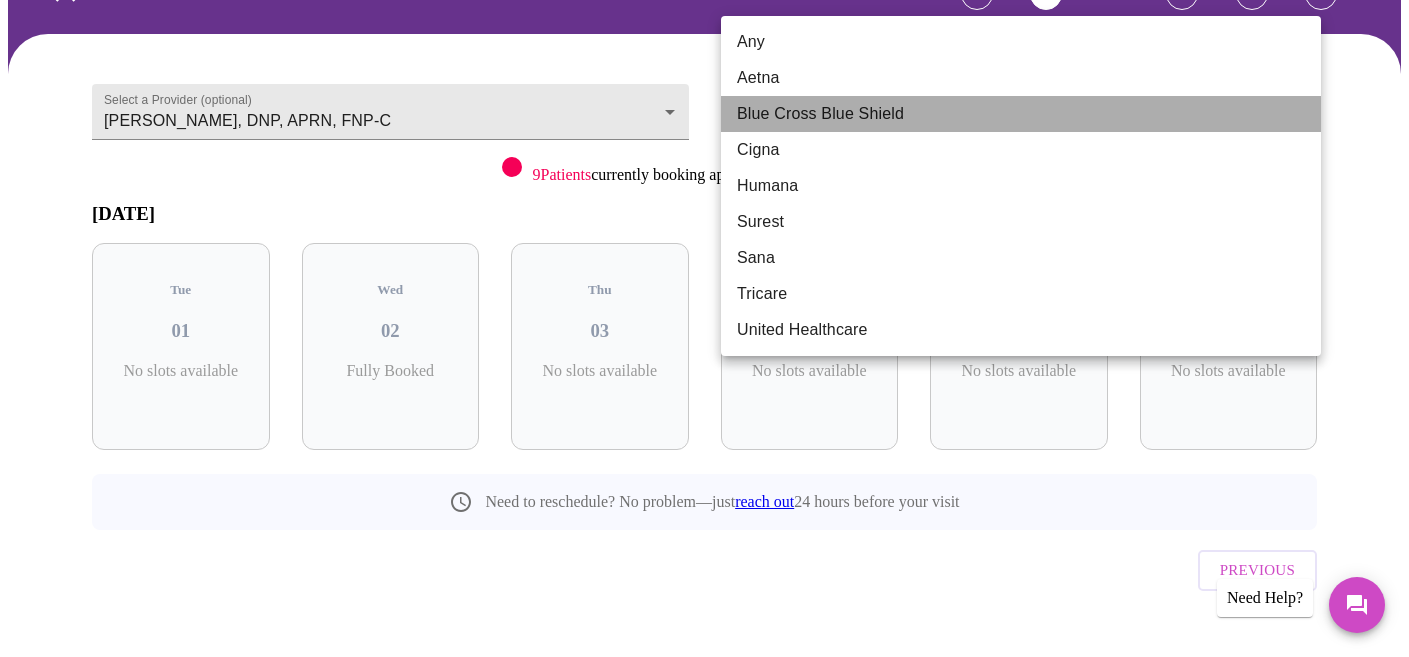 click on "Blue Cross Blue Shield" at bounding box center (1021, 114) 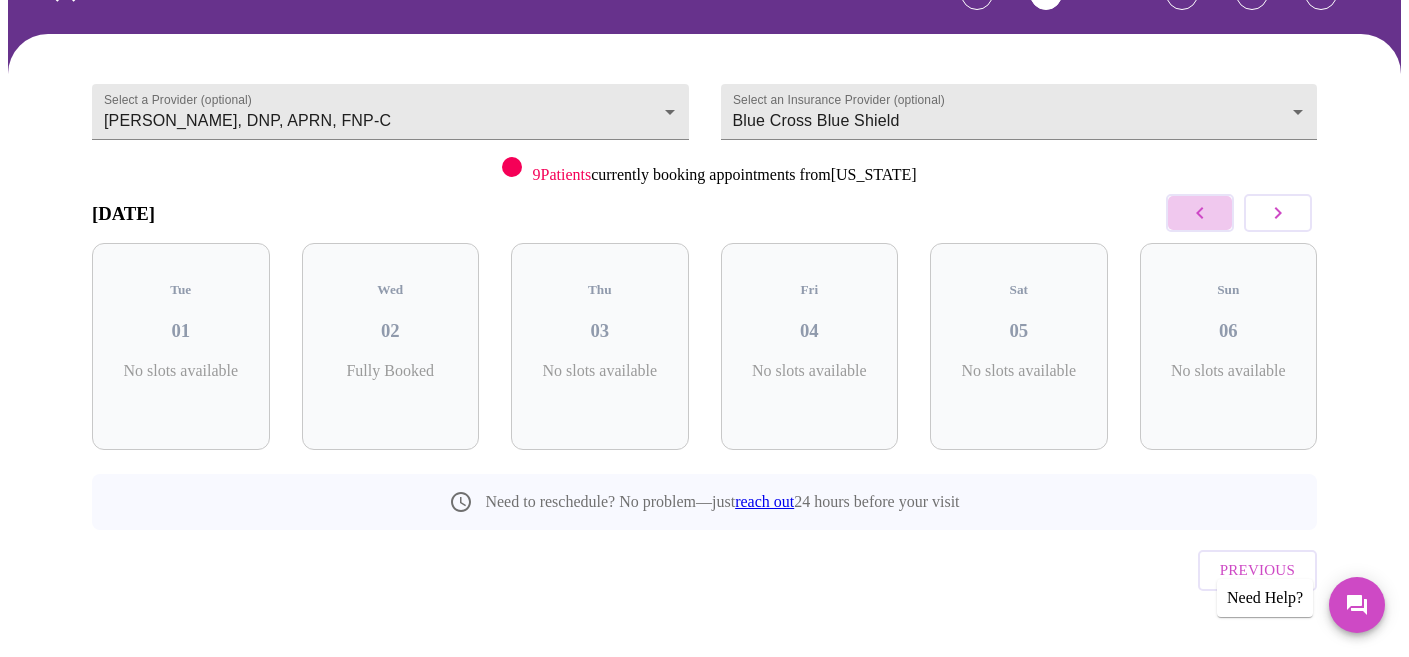 click 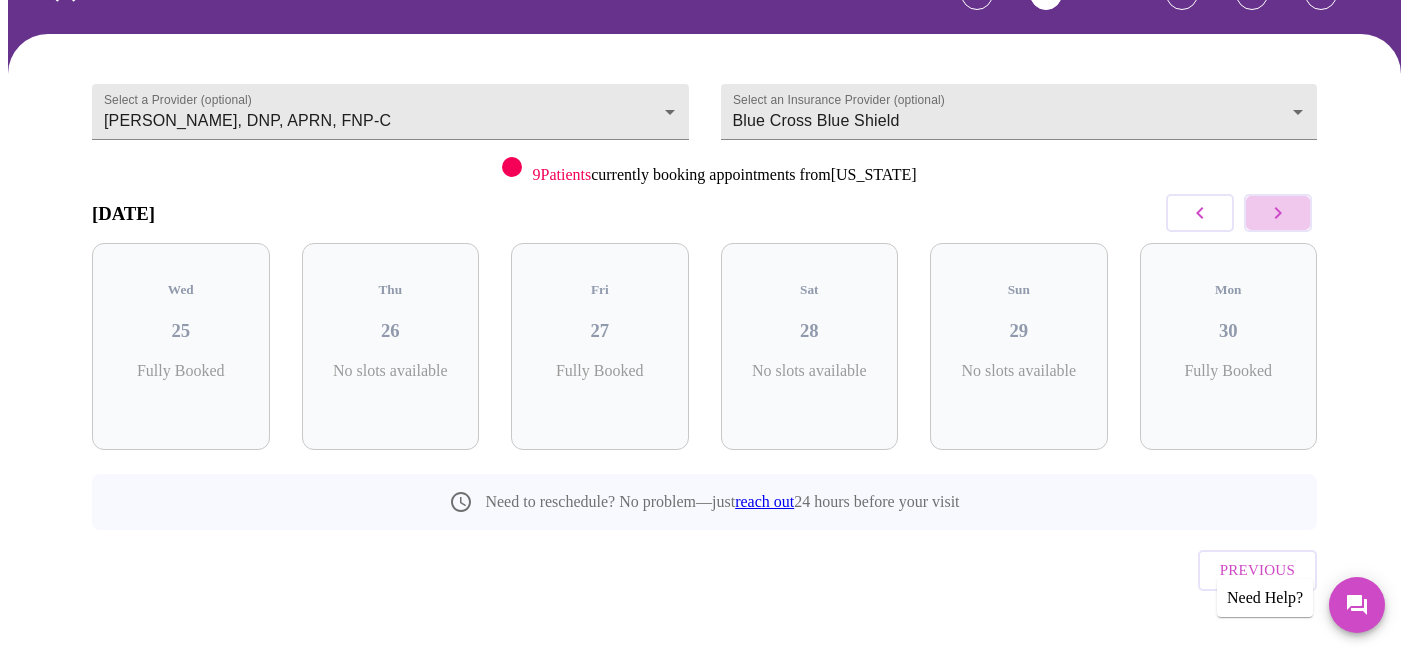 click 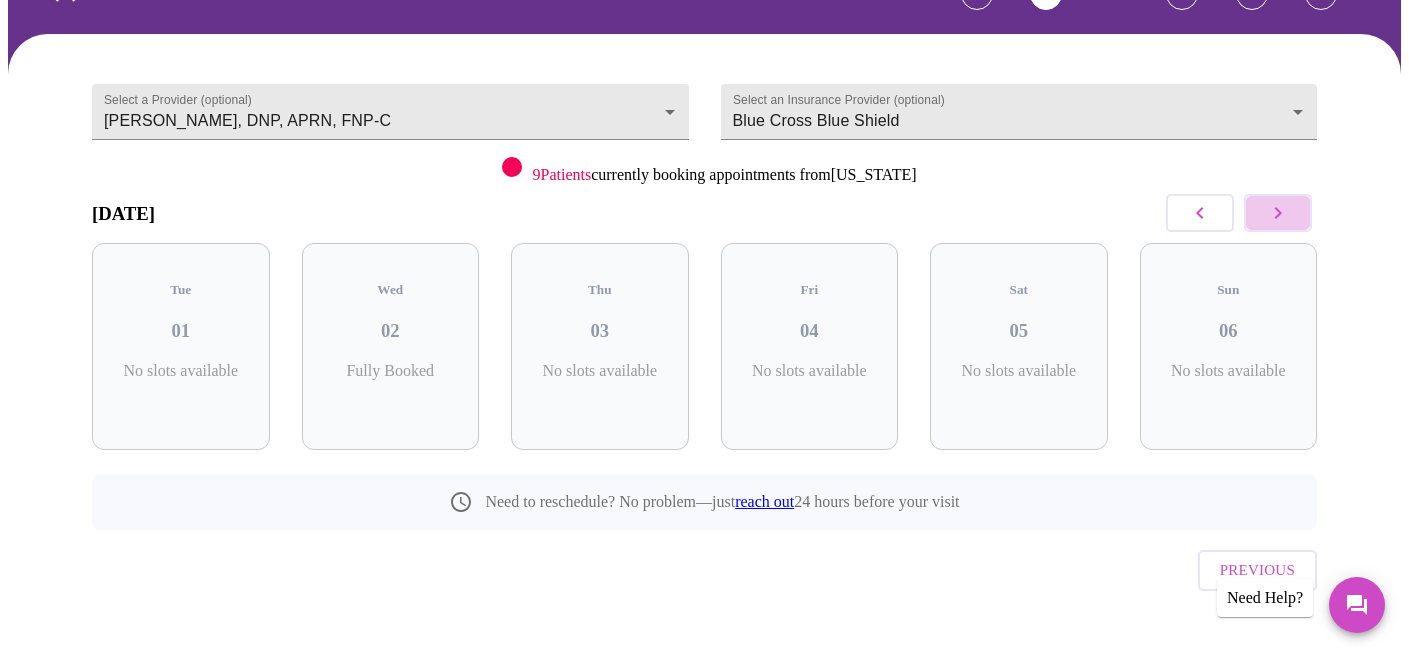 click 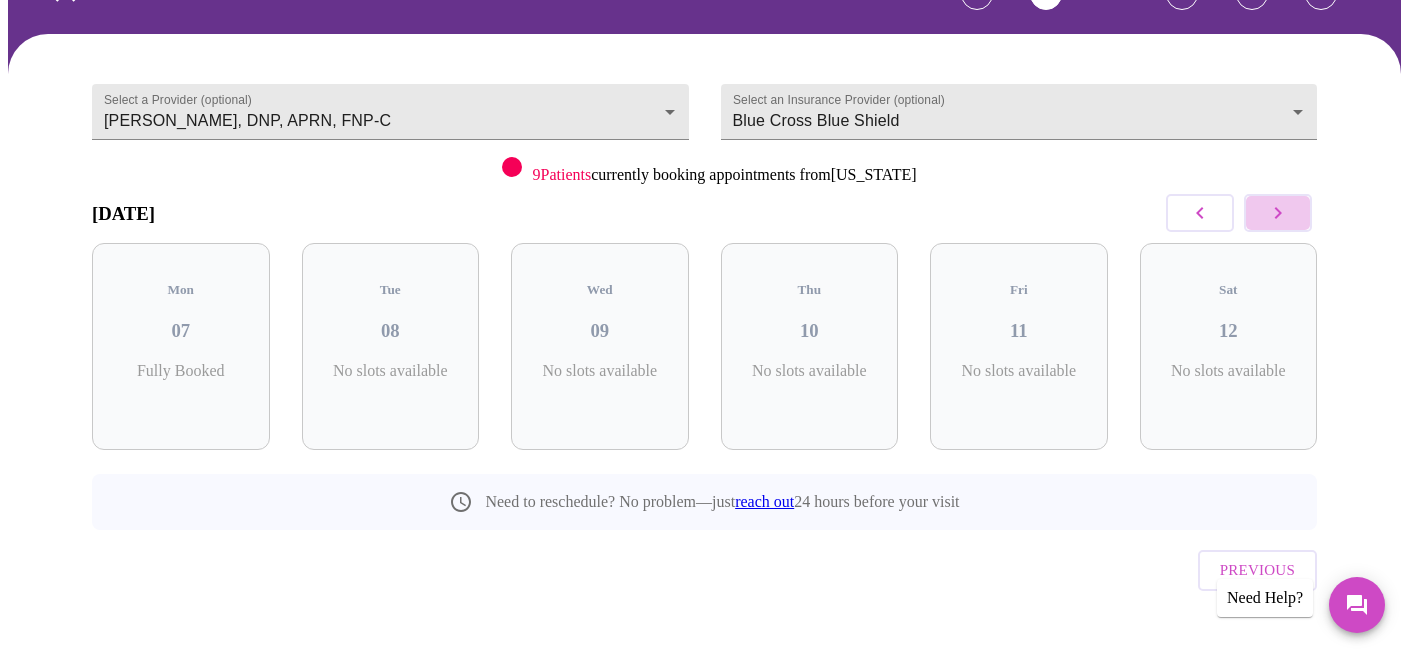 click 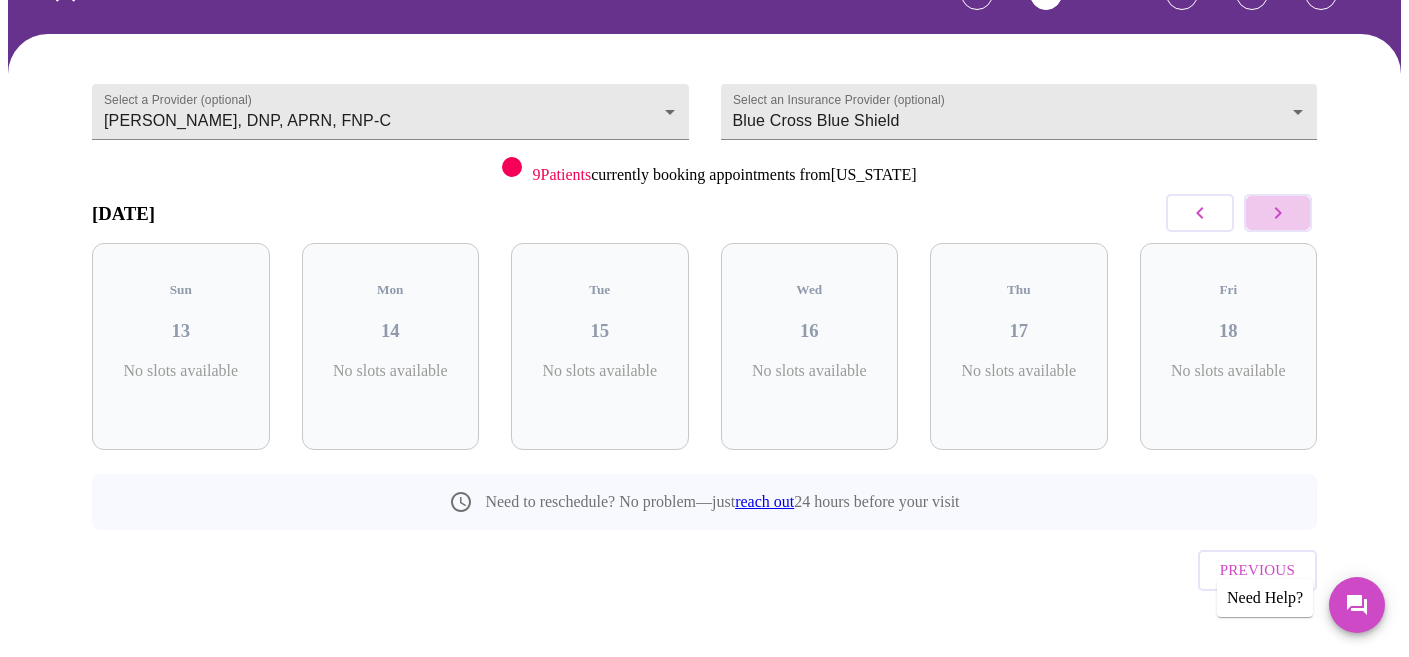 click 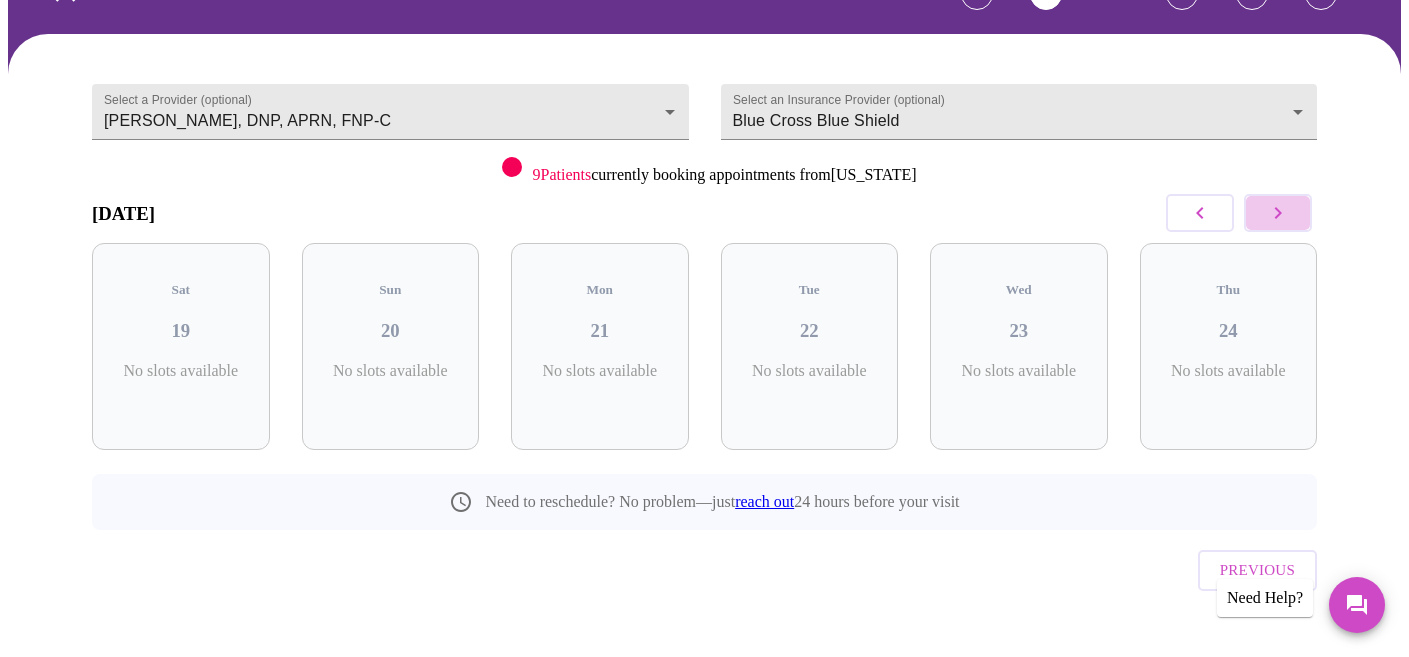 click 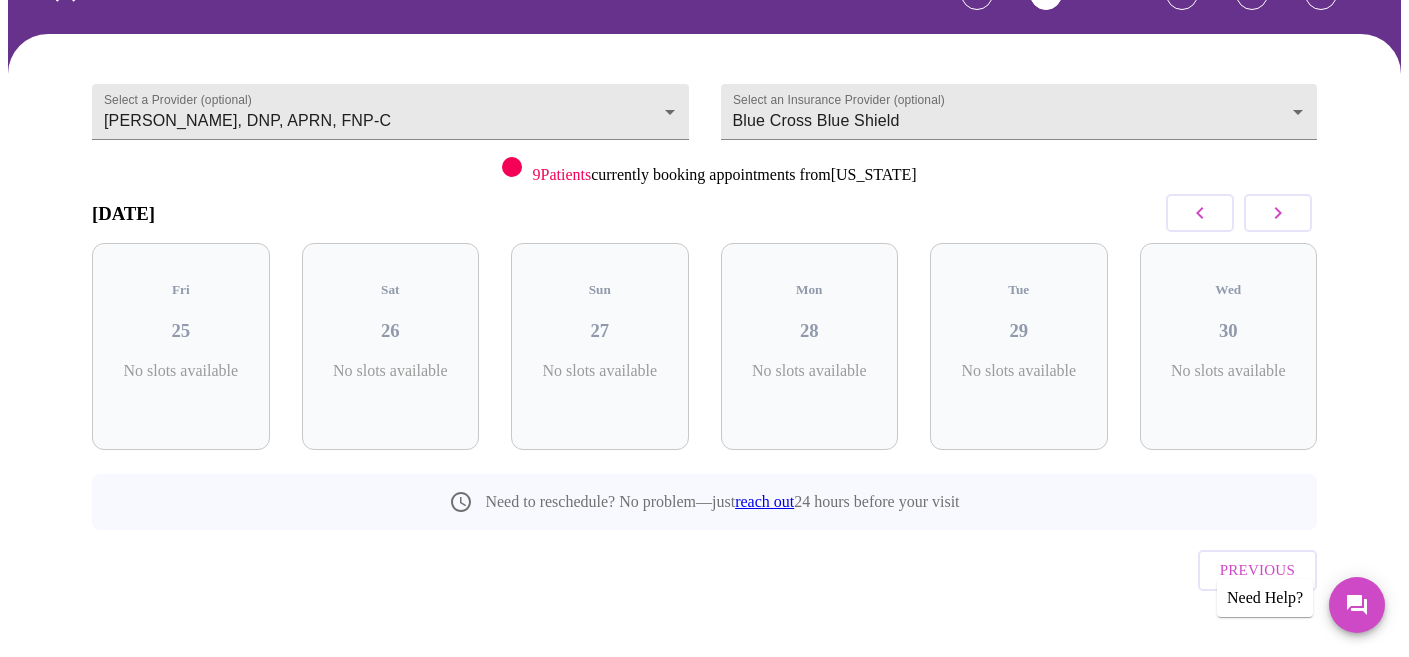 click 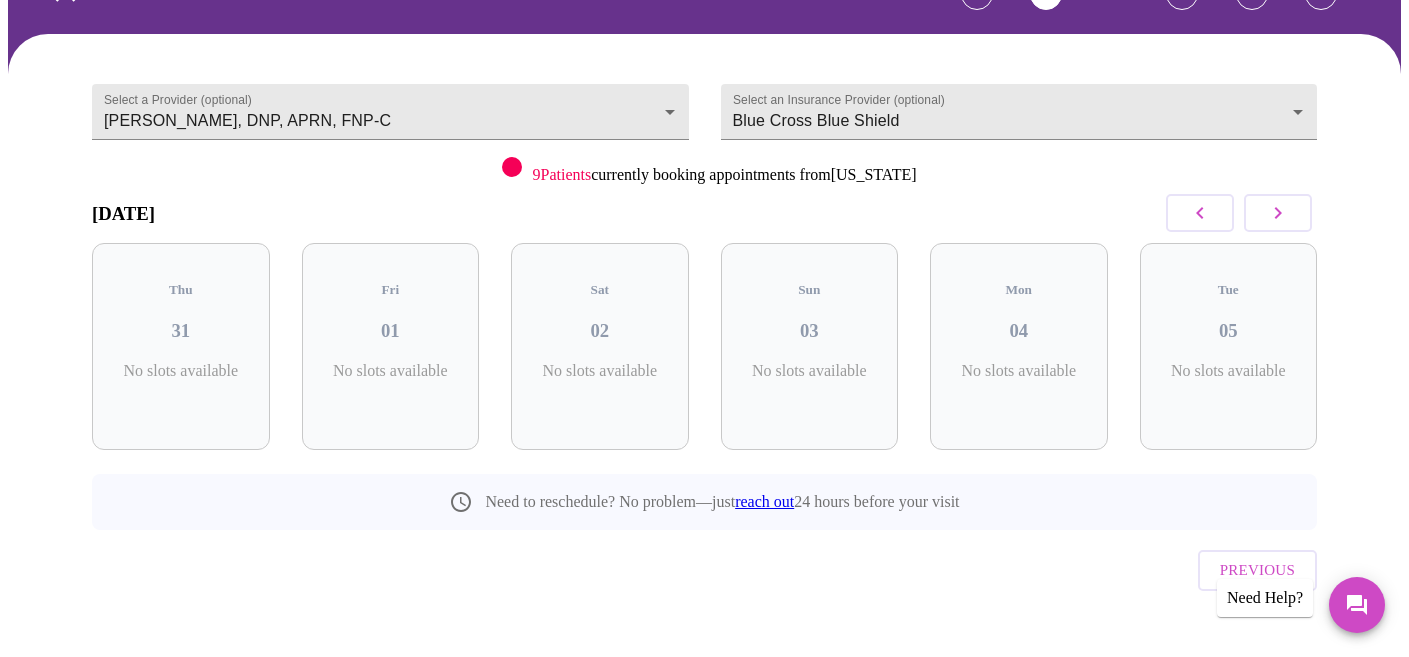 click 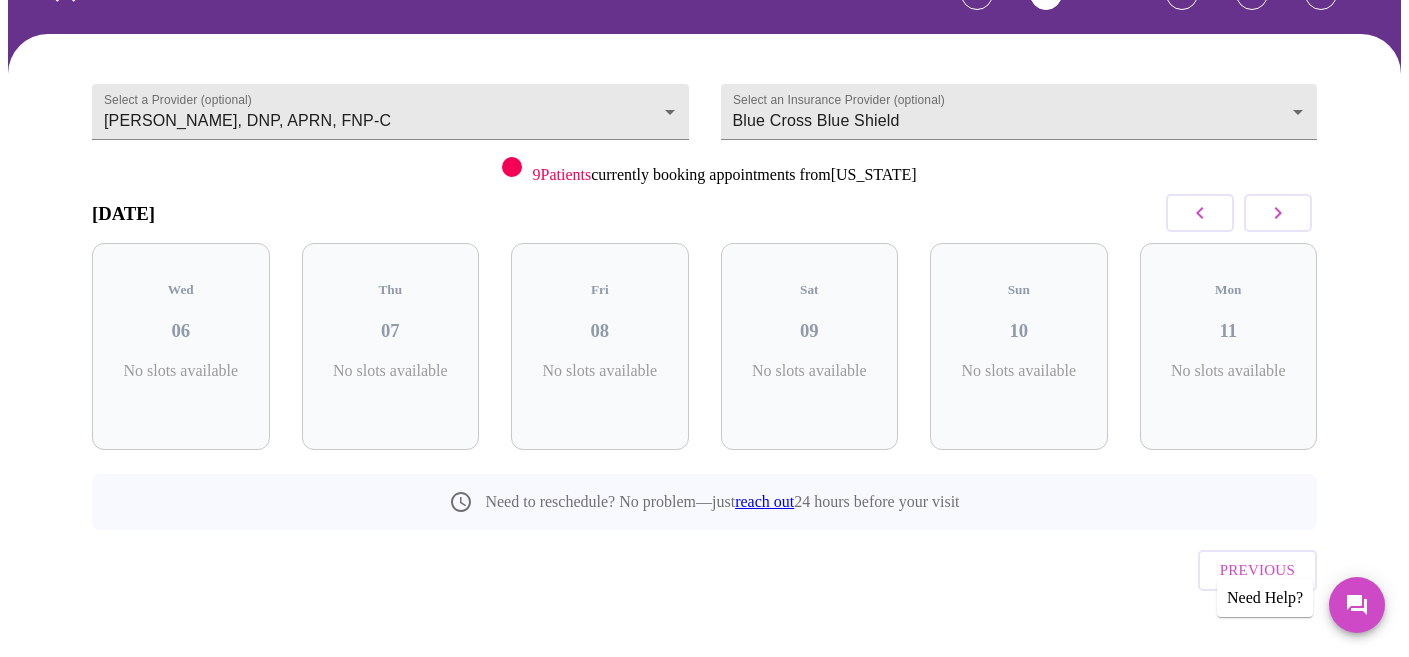 click 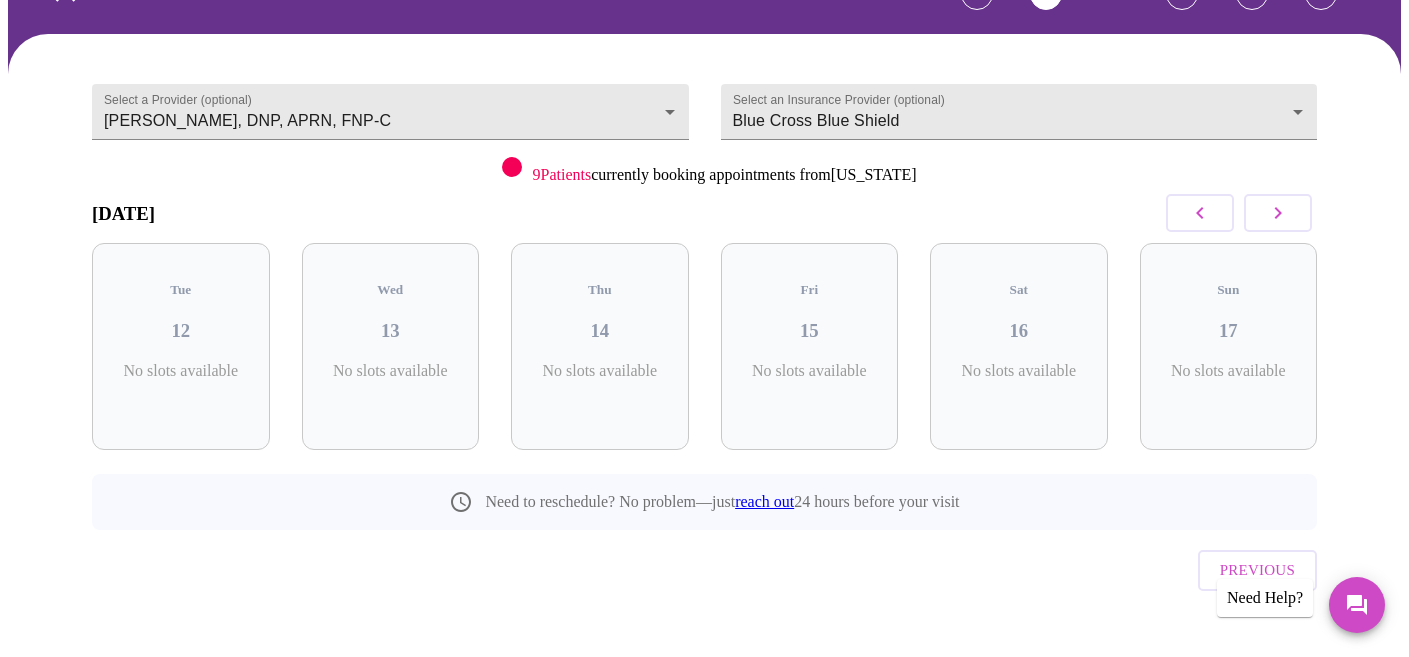 click 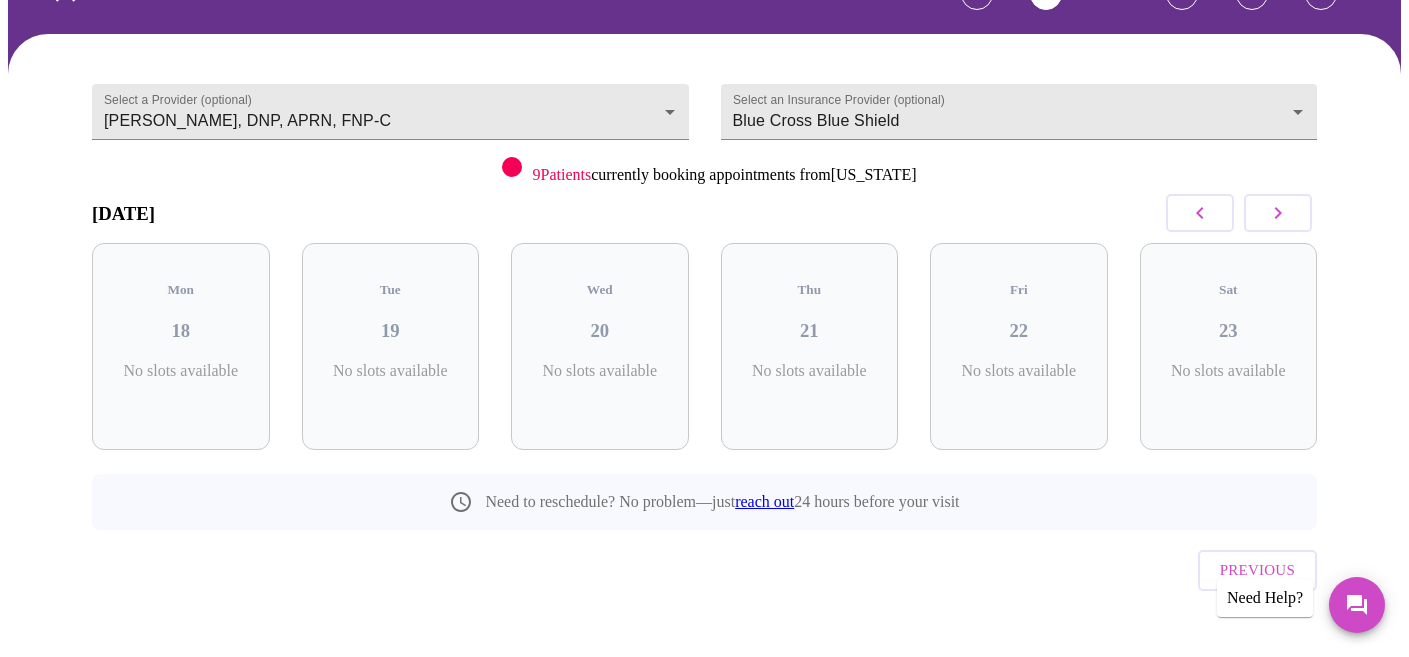 click 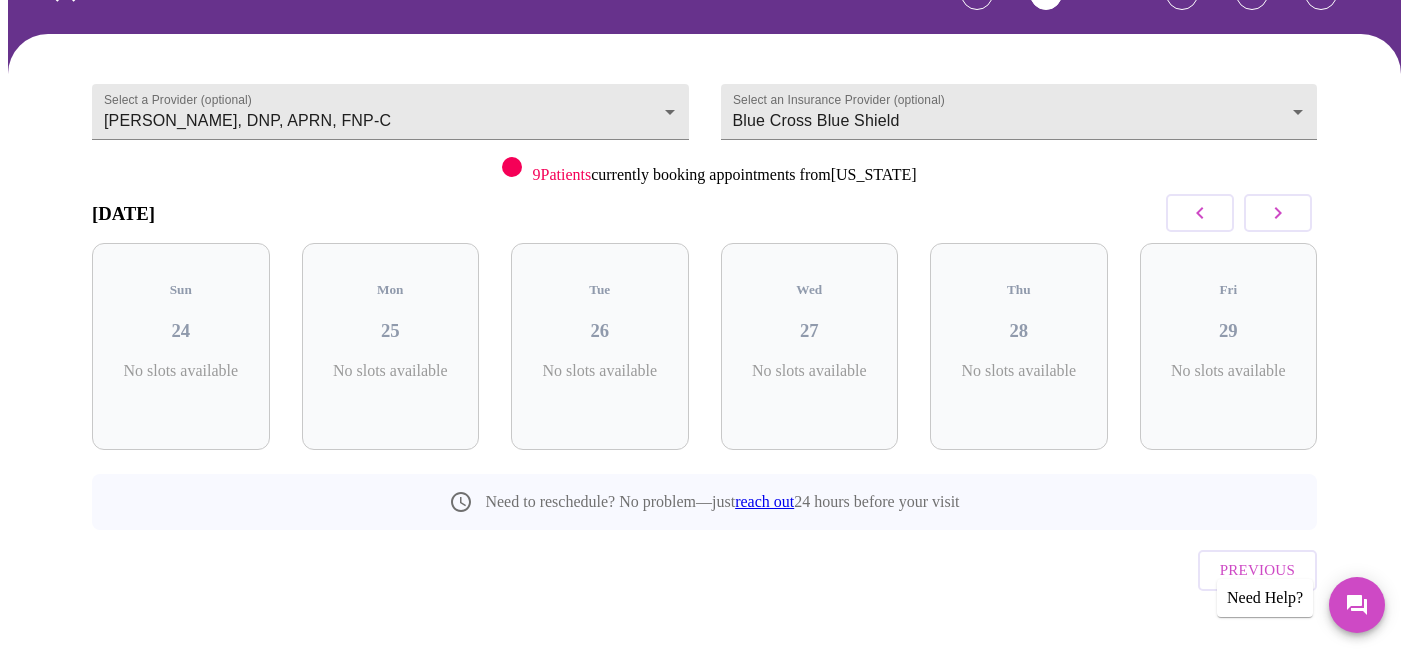 click 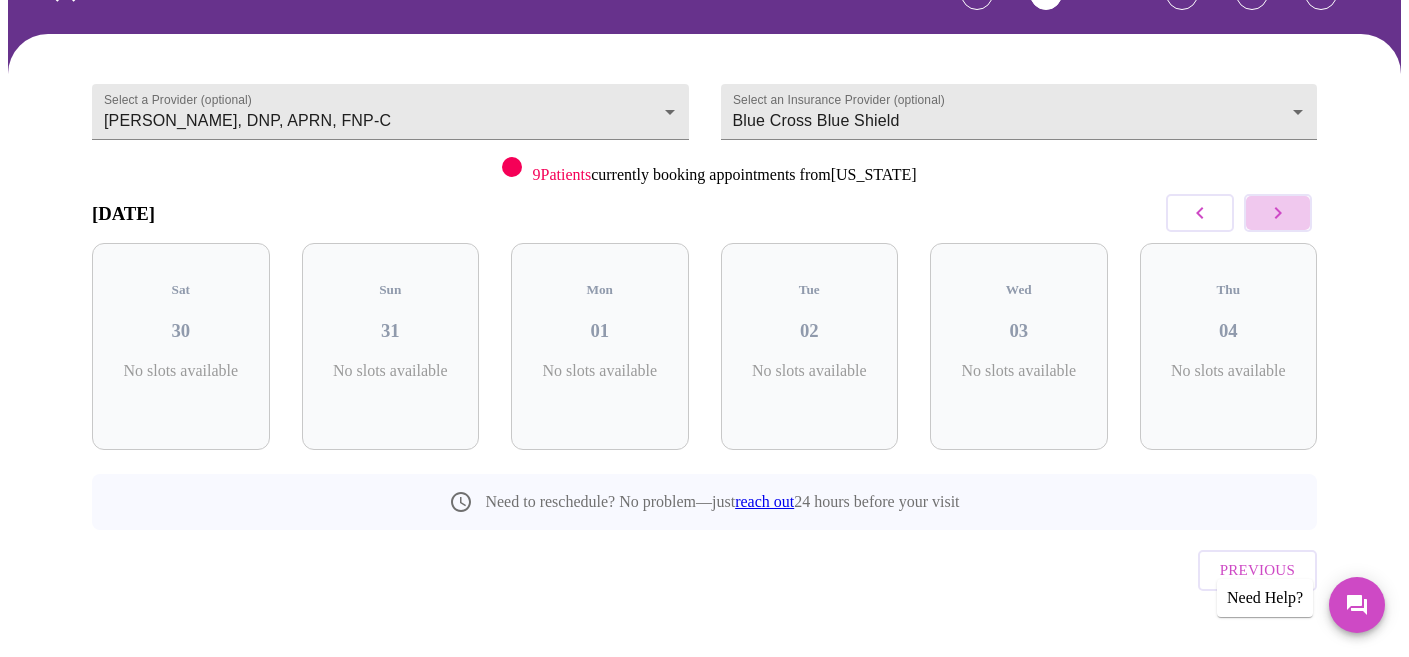 click 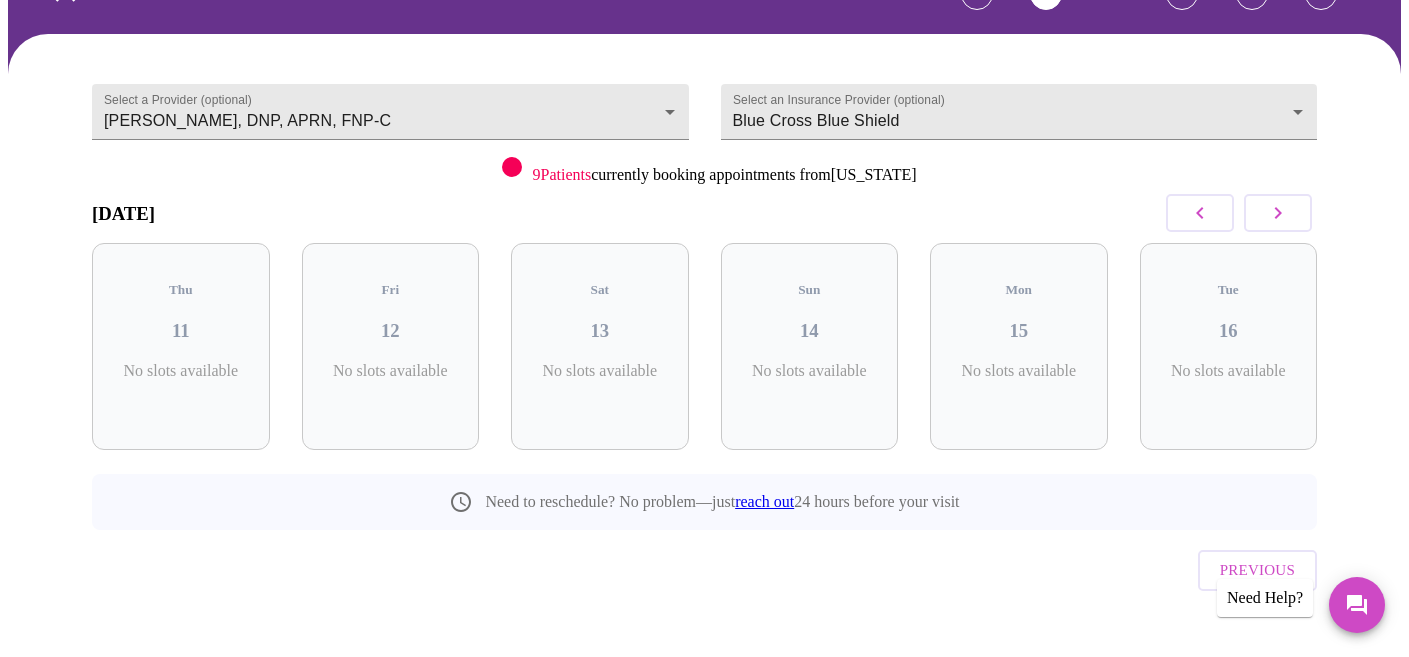 click 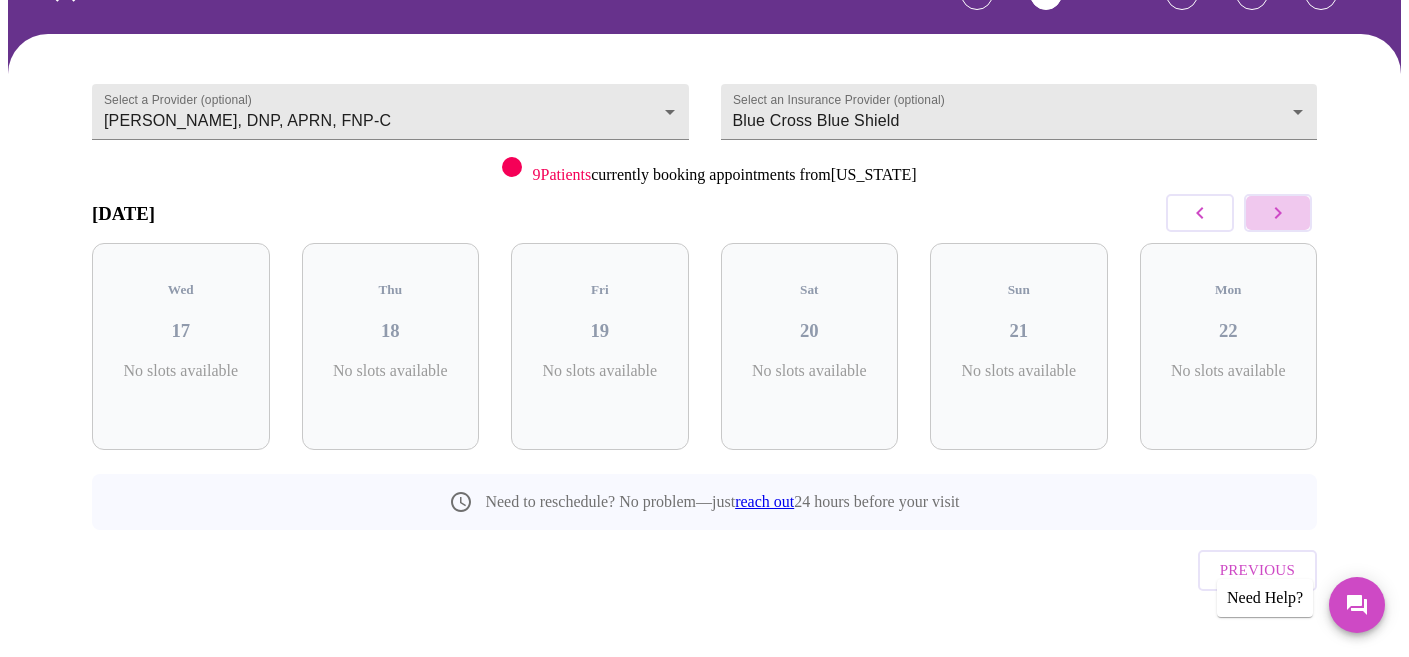 click 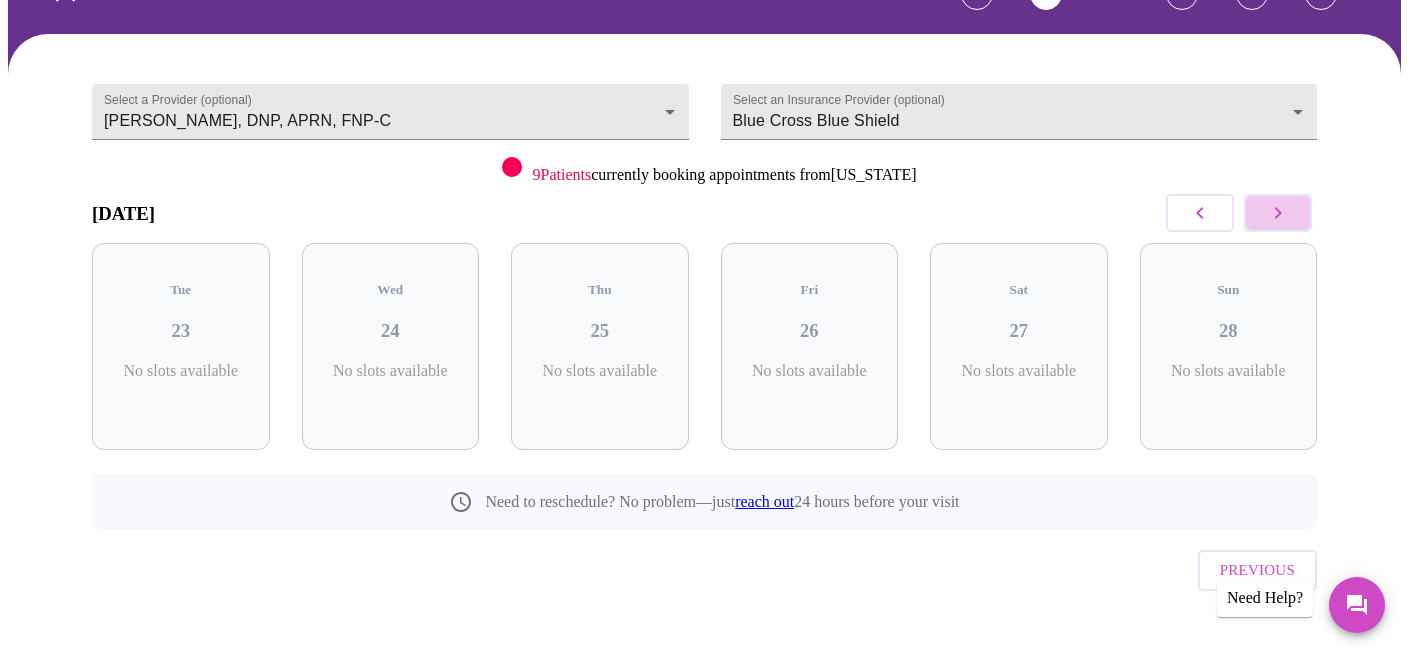 click 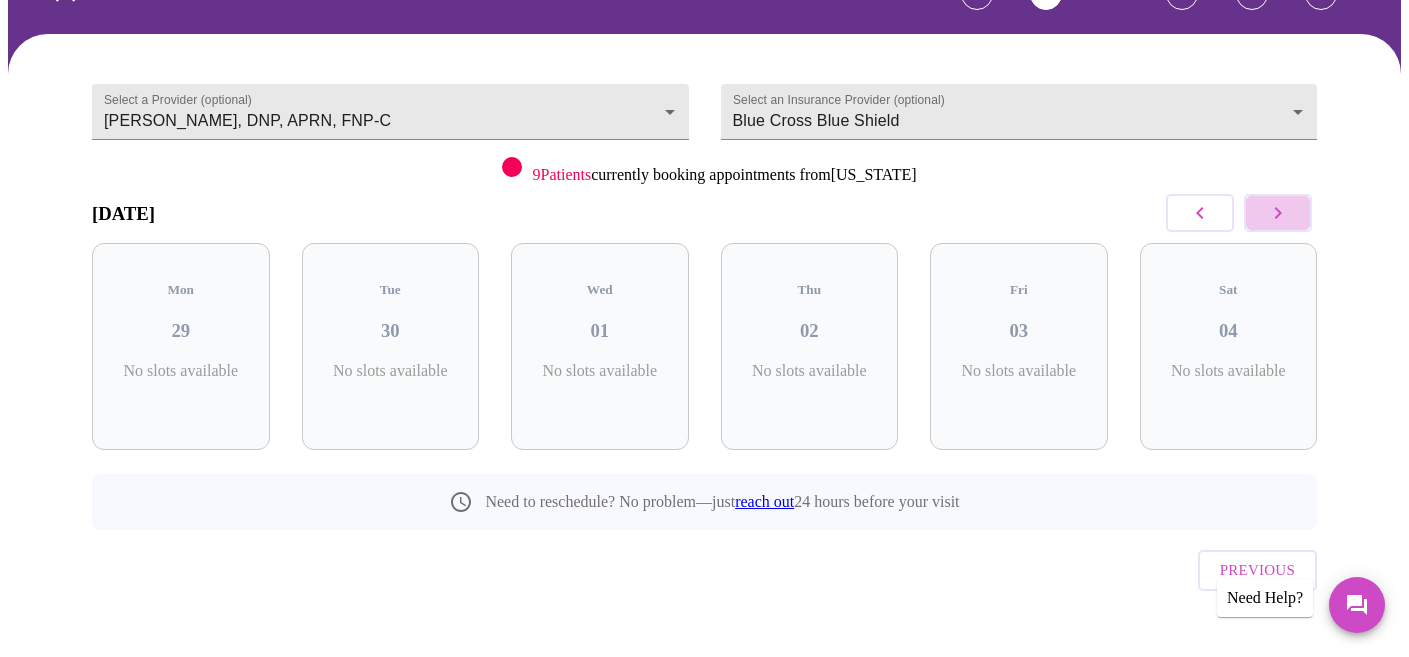 click 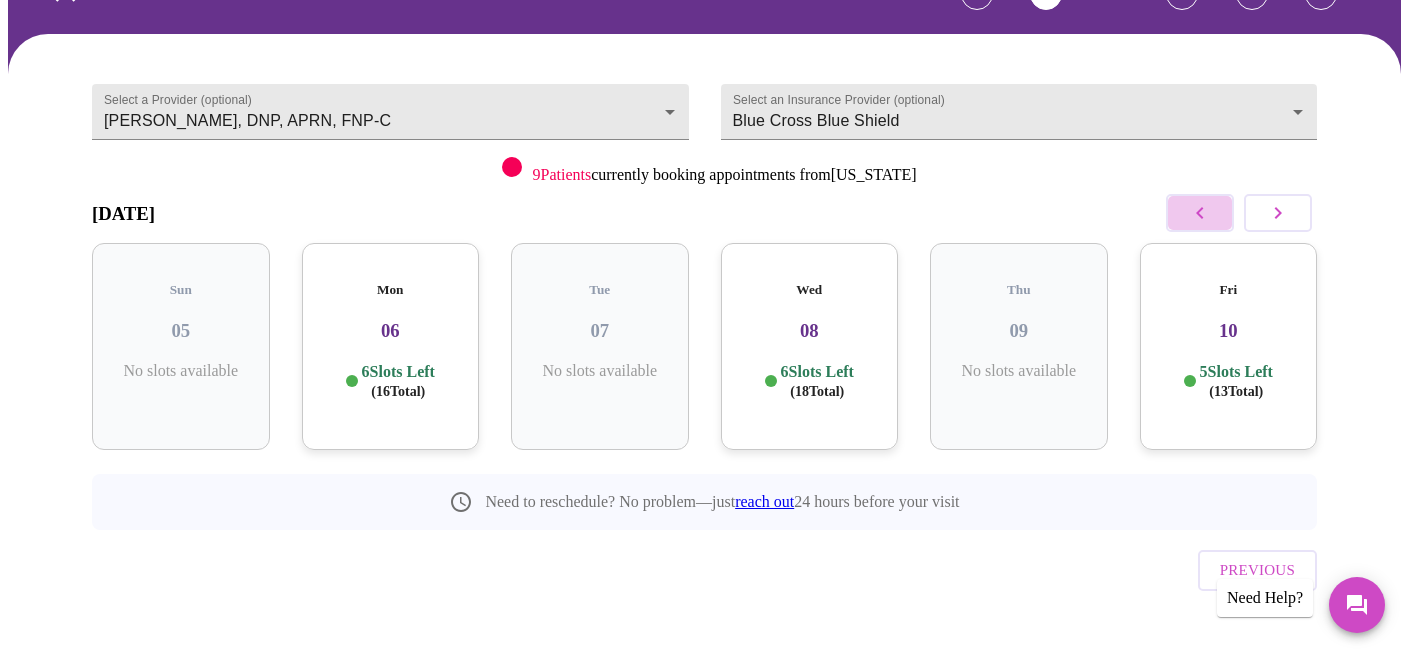 click at bounding box center (1200, 213) 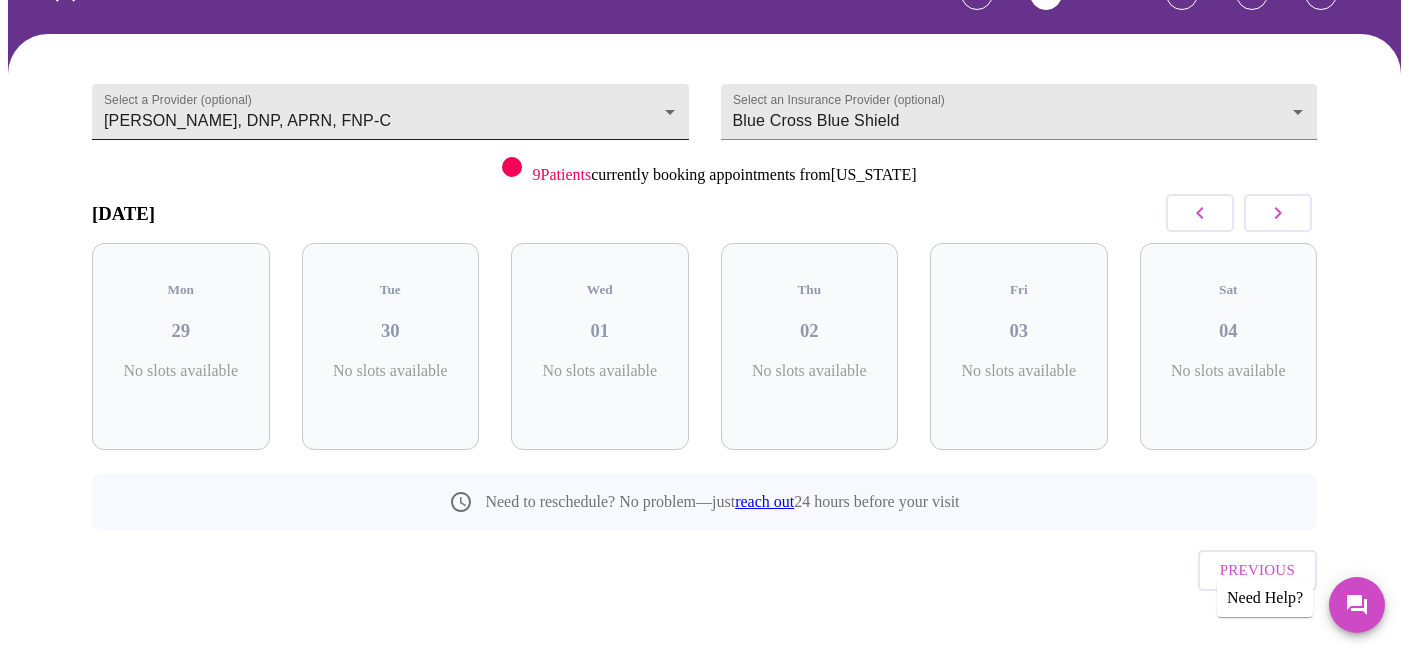 click on "MyMenopauseRx Appointments Messaging Labs 2 Uploads Medications Community Refer a Friend Hi Elizabeth   Confirm appointment time 1 2 CONFIRM 3 4 5 Select a Provider (optional) Jillian Montefusco, DNP, APRN, FNP-C Jillian Montefusco, DNP, APRN, FNP-C Select an Insurance Provider (optional) Blue Cross Blue Shield Blue Cross Blue Shield 9  Patients  currently booking appointments from  Illinois September 2025 Mon 29 No slots available Tue 30 No slots available Wed 01 No slots available Thu 02 No slots available Fri 03 No slots available Sat 04 No slots available Need to reschedule? No problem—just  reach out  24 hours before your visit Previous Need Help? Settings Billing Invoices Log out" at bounding box center [704, 285] 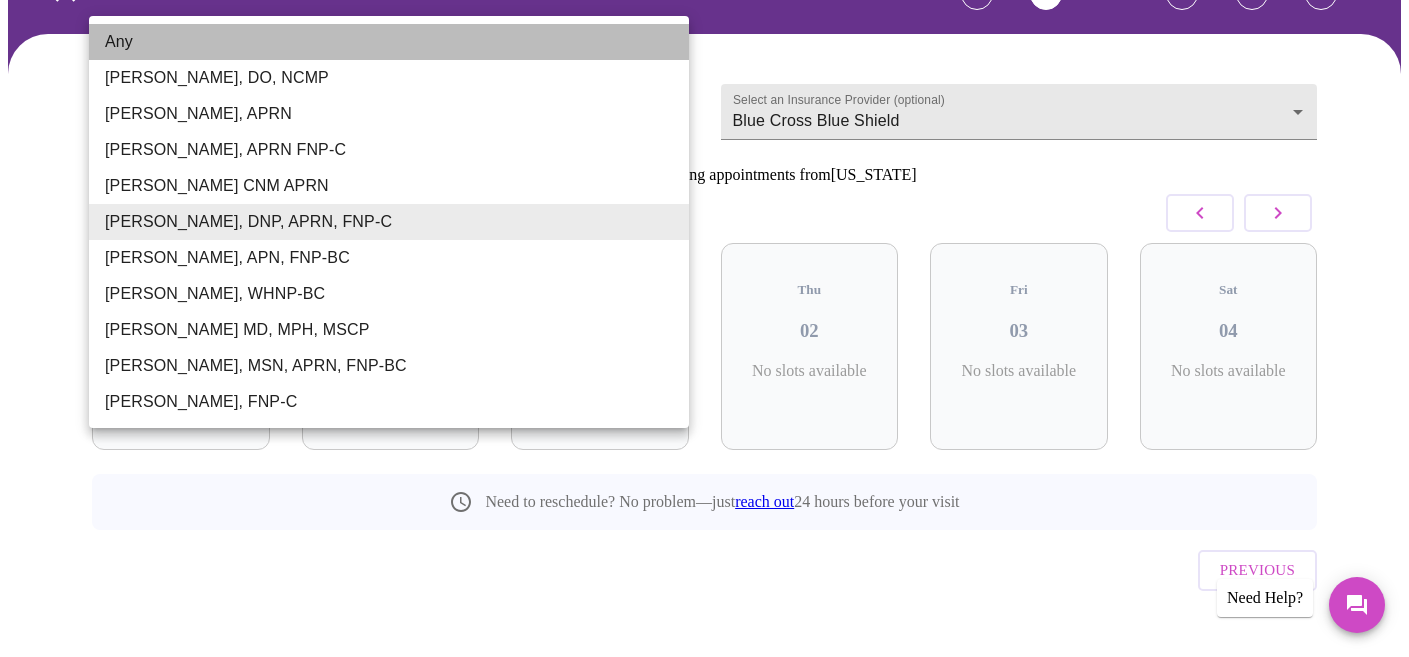 click on "Any" at bounding box center (389, 42) 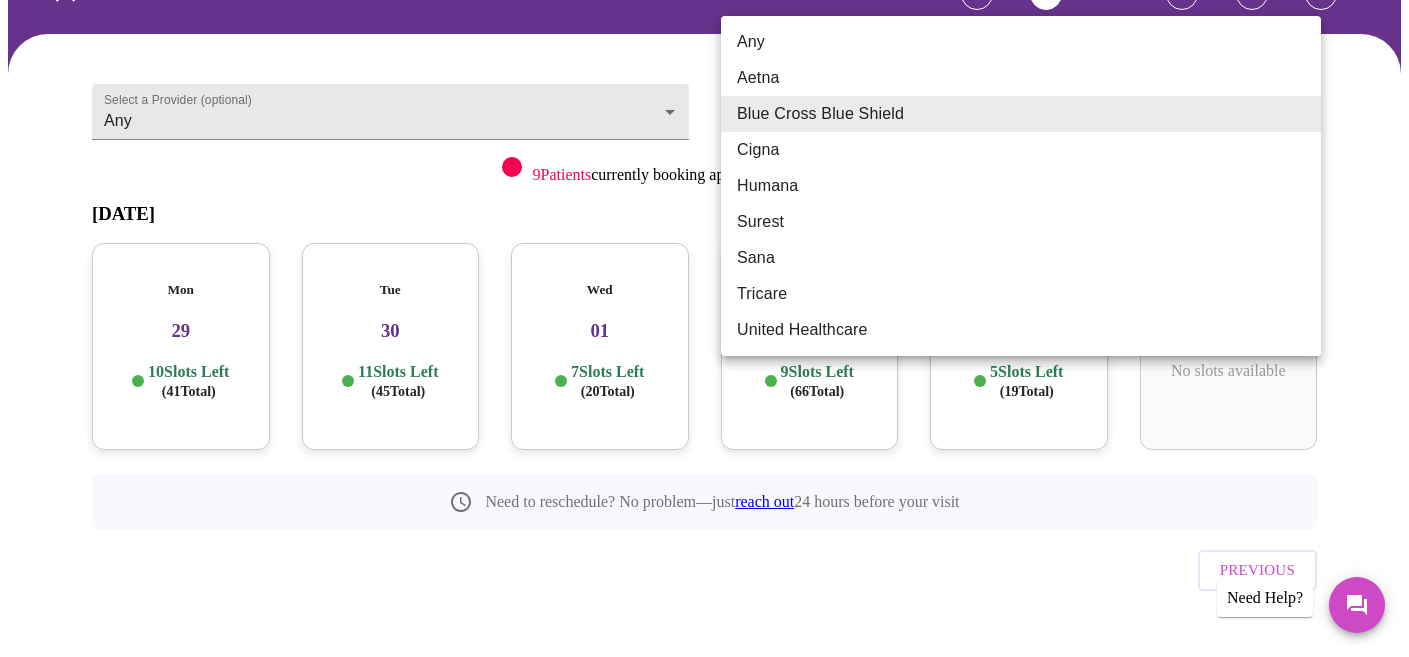 click on "MyMenopauseRx Appointments Messaging Labs 2 Uploads Medications Community Refer a Friend Hi Elizabeth   Confirm appointment time 1 2 CONFIRM 3 4 5 Select a Provider (optional) Any Any Select an Insurance Provider (optional) Blue Cross Blue Shield Blue Cross Blue Shield 9  Patients  currently booking appointments from  Illinois September 2025 Mon 29 10  Slots Left ( 41  Total) Tue 30 11  Slots Left ( 45  Total) Wed 01 7  Slots Left ( 20  Total) Thu 02 9  Slots Left ( 66  Total) Fri 03 5  Slots Left ( 19  Total) Sat 04 No slots available Need to reschedule? No problem—just  reach out  24 hours before your visit Previous Need Help? Settings Billing Invoices Log out Any Aetna Blue Cross Blue Shield Cigna Humana Surest Sana Tricare United Healthcare" at bounding box center (704, 285) 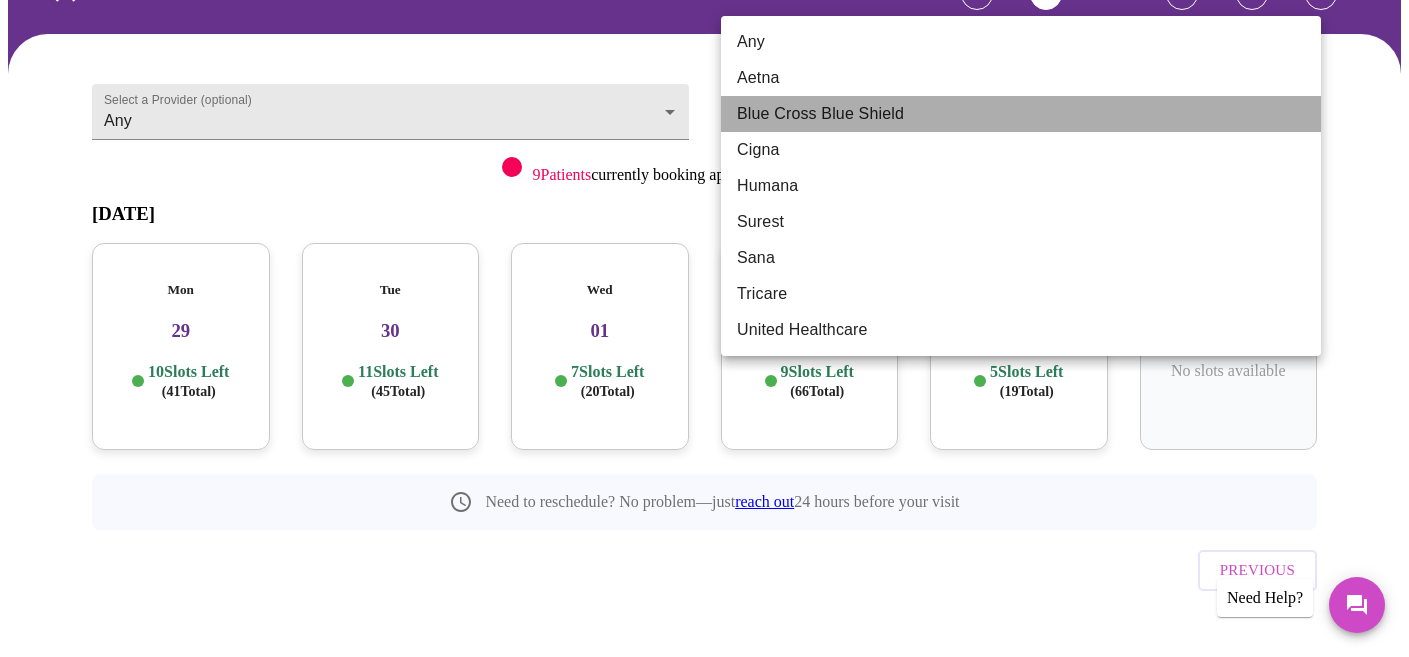 click on "Blue Cross Blue Shield" at bounding box center (1021, 114) 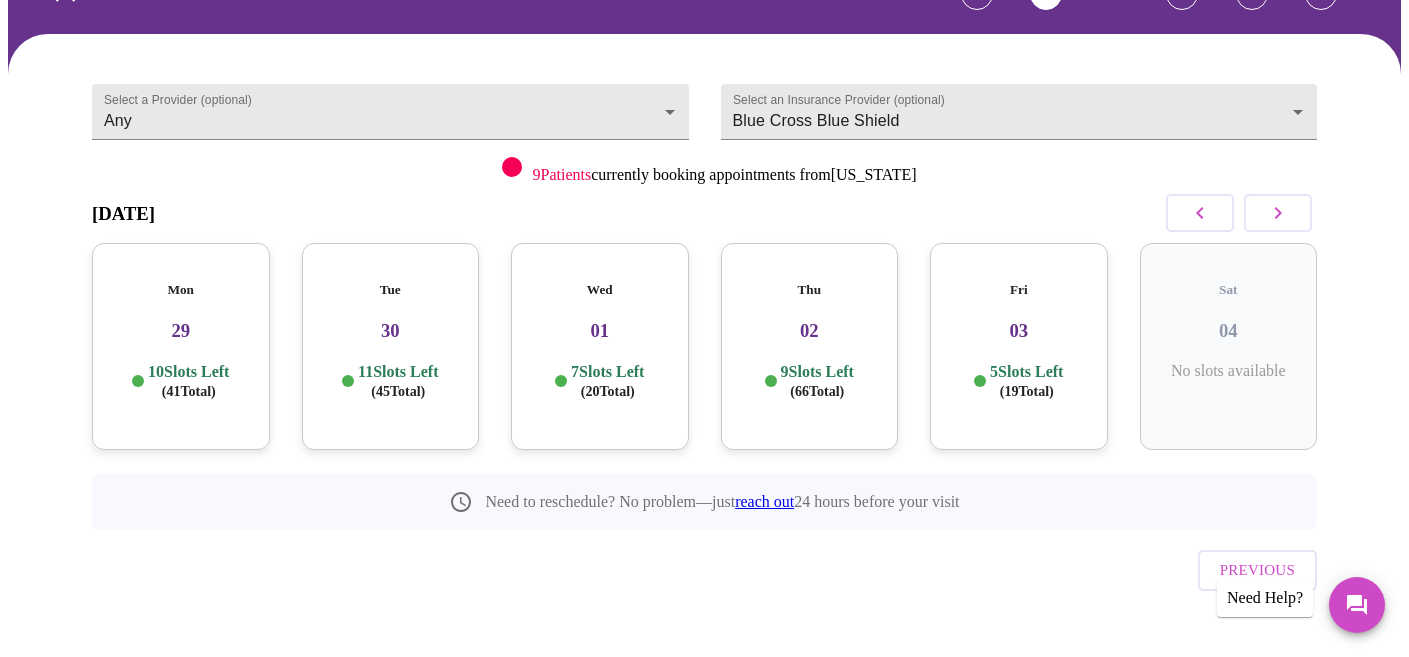 click at bounding box center (1239, 213) 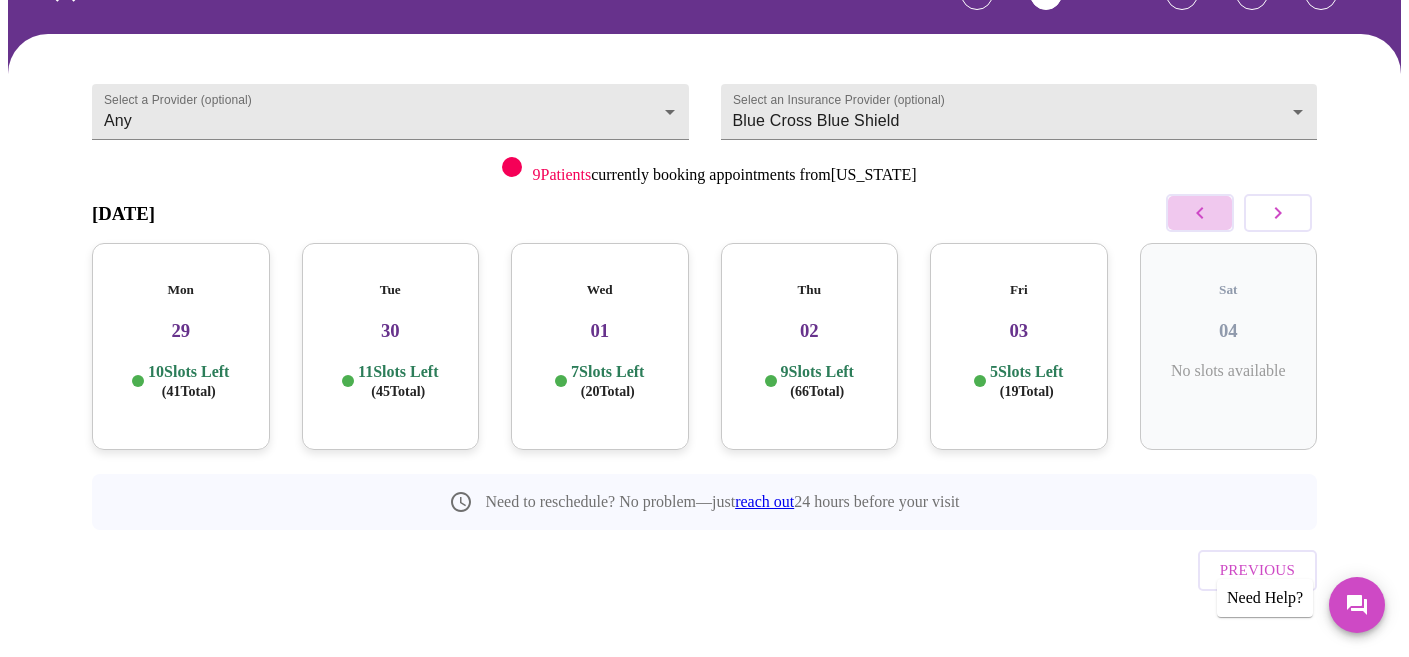 click at bounding box center [1200, 213] 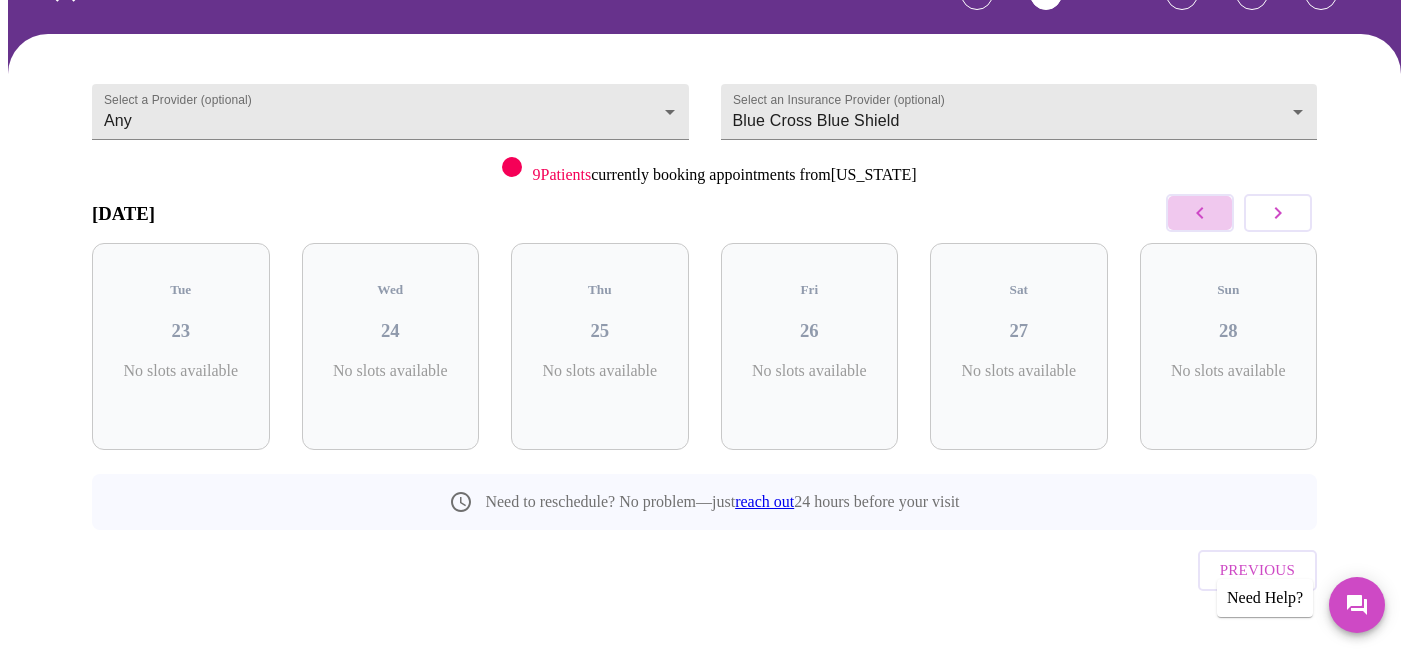 click at bounding box center (1200, 213) 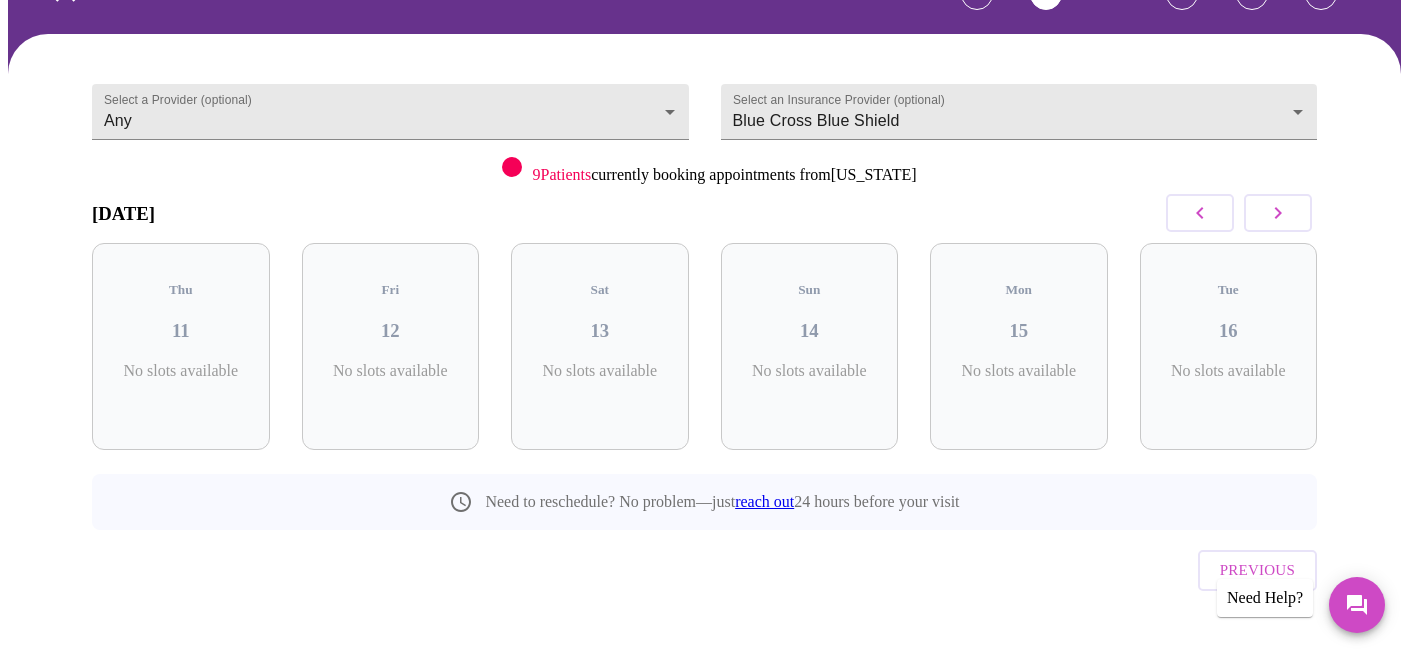 click at bounding box center [1200, 213] 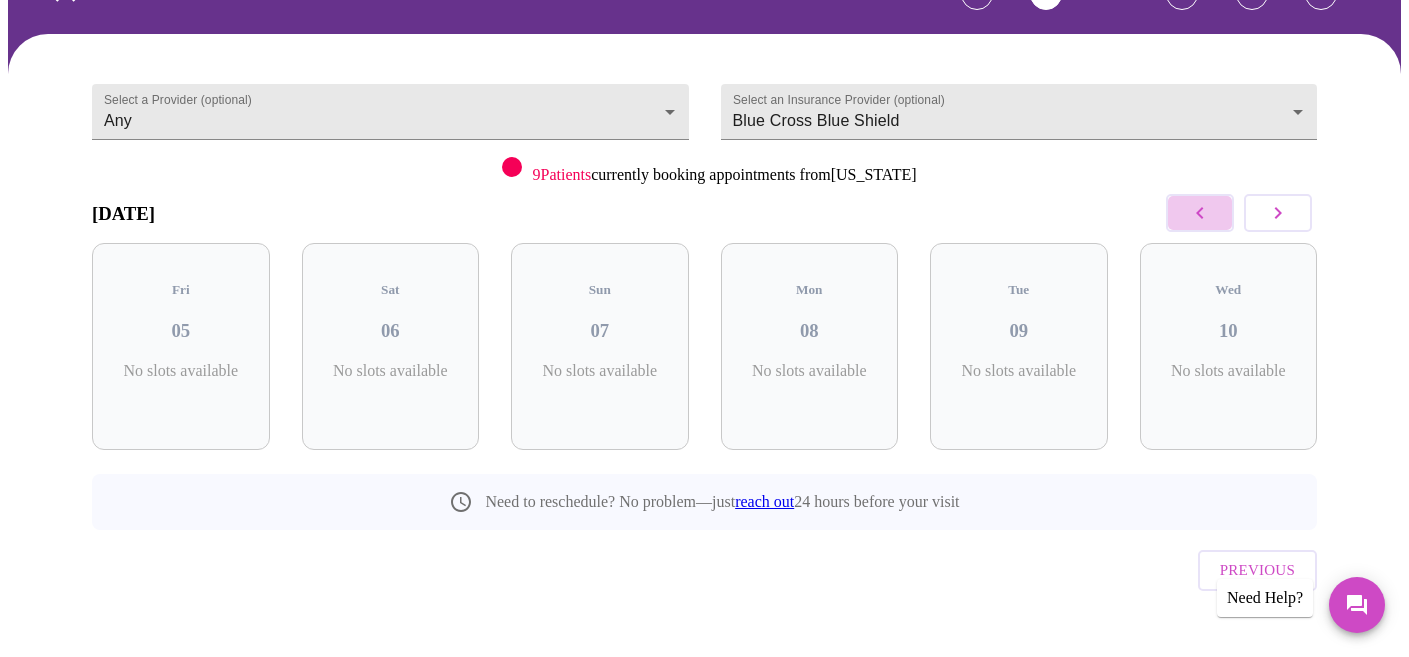 click at bounding box center [1200, 213] 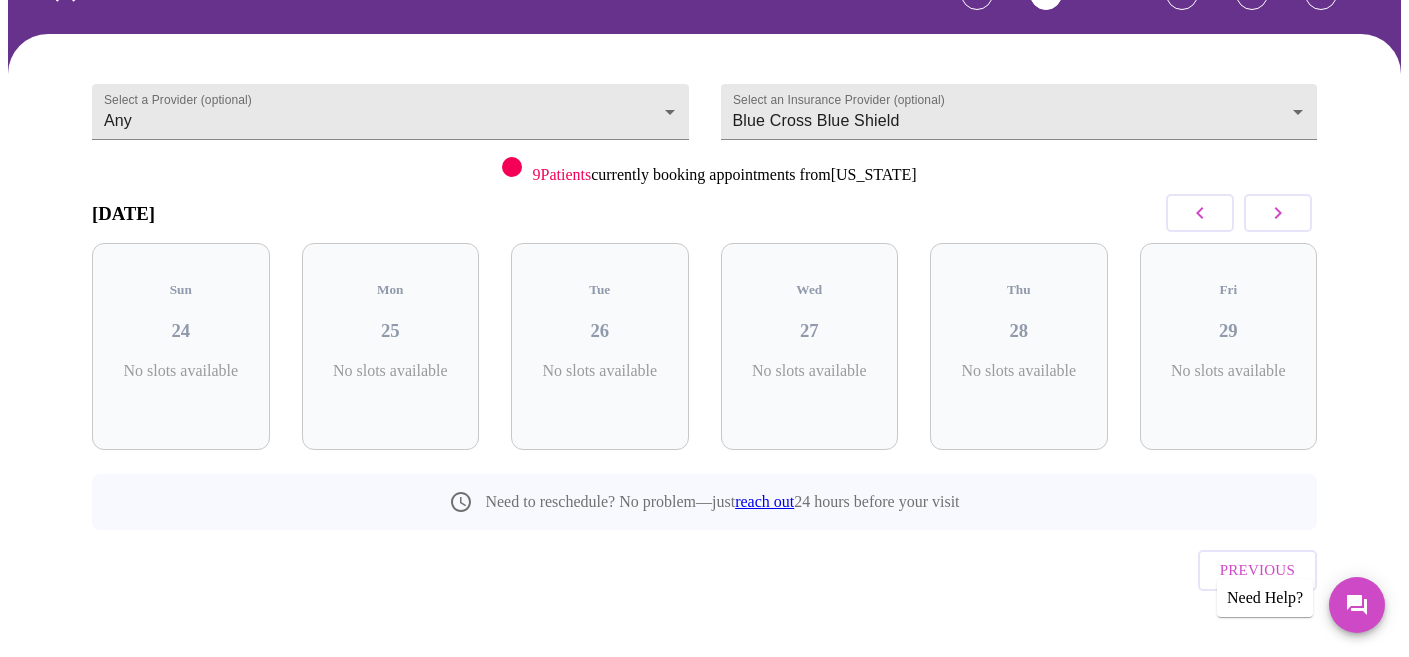 click at bounding box center [1200, 213] 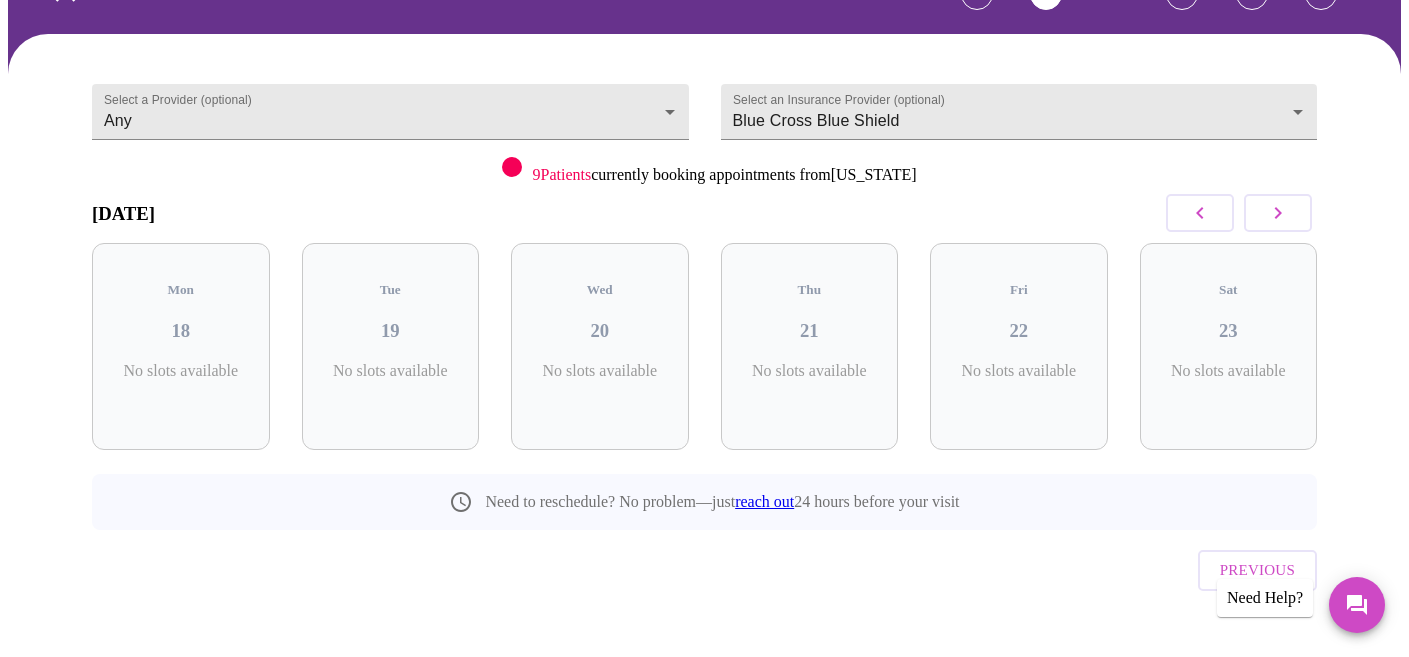 click at bounding box center (1200, 213) 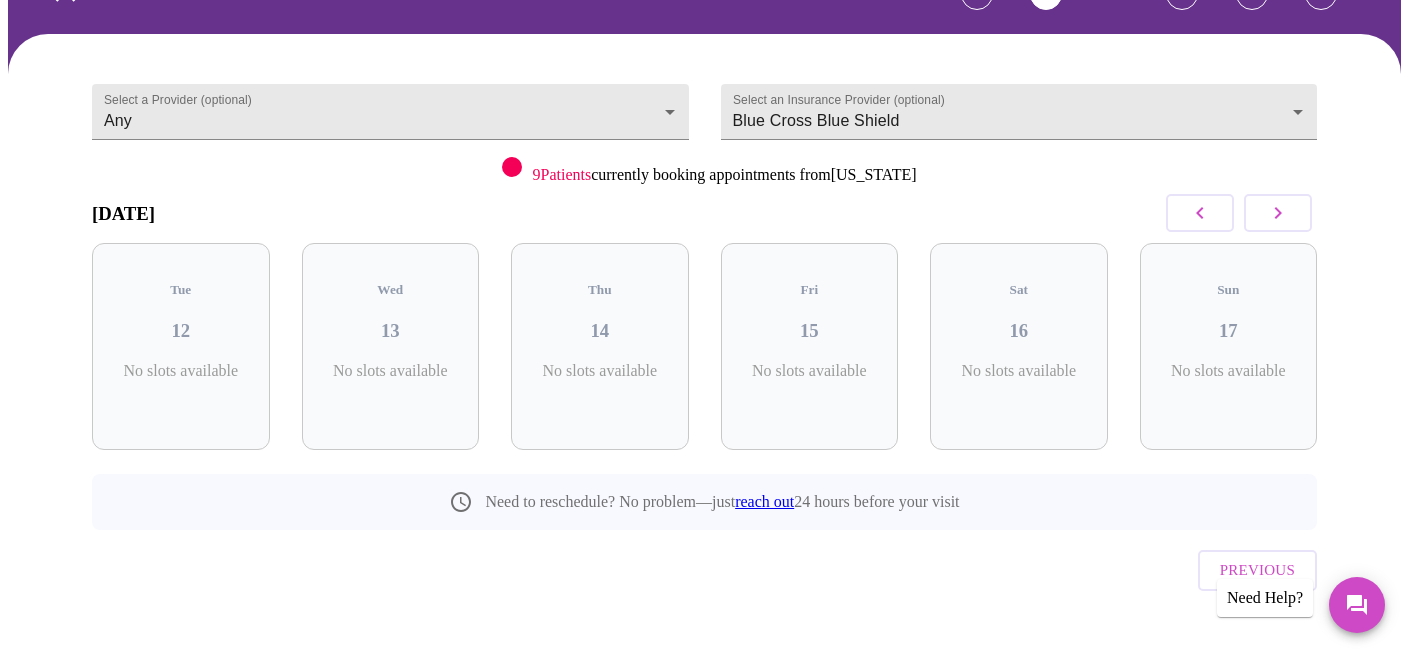 click at bounding box center [1200, 213] 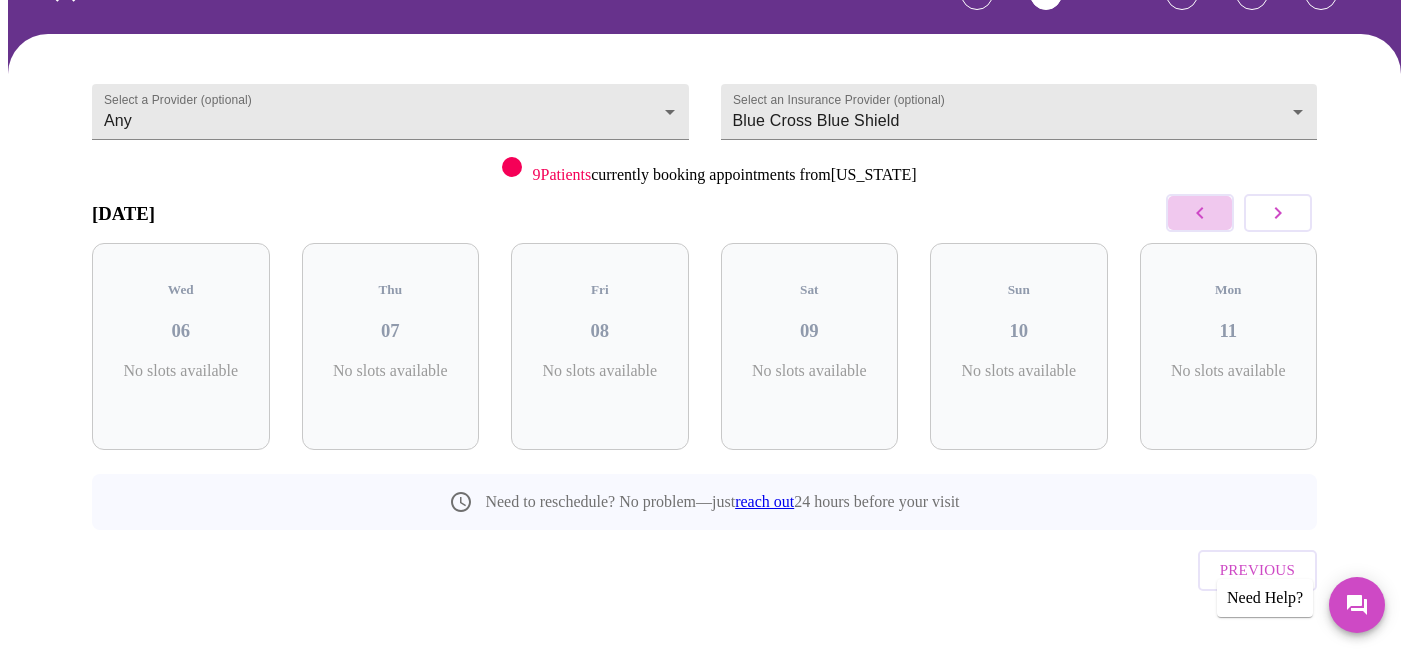 click at bounding box center (1200, 213) 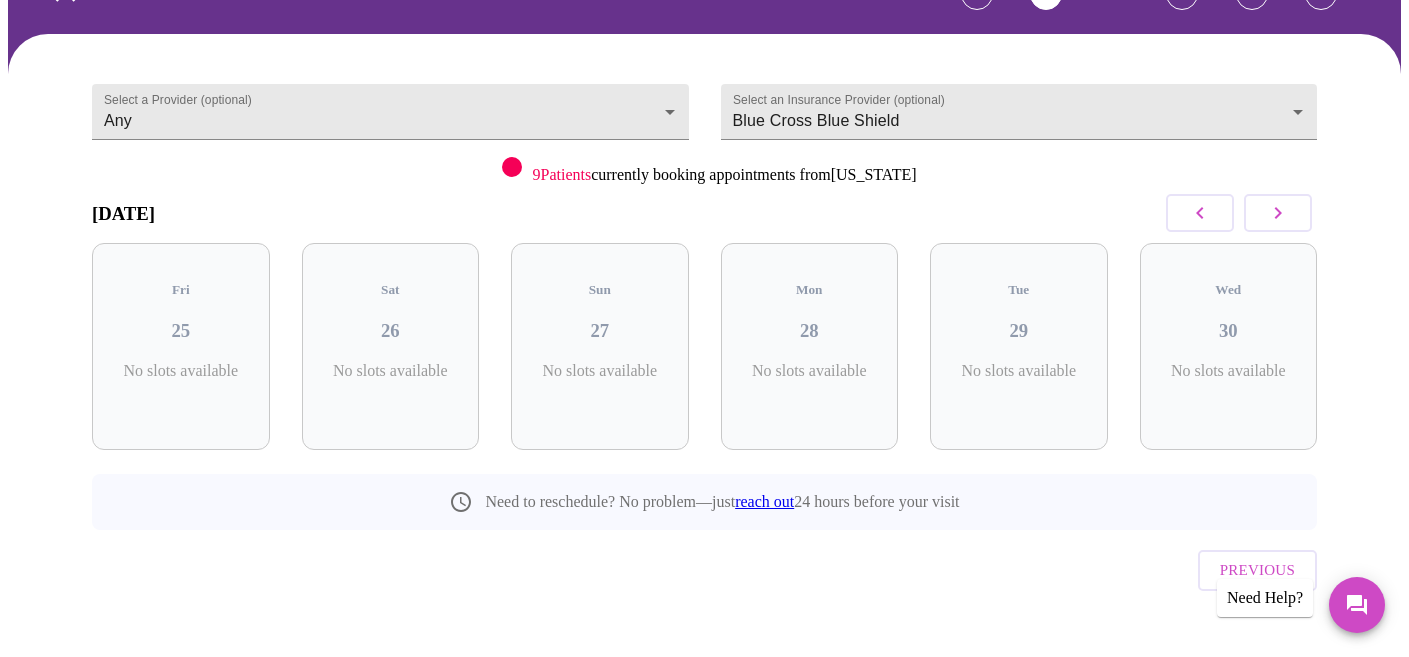 click at bounding box center [1200, 213] 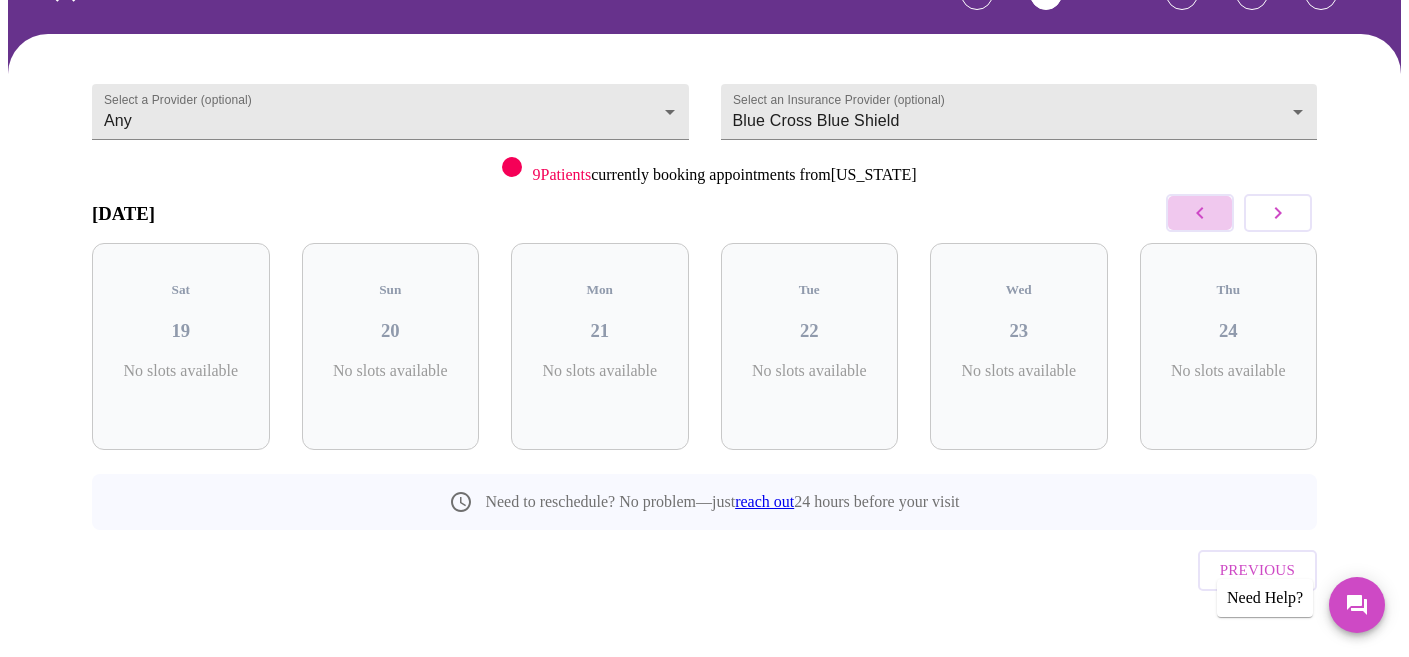 click at bounding box center (1200, 213) 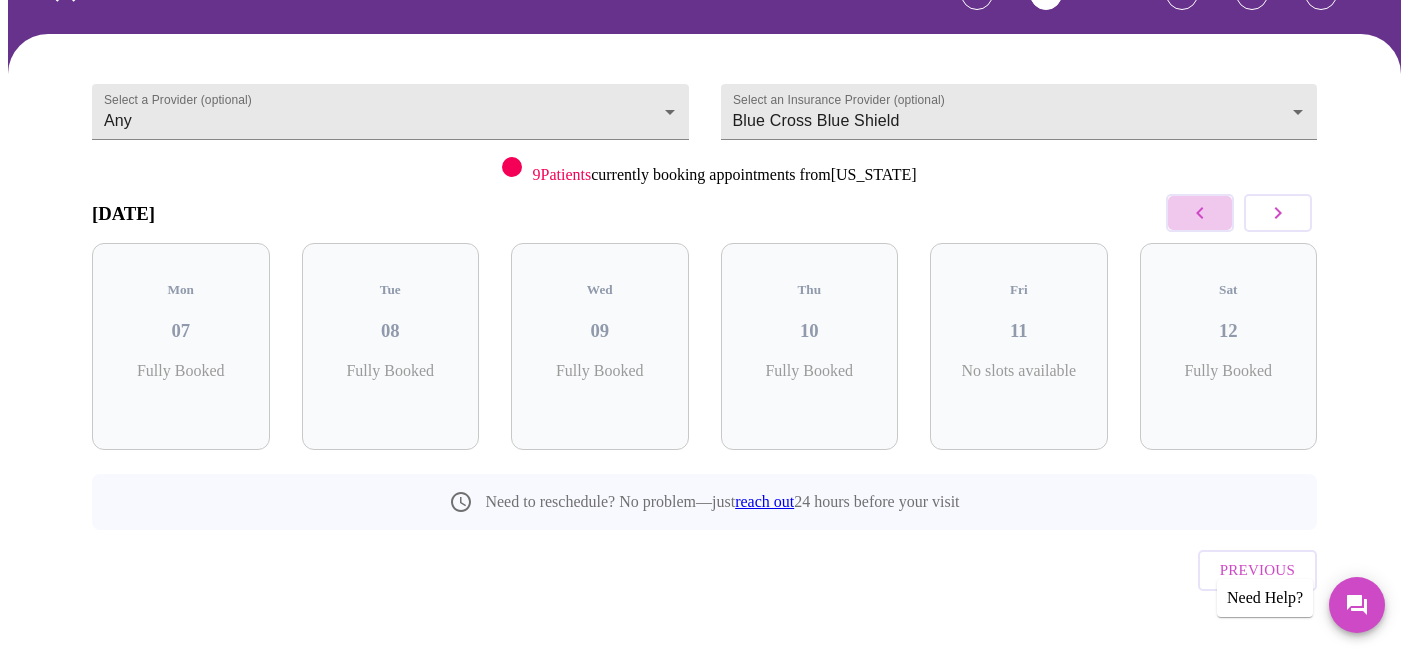 click 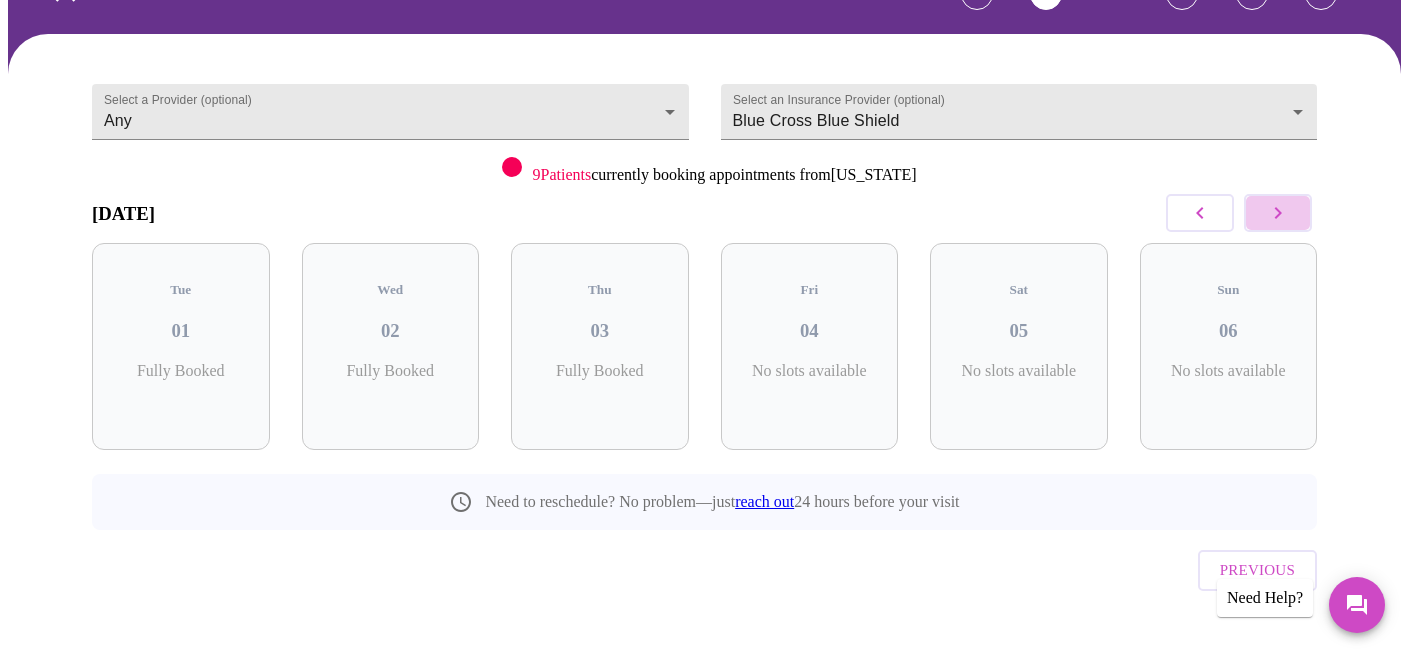 click 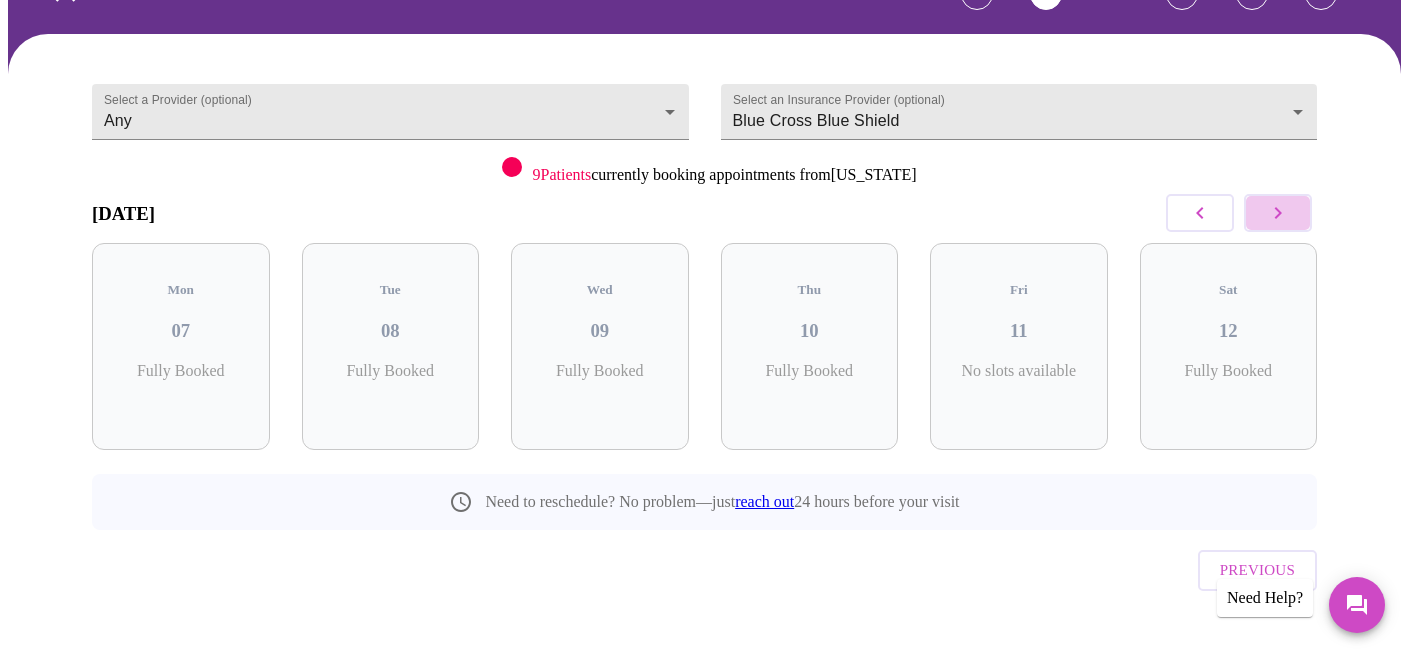 click 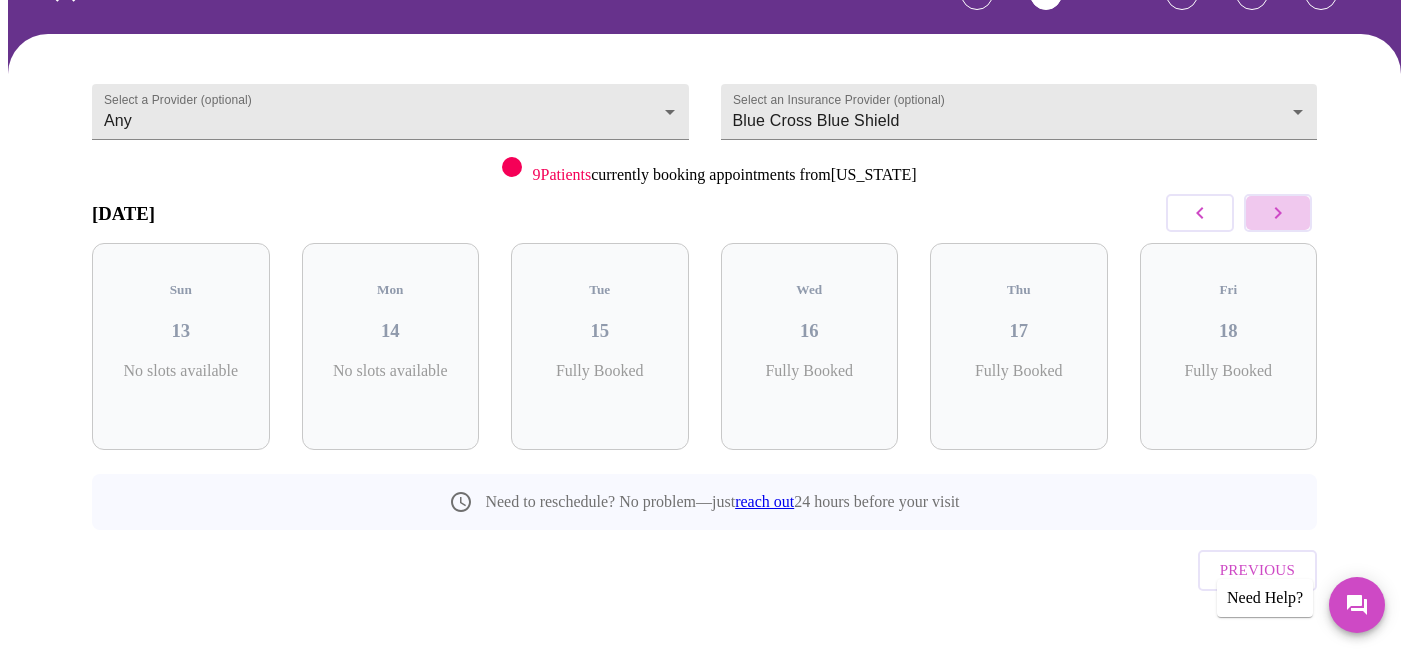 click 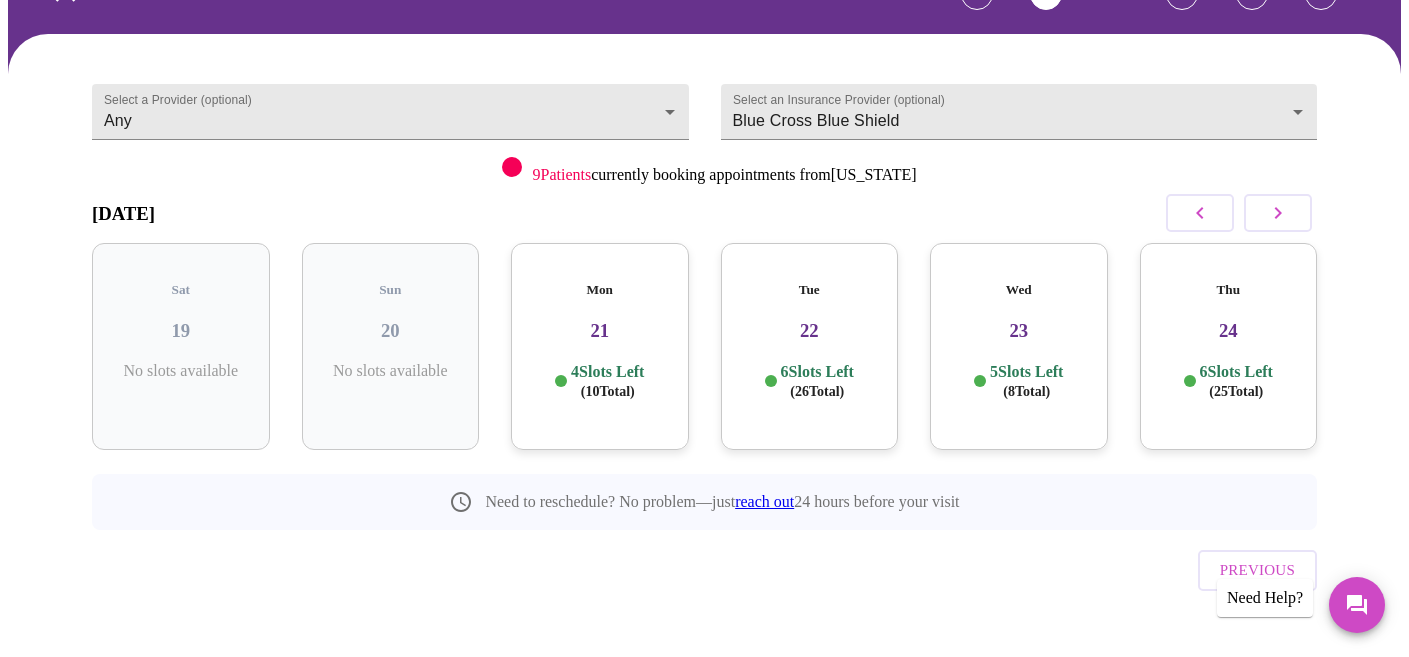 click on "21" at bounding box center [600, 331] 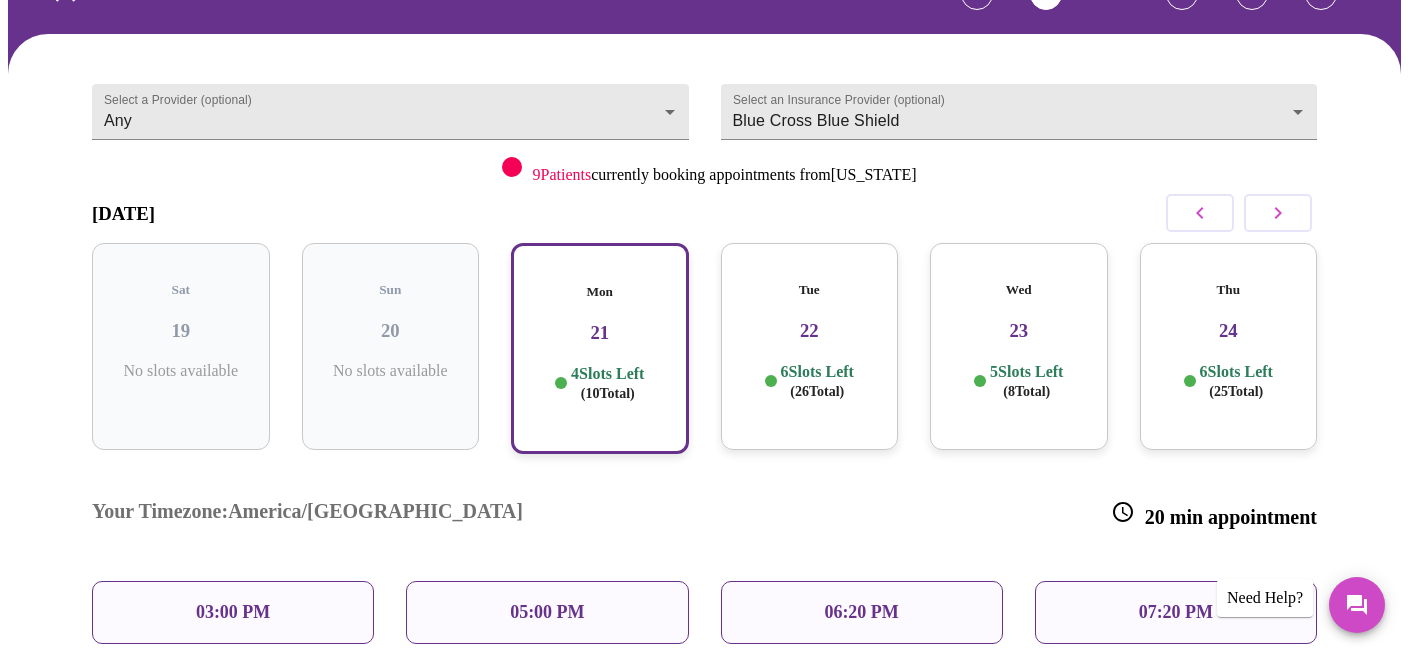 click on "03:00 PM" at bounding box center [233, 612] 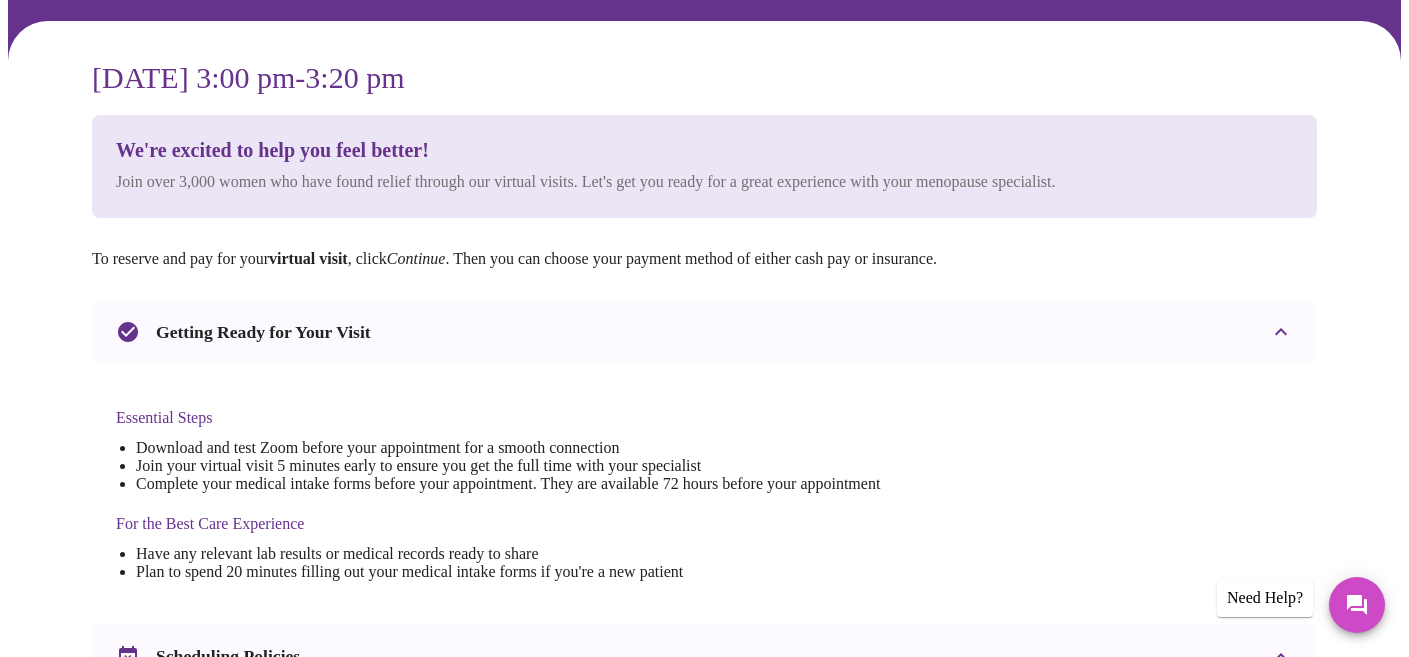 scroll, scrollTop: 140, scrollLeft: 0, axis: vertical 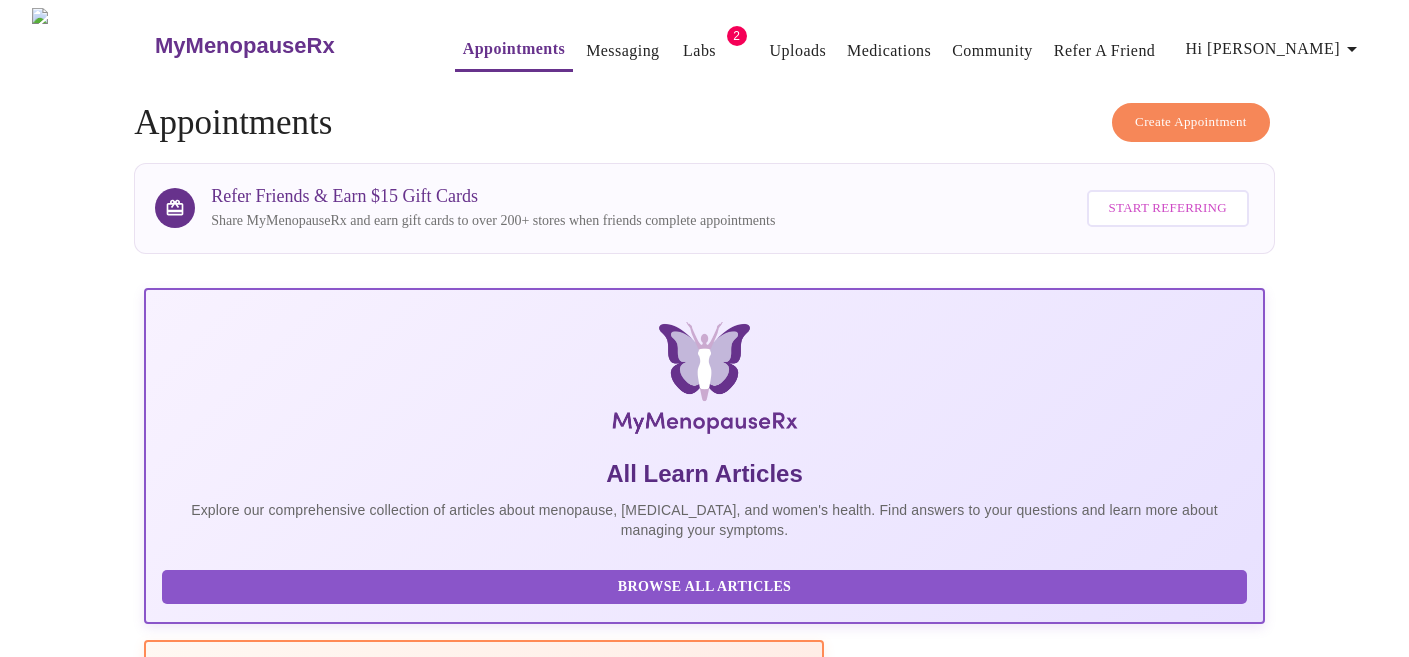 click on "Create Appointment" at bounding box center [1191, 122] 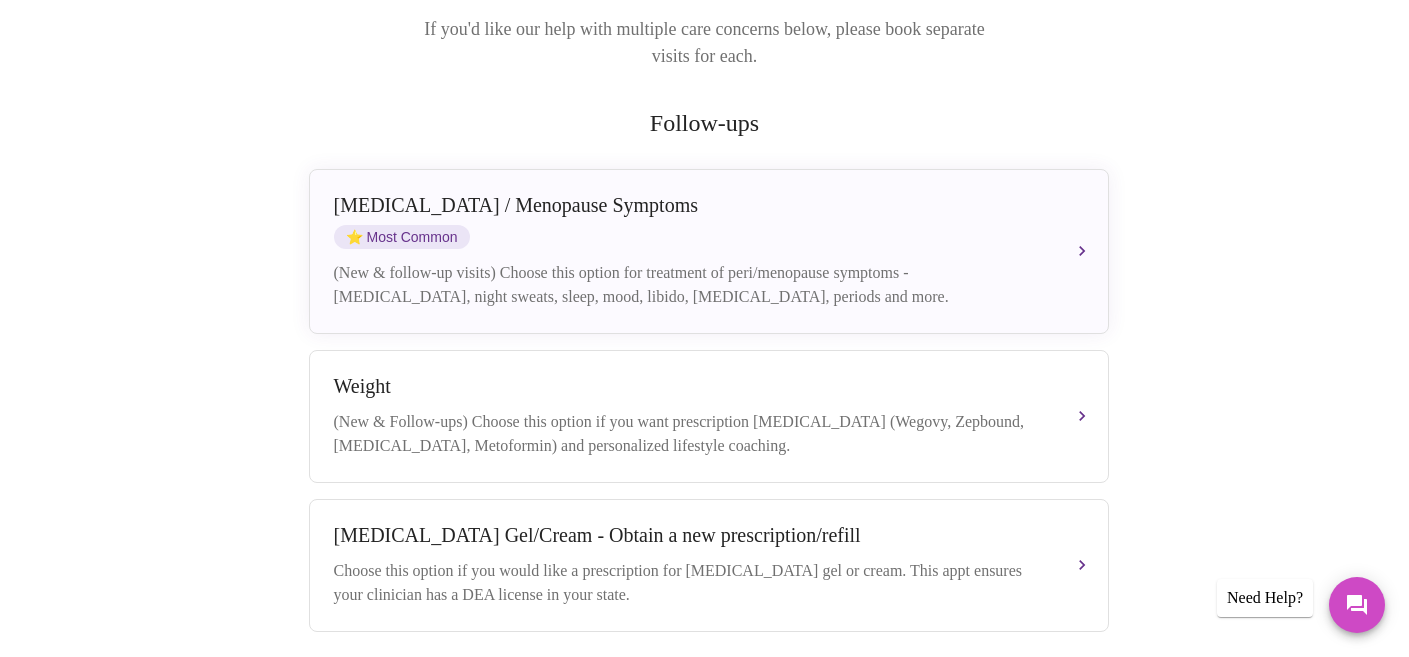scroll, scrollTop: 304, scrollLeft: 0, axis: vertical 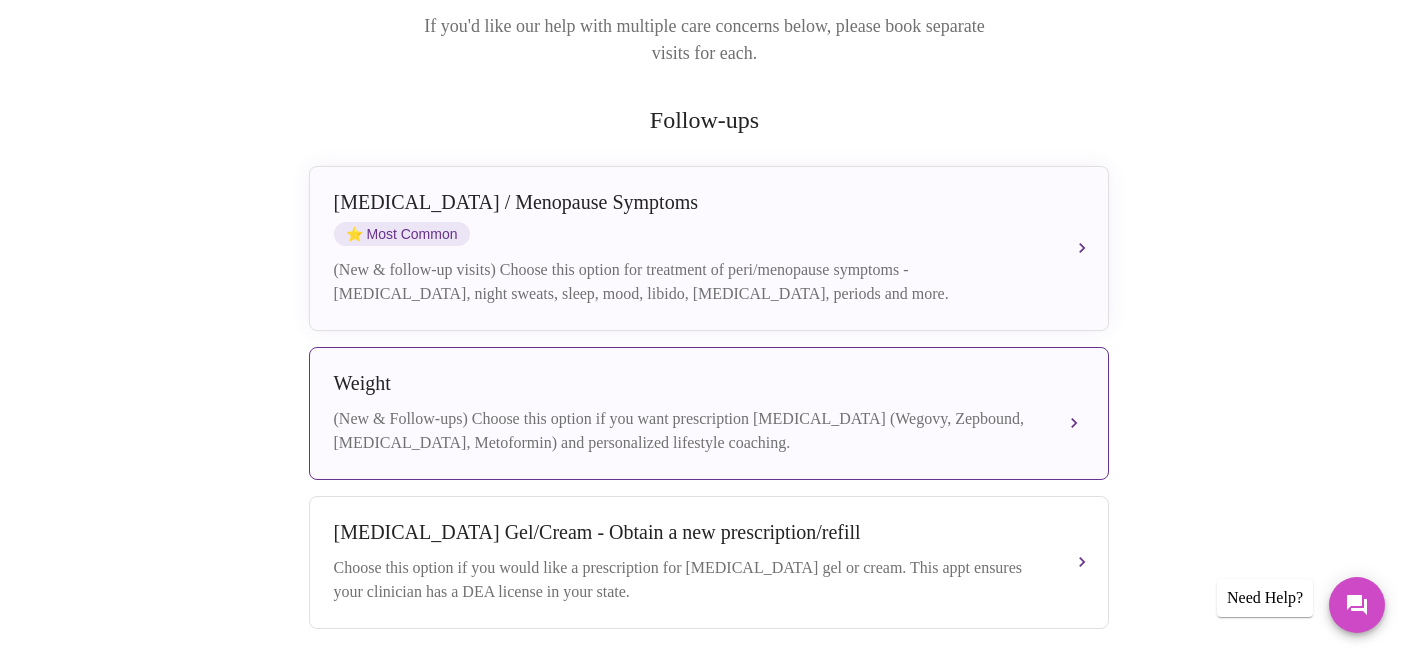 click on "Weight" at bounding box center (689, 383) 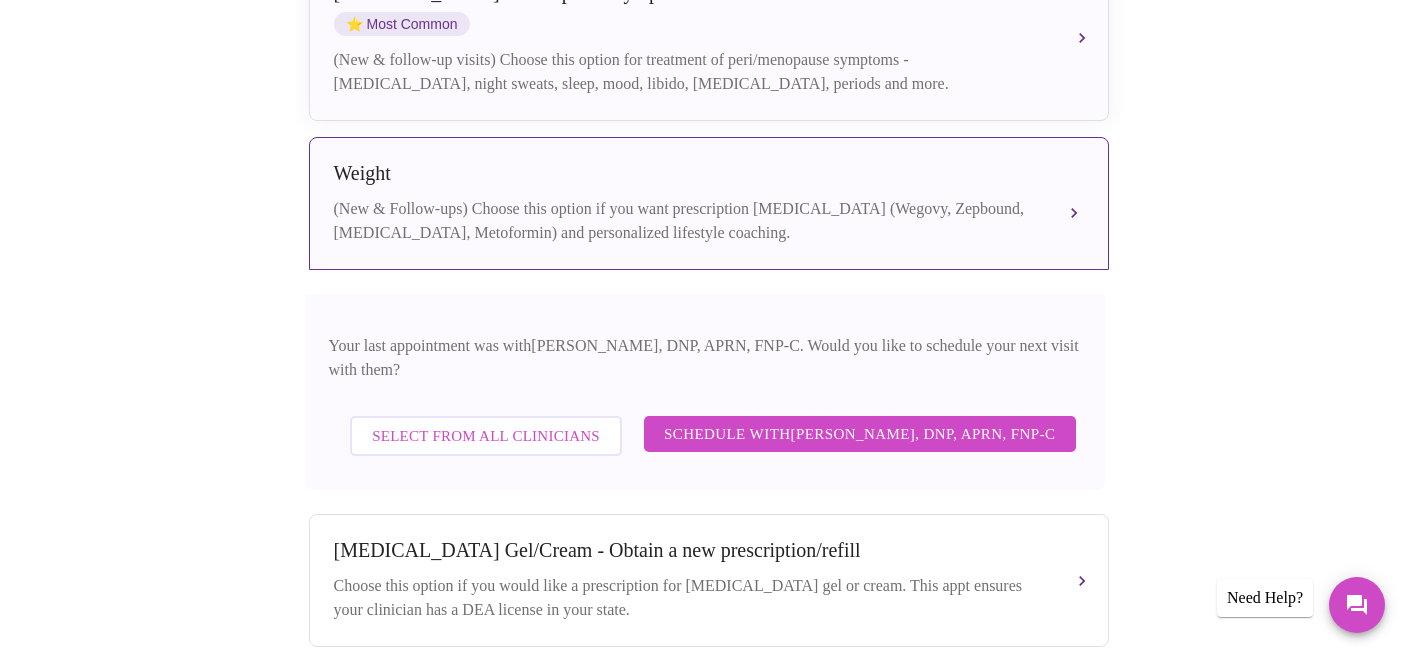 scroll, scrollTop: 520, scrollLeft: 0, axis: vertical 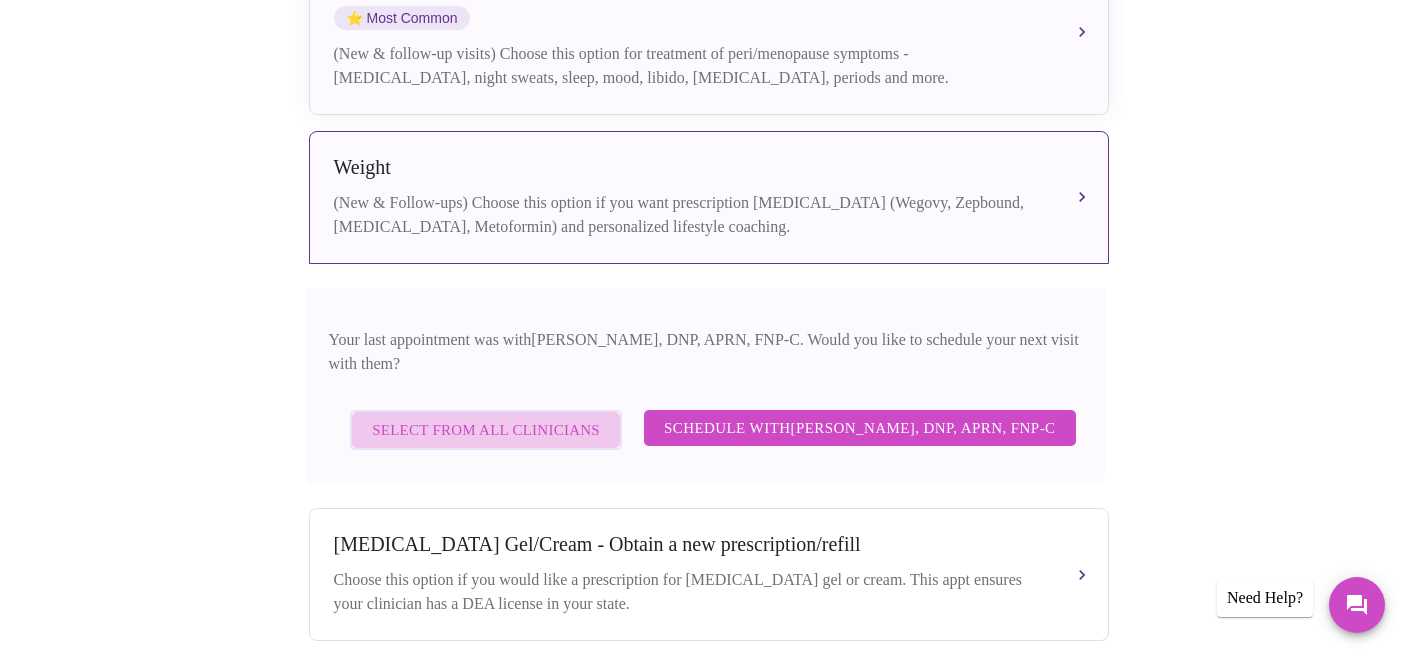 click on "Select from All Clinicians" at bounding box center [486, 430] 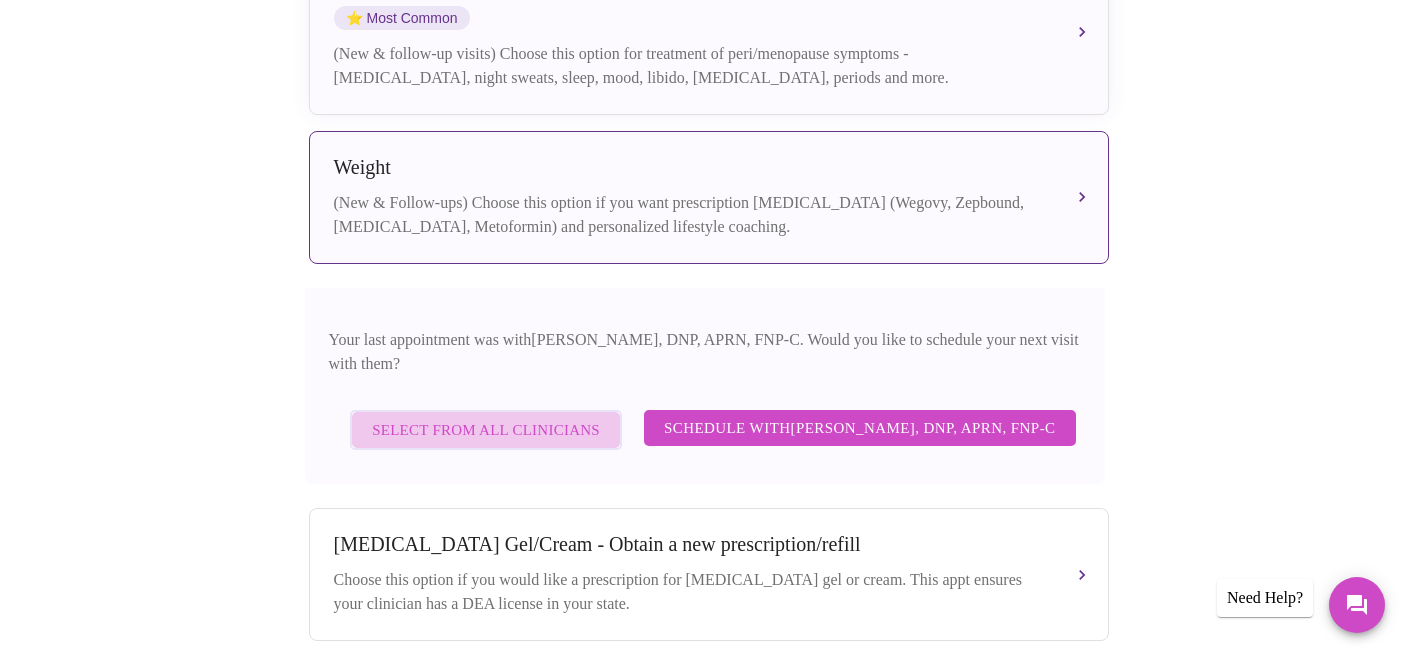 scroll, scrollTop: 129, scrollLeft: 0, axis: vertical 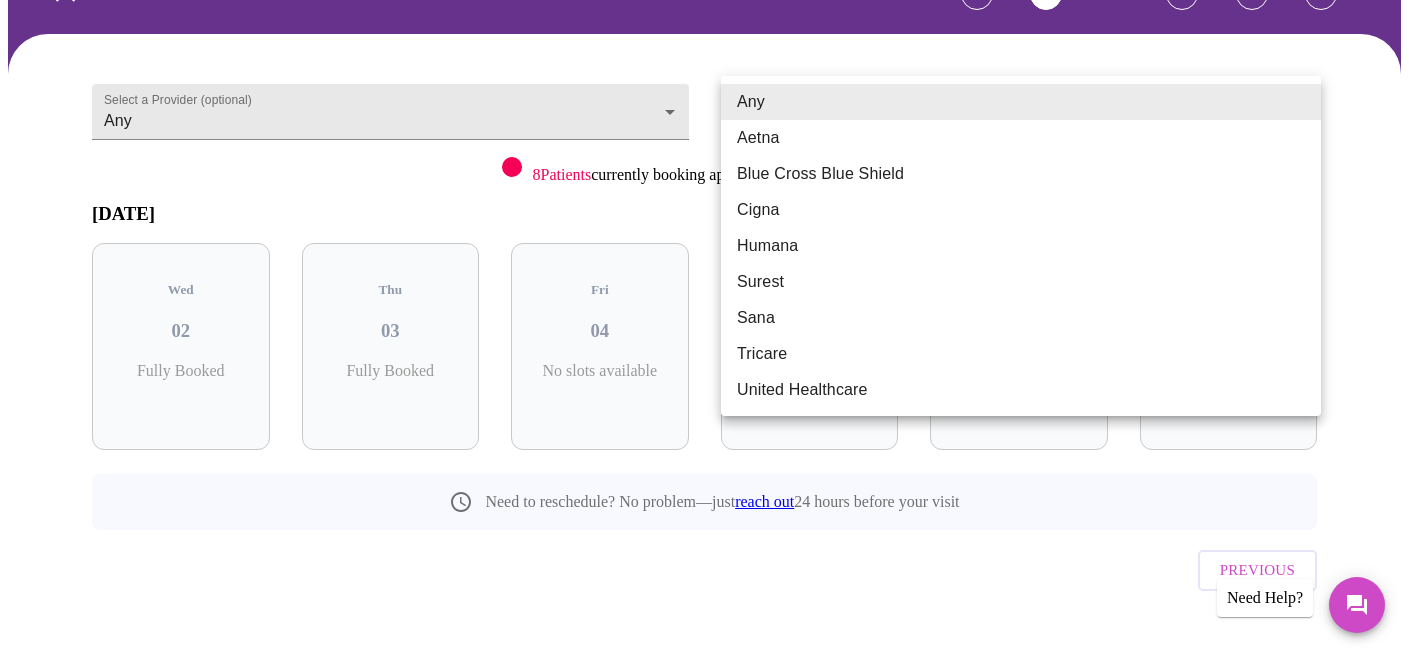 click on "MyMenopauseRx Appointments Messaging Labs 2 Uploads Medications Community Refer a Friend Hi Elizabeth   Confirm appointment time 1 2 CONFIRM 3 4 5 Select a Provider (optional) Any Any Select an Insurance Provider (optional) Any Any 8  Patients  currently booking appointments from  Illinois July 2025 Wed 02 Fully Booked Thu 03 Fully Booked Fri 04 No slots available Sat 05 No slots available Sun 06 No slots available Mon 07 Fully Booked Need to reschedule? No problem—just  reach out  24 hours before your visit Previous Need Help? Settings Billing Invoices Log out Any Aetna Blue Cross Blue Shield Cigna Humana Surest Sana Tricare United Healthcare" at bounding box center [704, 285] 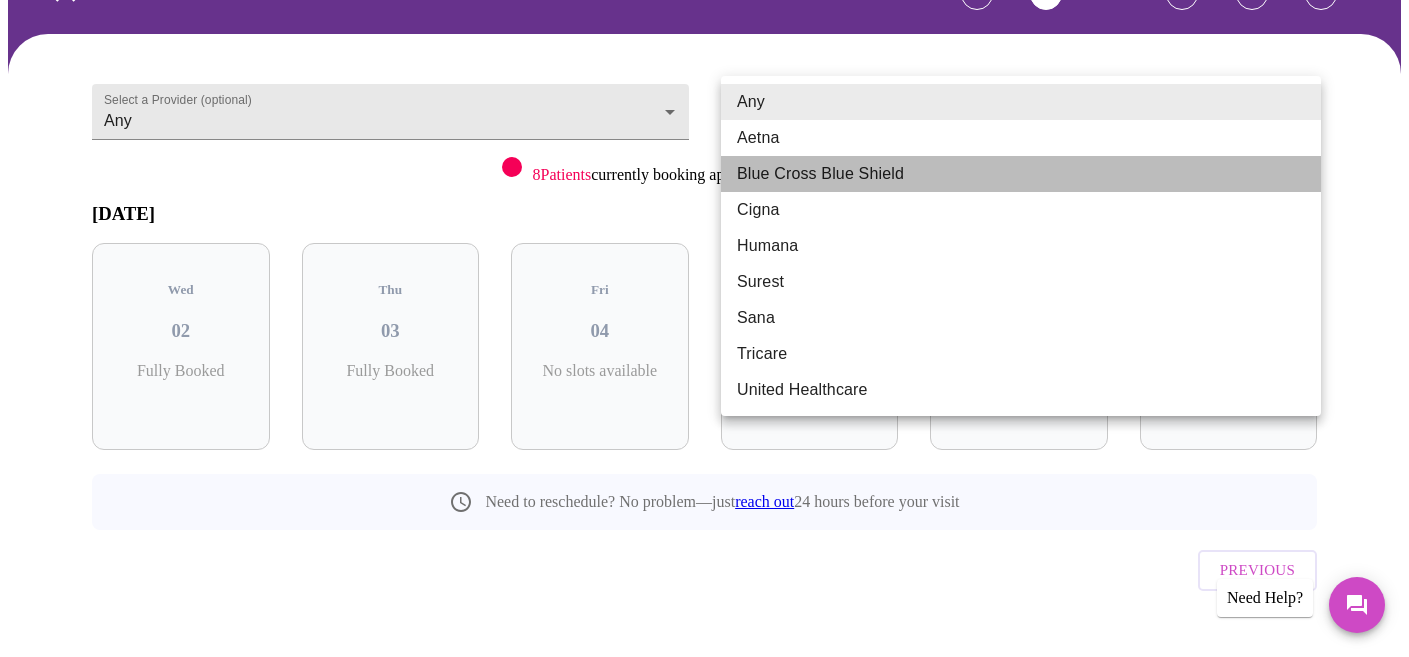 click on "Blue Cross Blue Shield" at bounding box center (1021, 174) 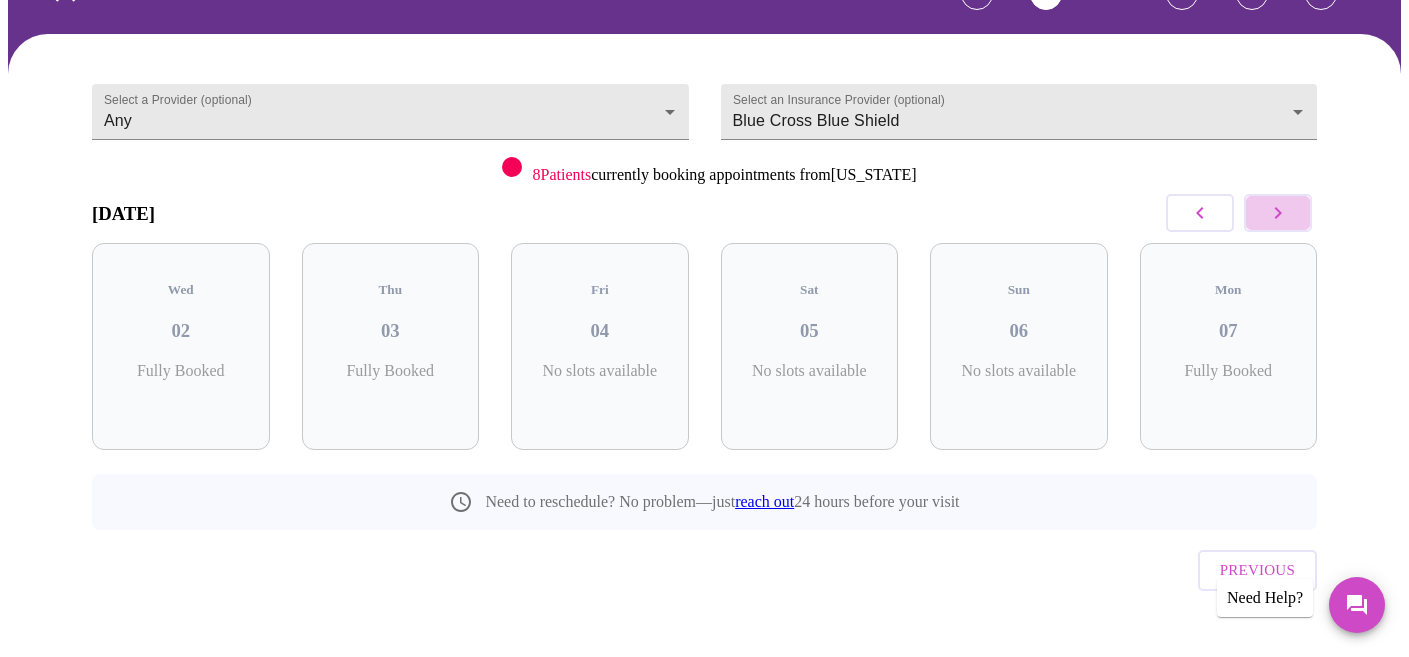 click 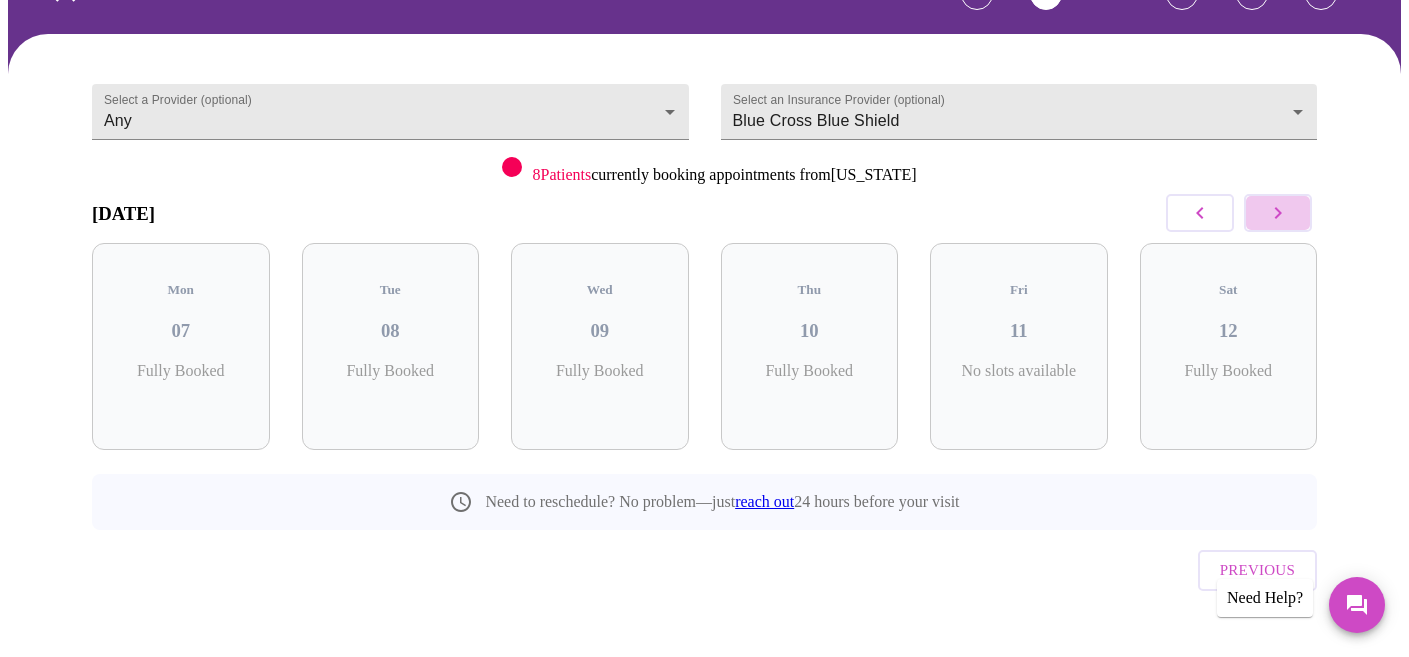 click 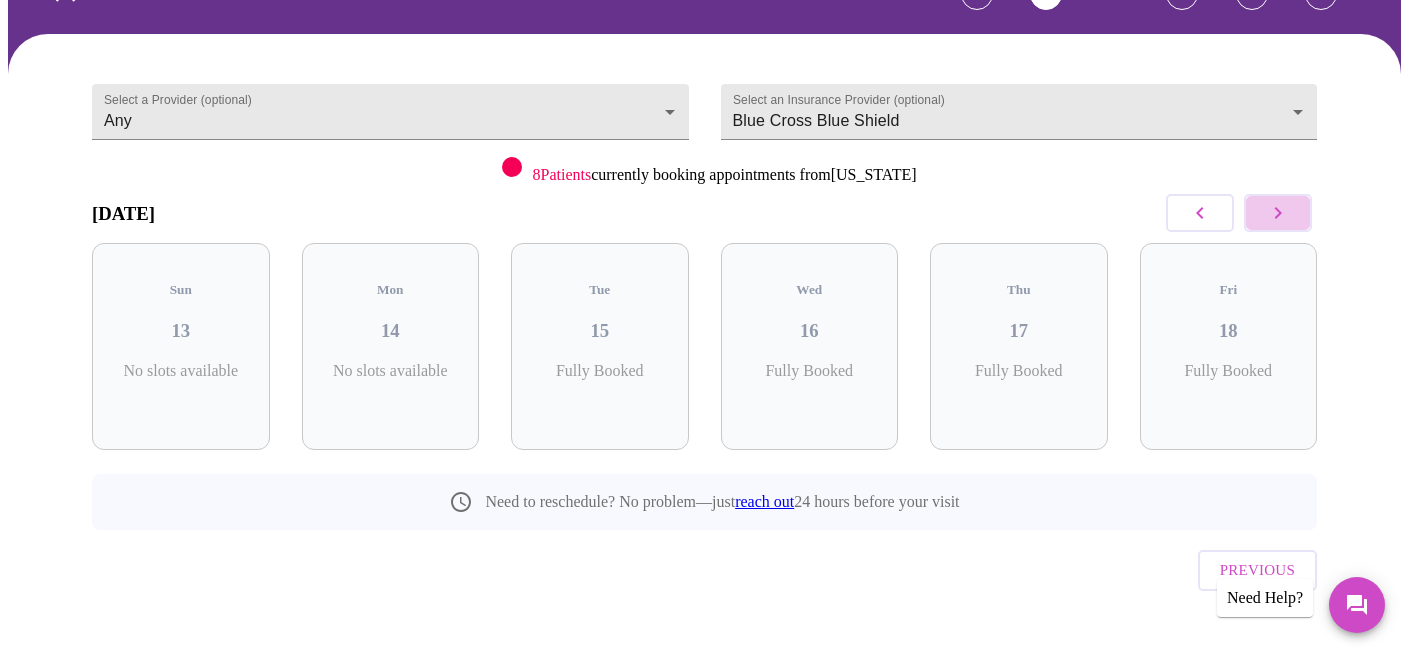 click 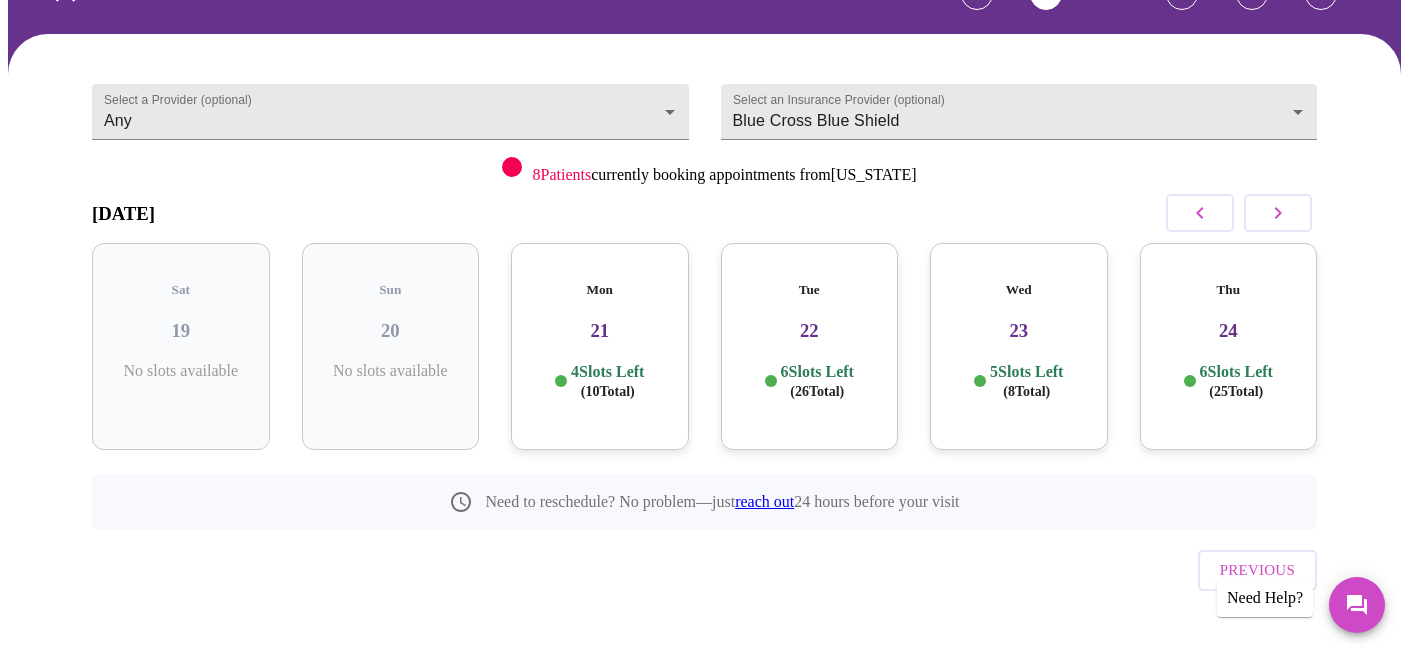click on "4  Slots Left ( 10  Total)" at bounding box center (607, 381) 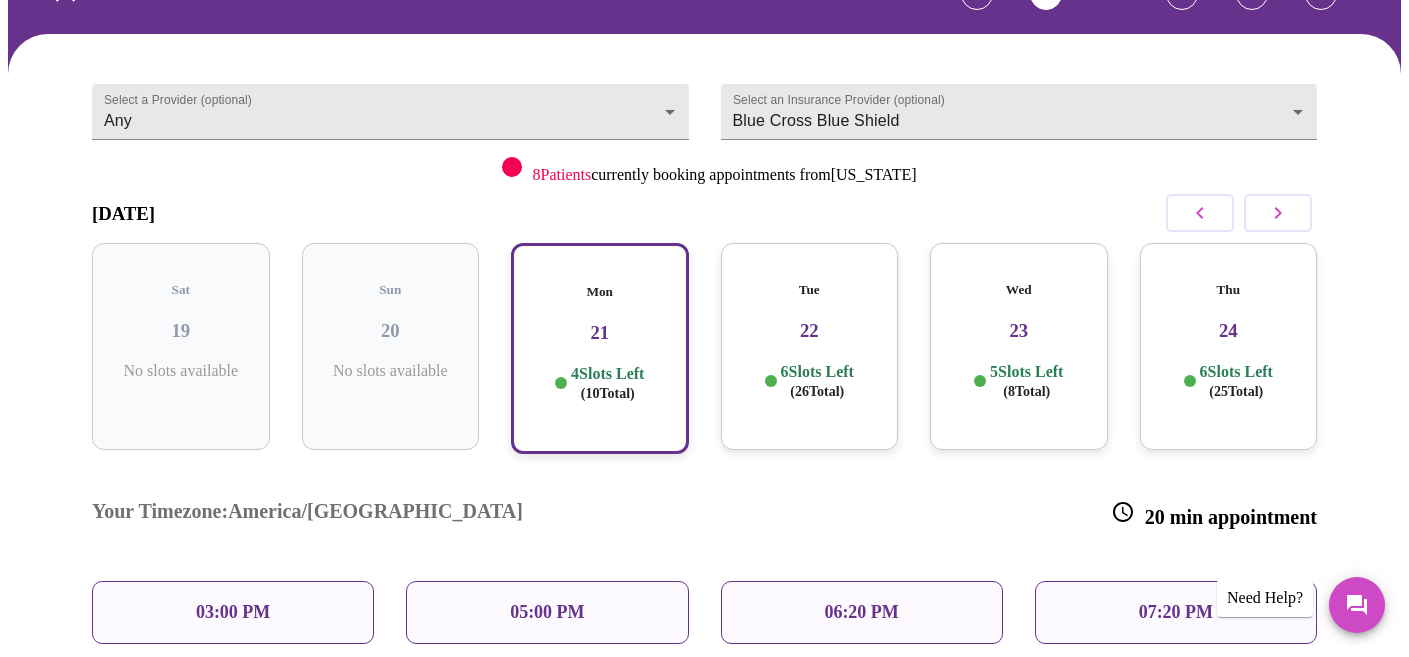 scroll, scrollTop: 290, scrollLeft: 0, axis: vertical 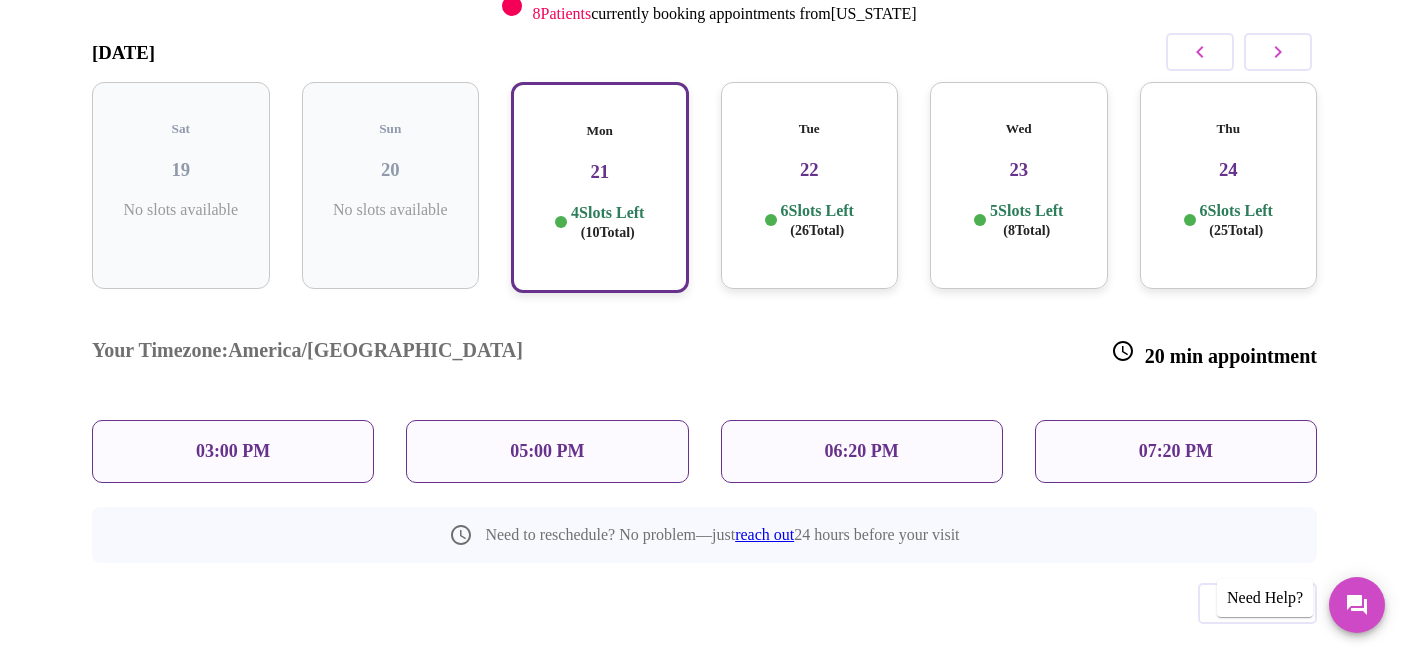 click on "03:00 PM" at bounding box center [233, 451] 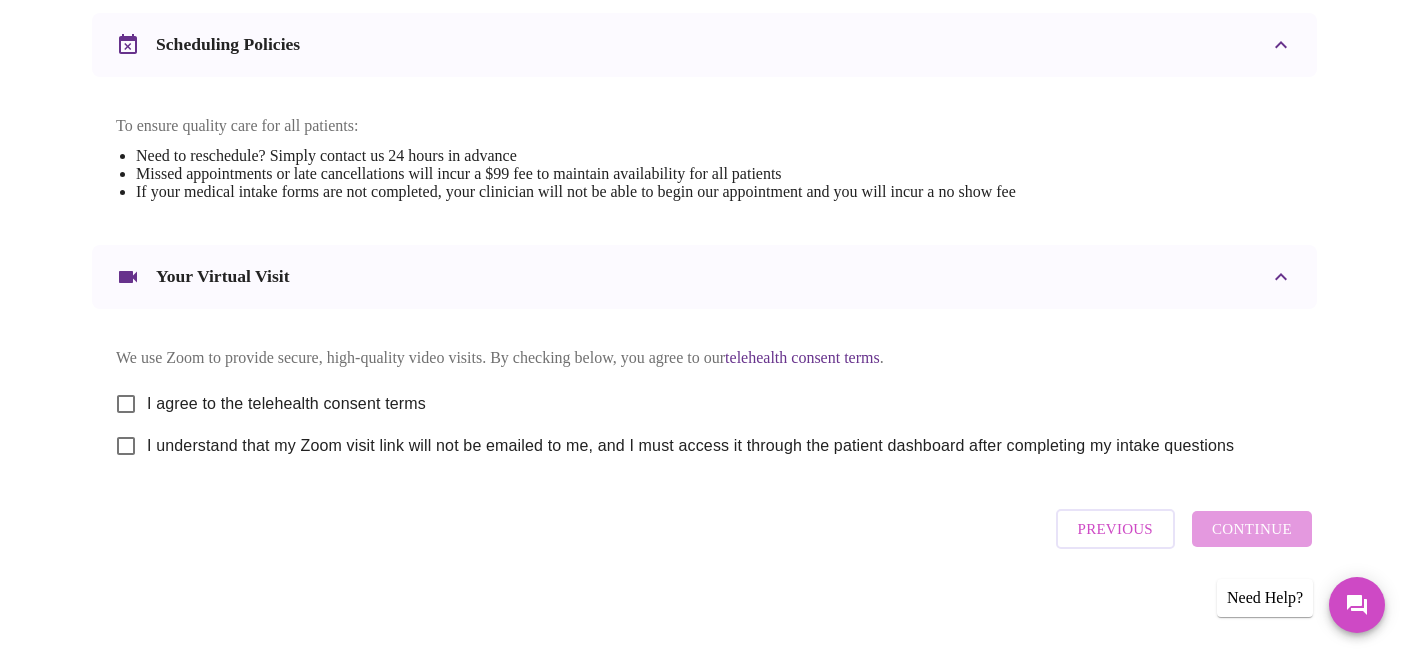 scroll, scrollTop: 768, scrollLeft: 0, axis: vertical 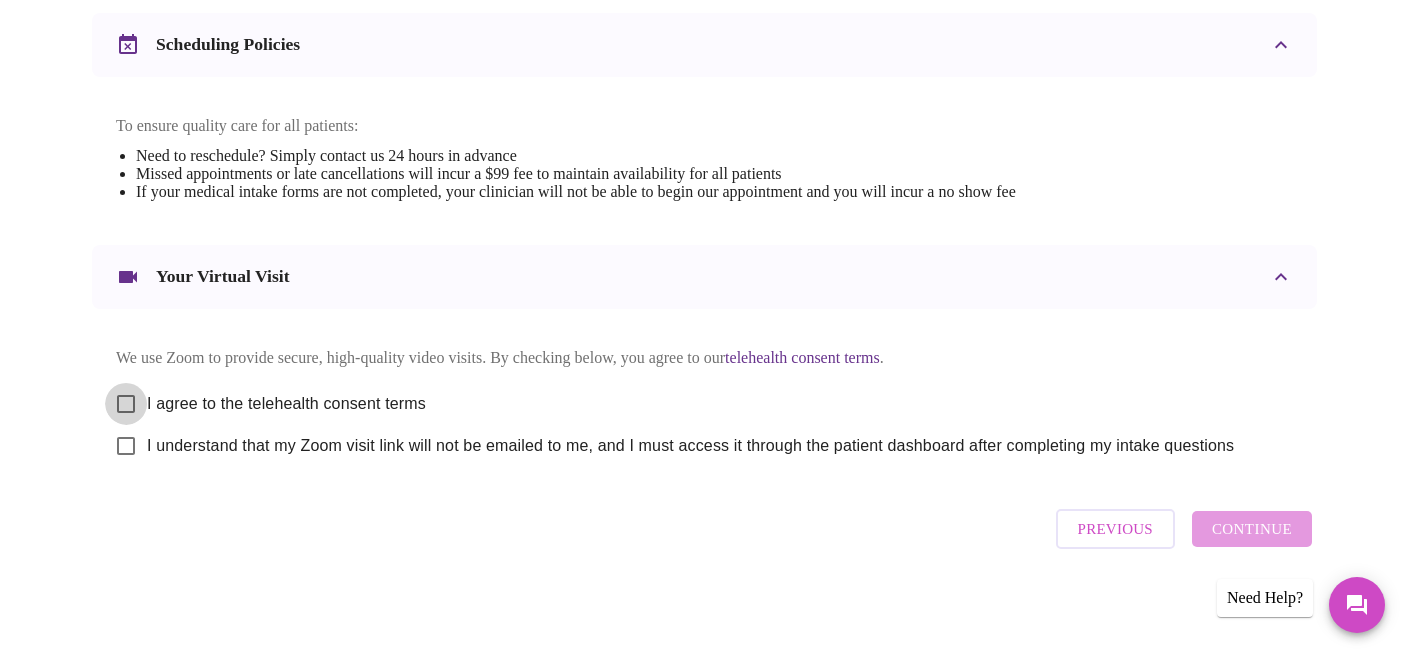 click on "I agree to the telehealth consent terms" at bounding box center (126, 404) 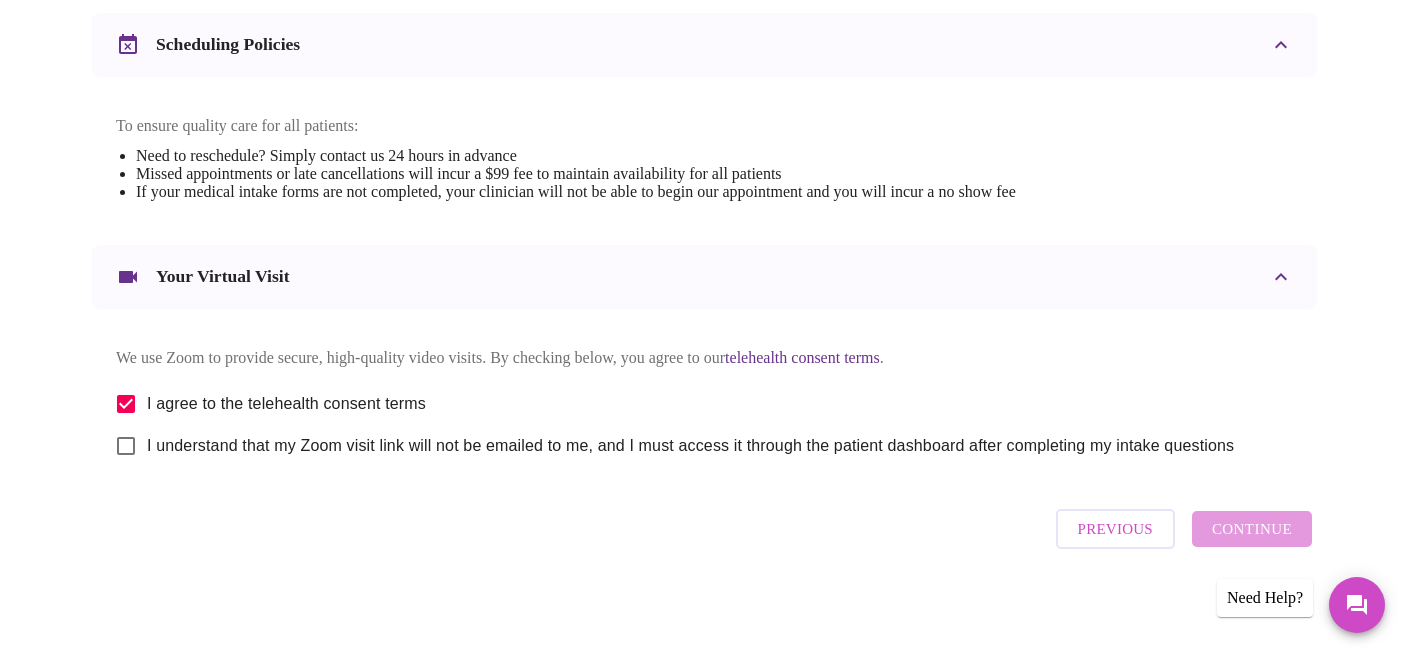 click on "I understand that my Zoom visit link will not be emailed to me, and I must access it through the patient dashboard after completing my intake questions" at bounding box center [126, 446] 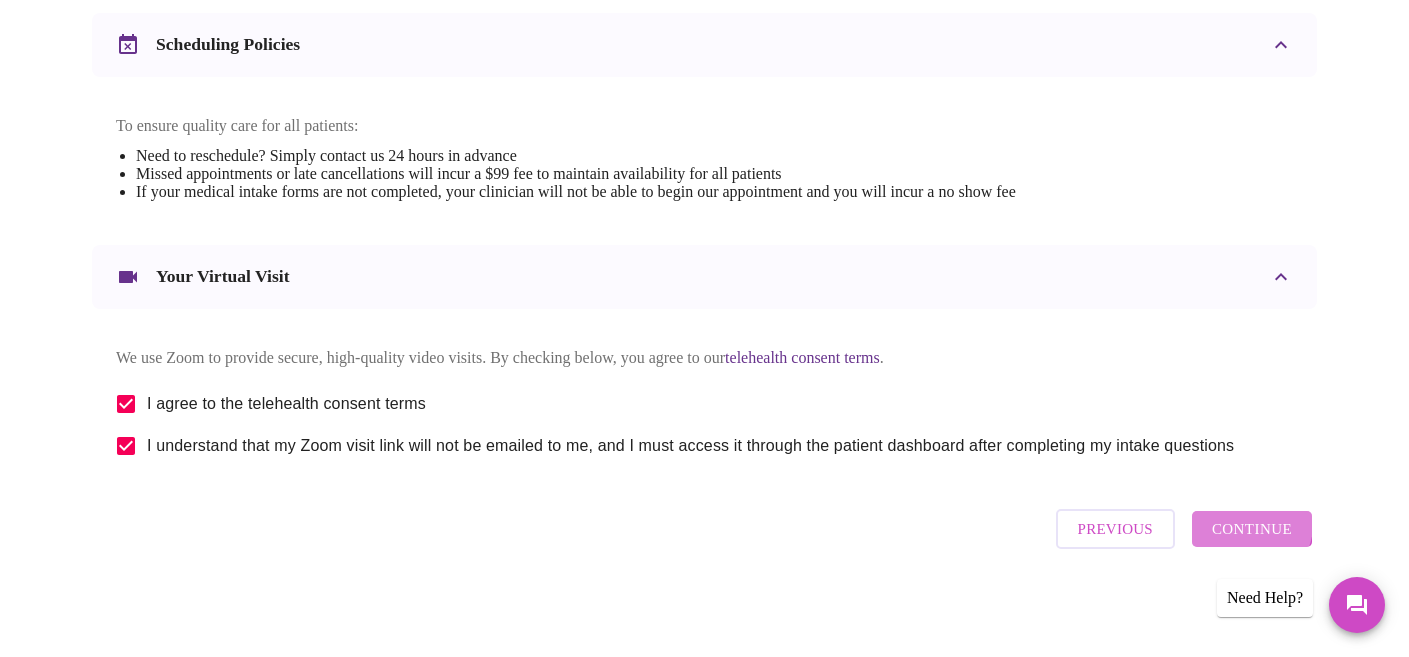 click on "Continue" at bounding box center [1252, 529] 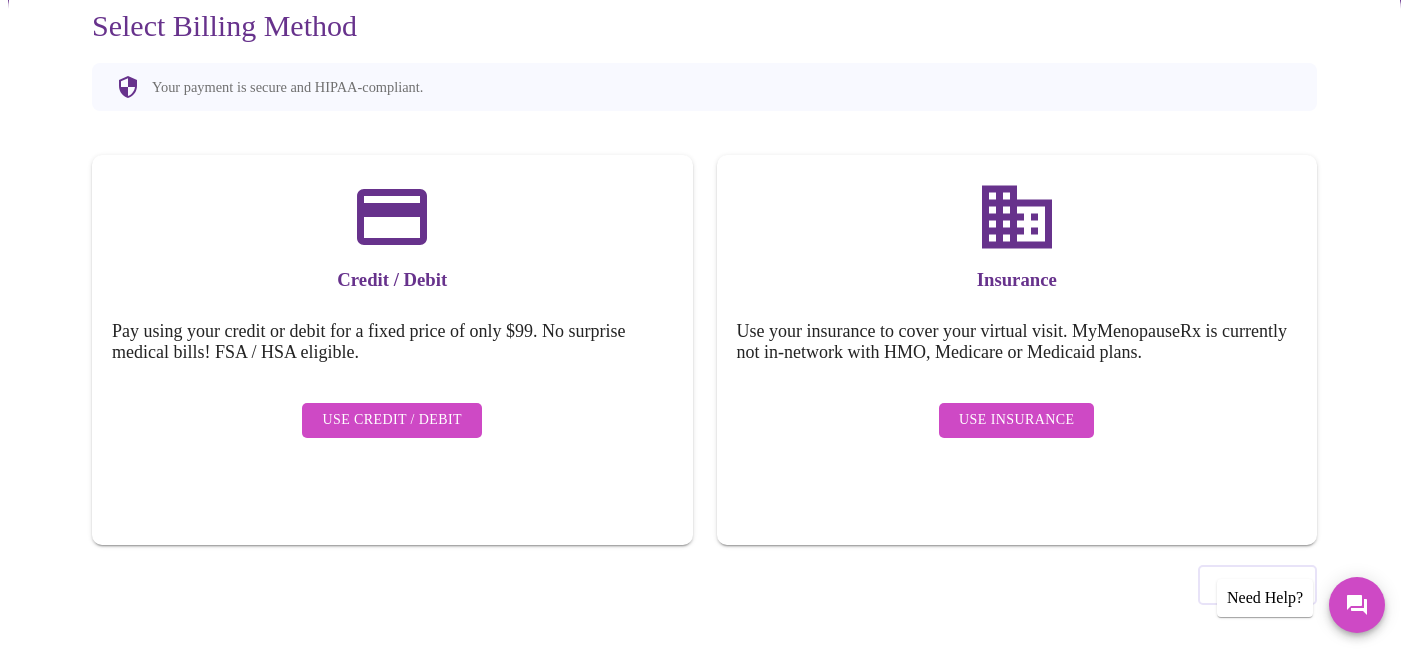 click on "Use Insurance" at bounding box center (1016, 420) 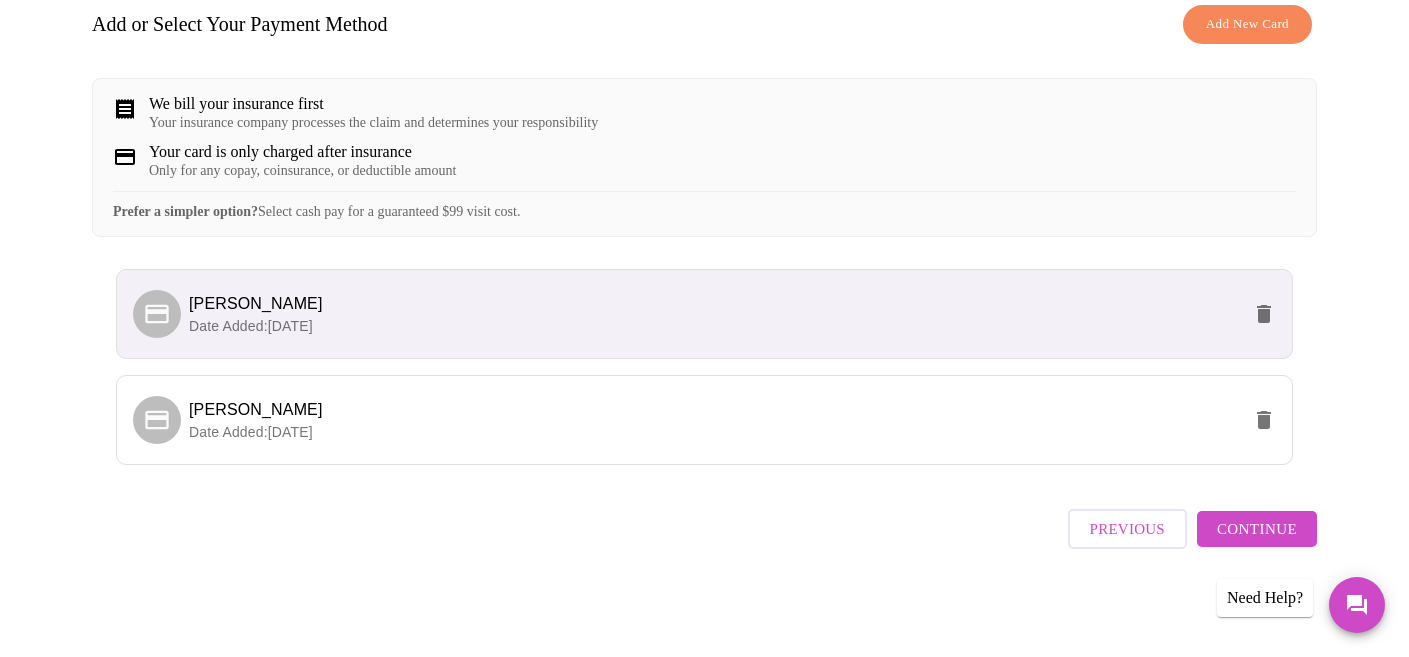 scroll, scrollTop: 317, scrollLeft: 0, axis: vertical 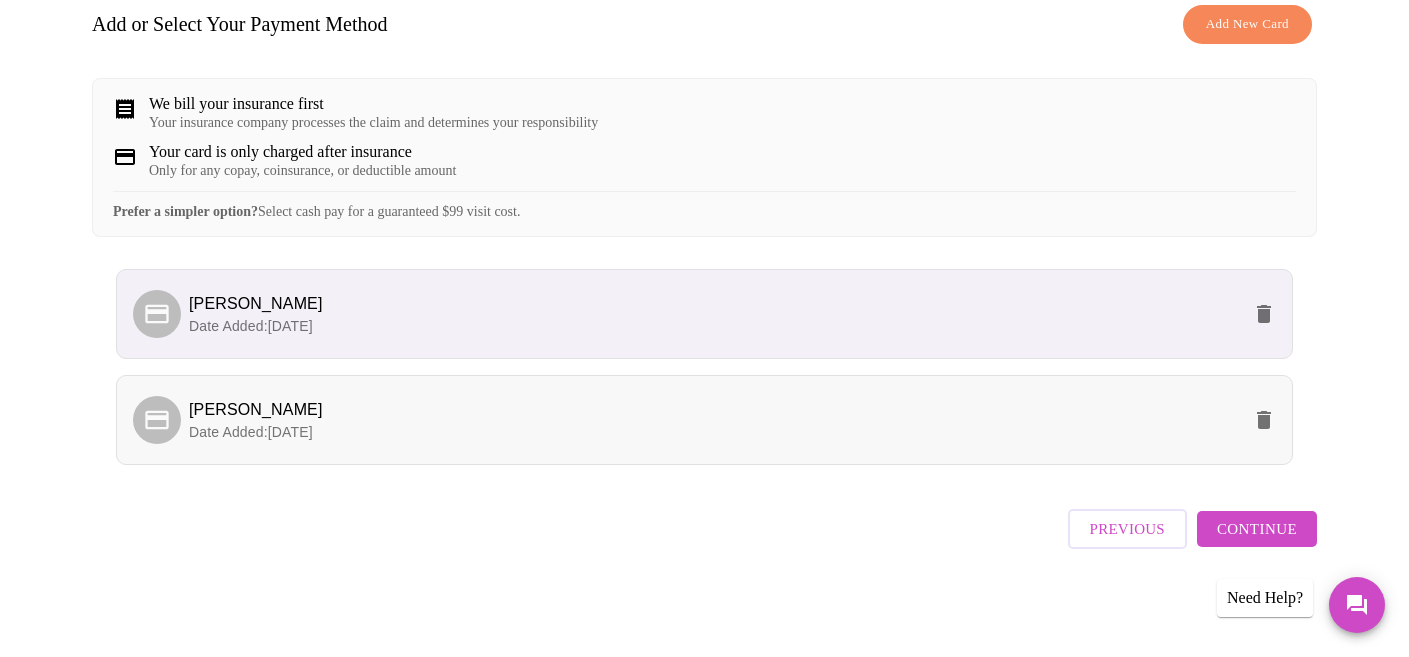 click on "Date Added:  09-24-2024" at bounding box center (714, 432) 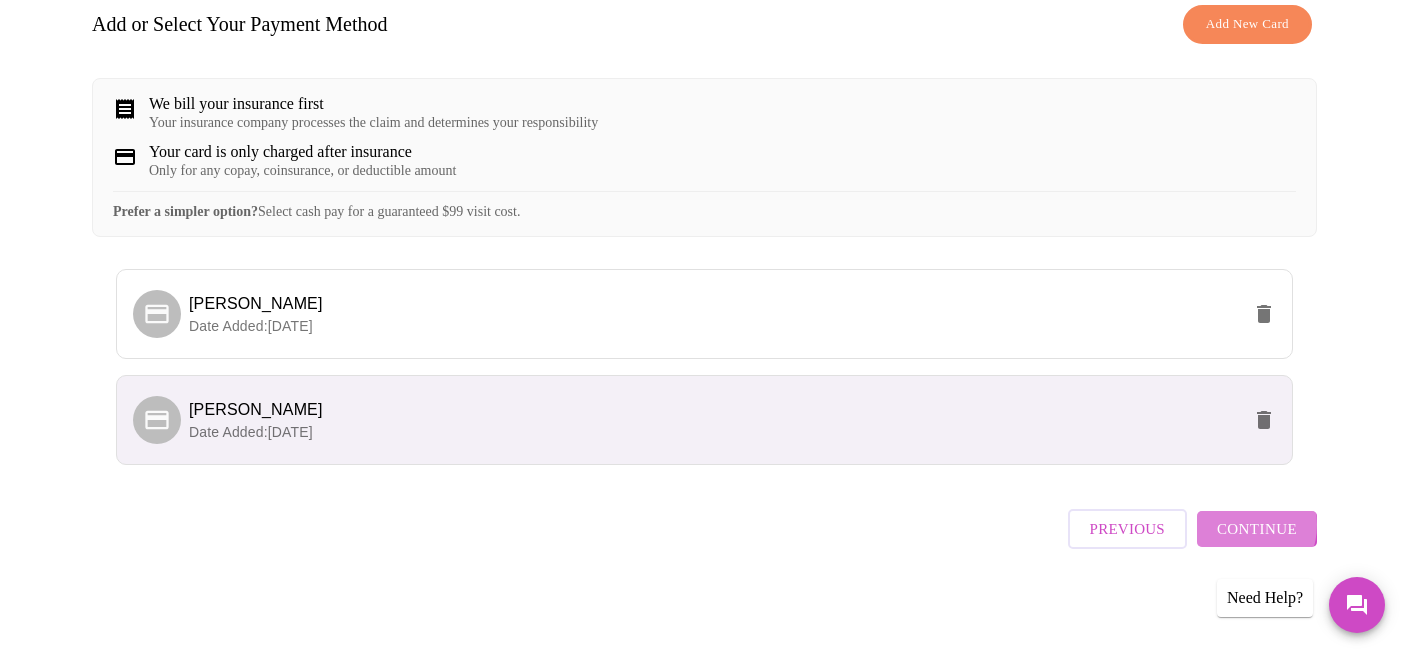 click on "Continue" at bounding box center (1257, 529) 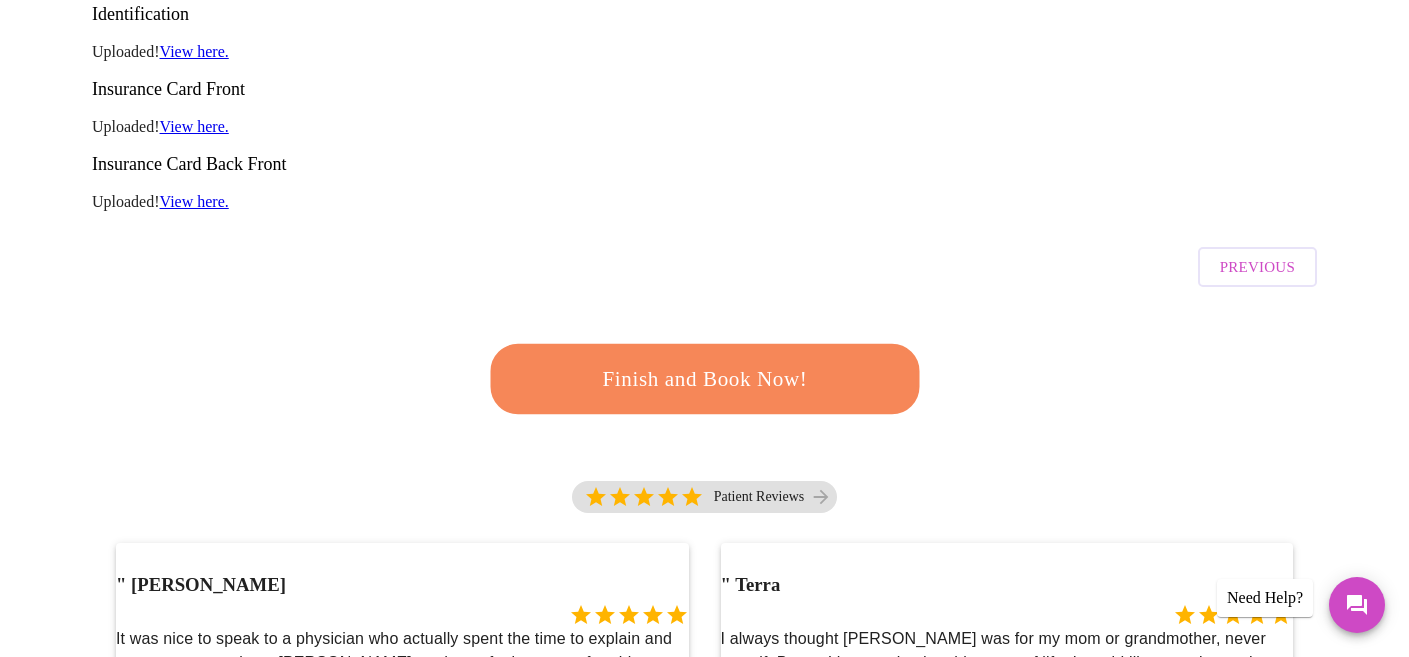 scroll, scrollTop: 317, scrollLeft: 0, axis: vertical 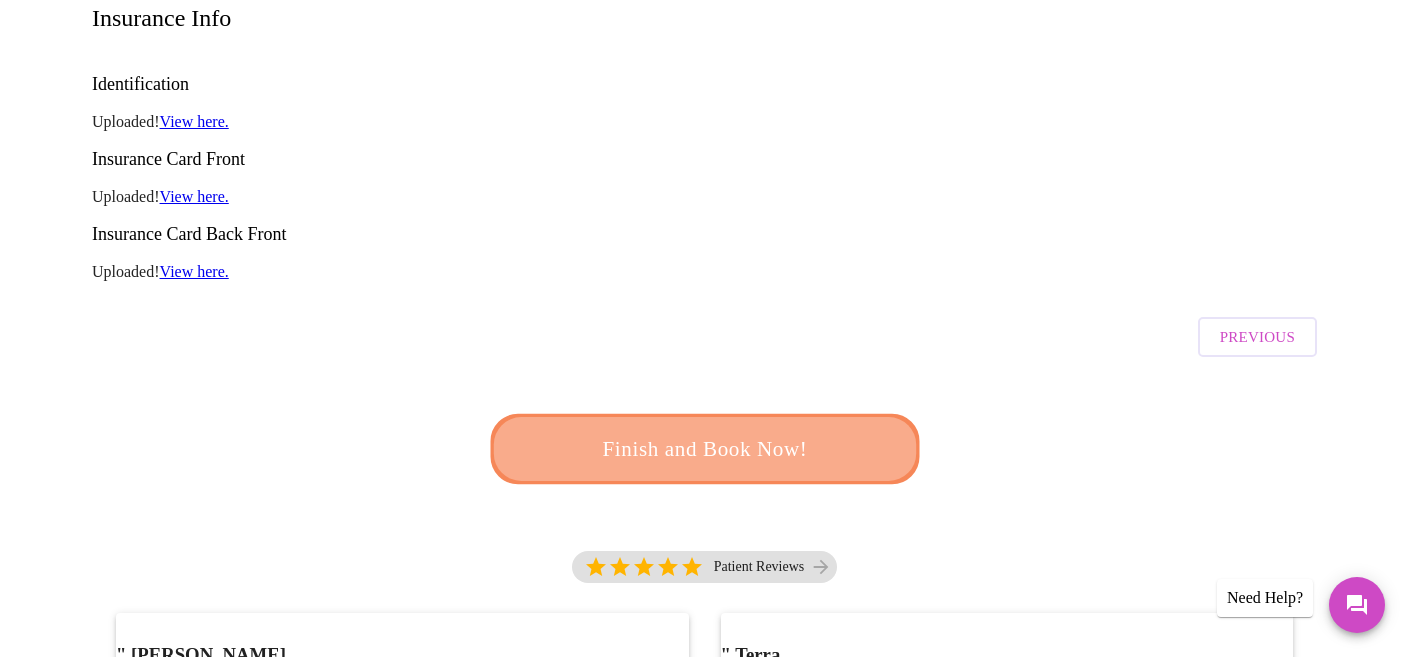 click on "Finish and Book Now!" at bounding box center [705, 449] 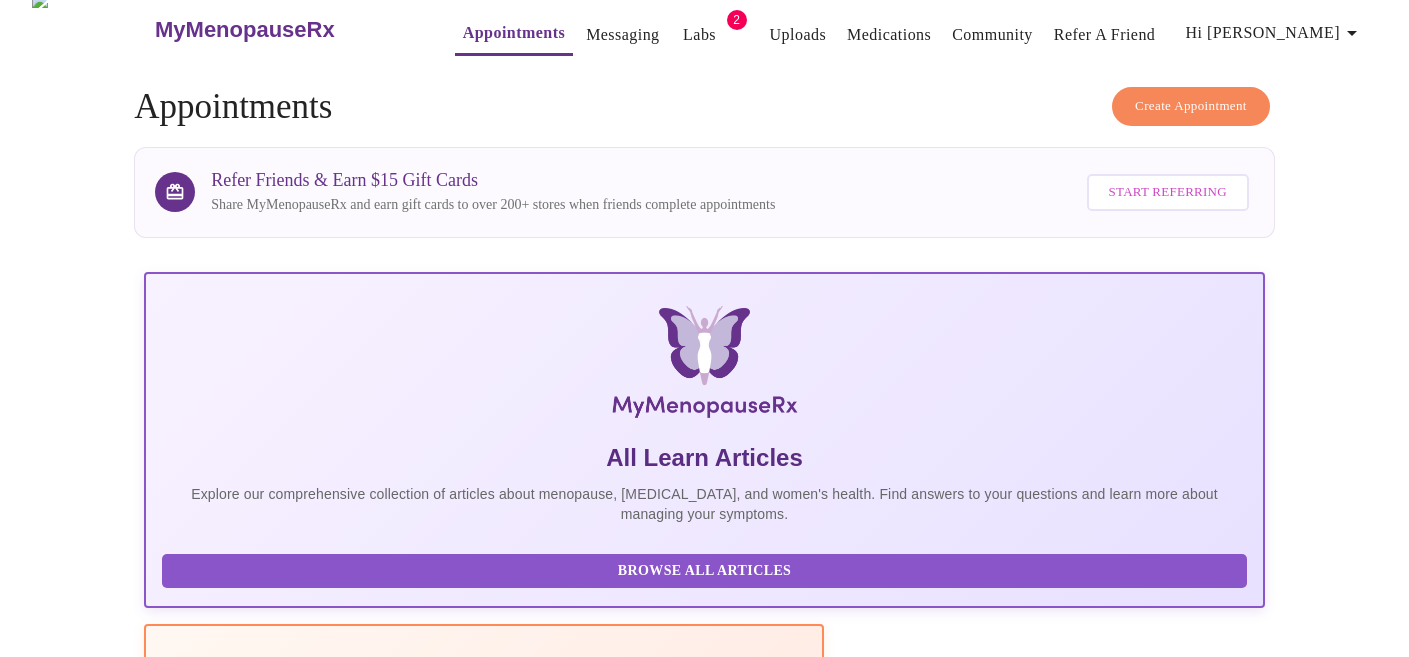 scroll, scrollTop: 0, scrollLeft: 0, axis: both 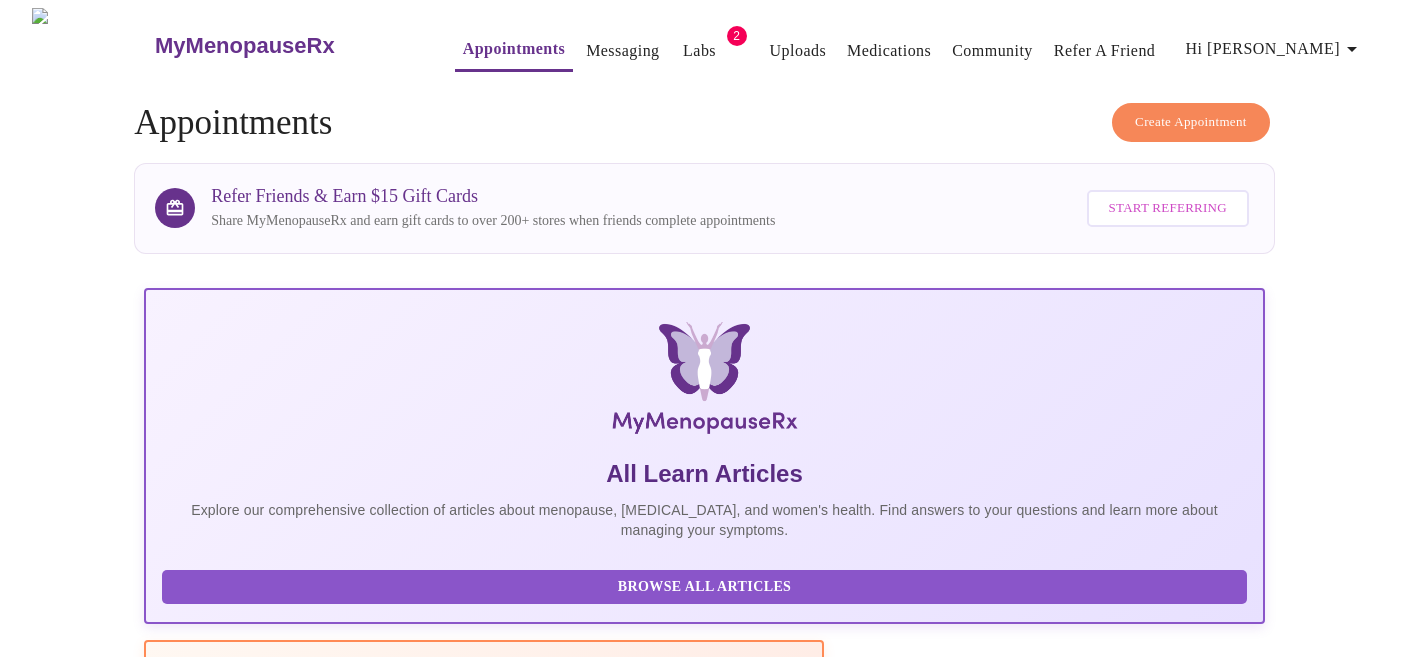 click on "Hi [PERSON_NAME]" at bounding box center [1275, 49] 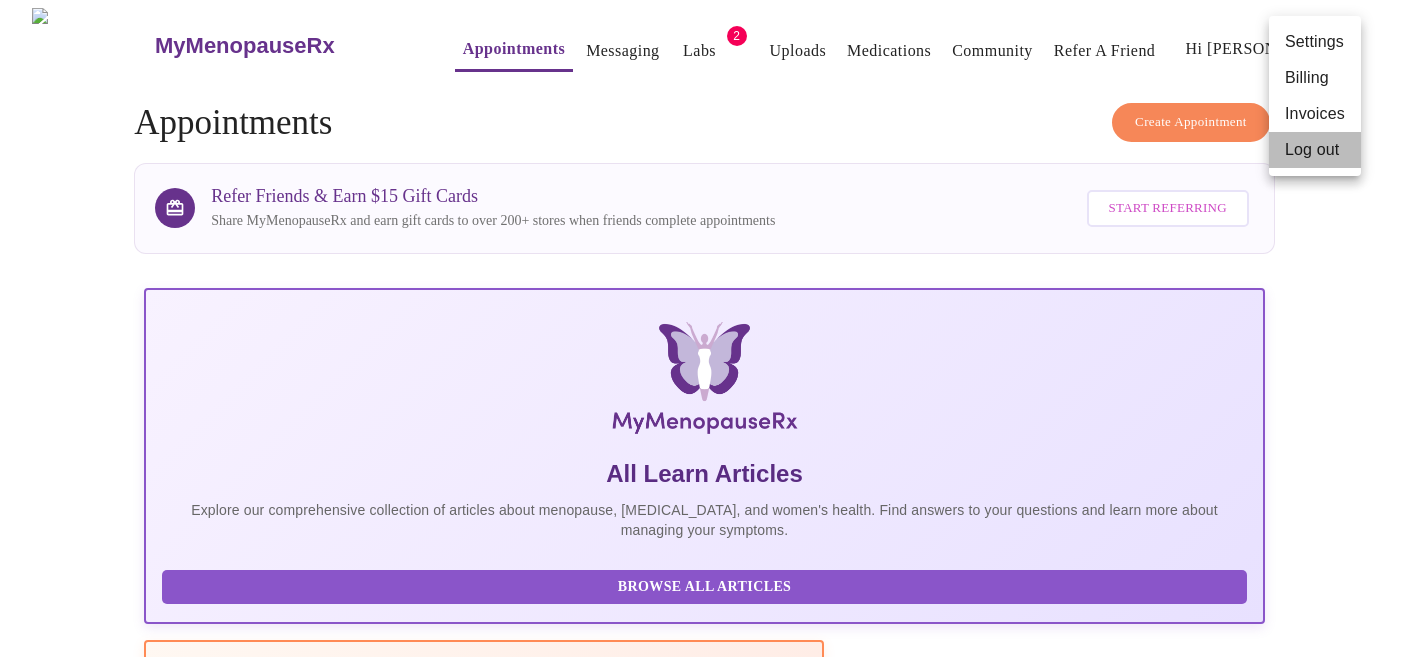 click on "Log out" at bounding box center (1315, 150) 